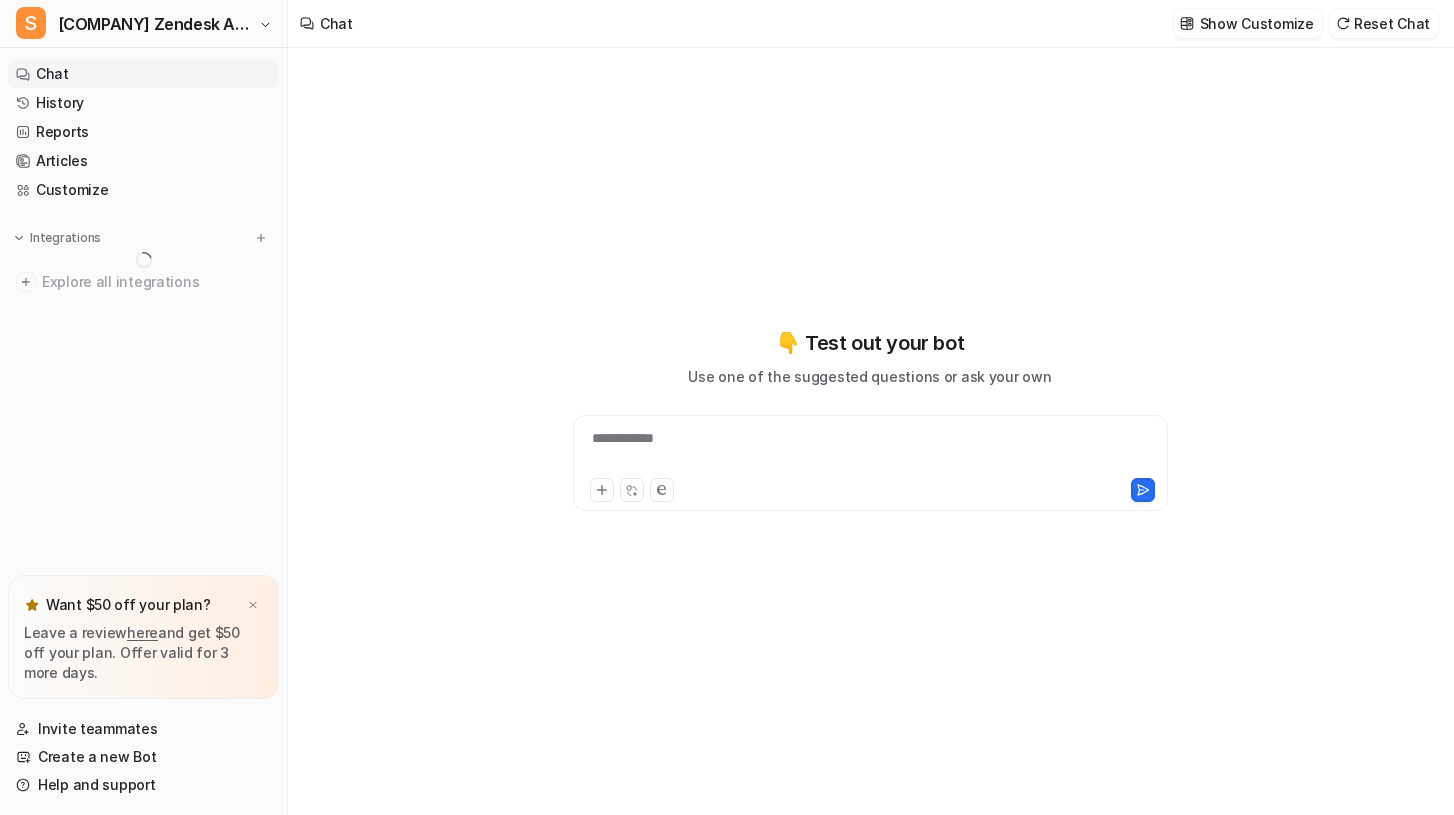 scroll, scrollTop: 0, scrollLeft: 0, axis: both 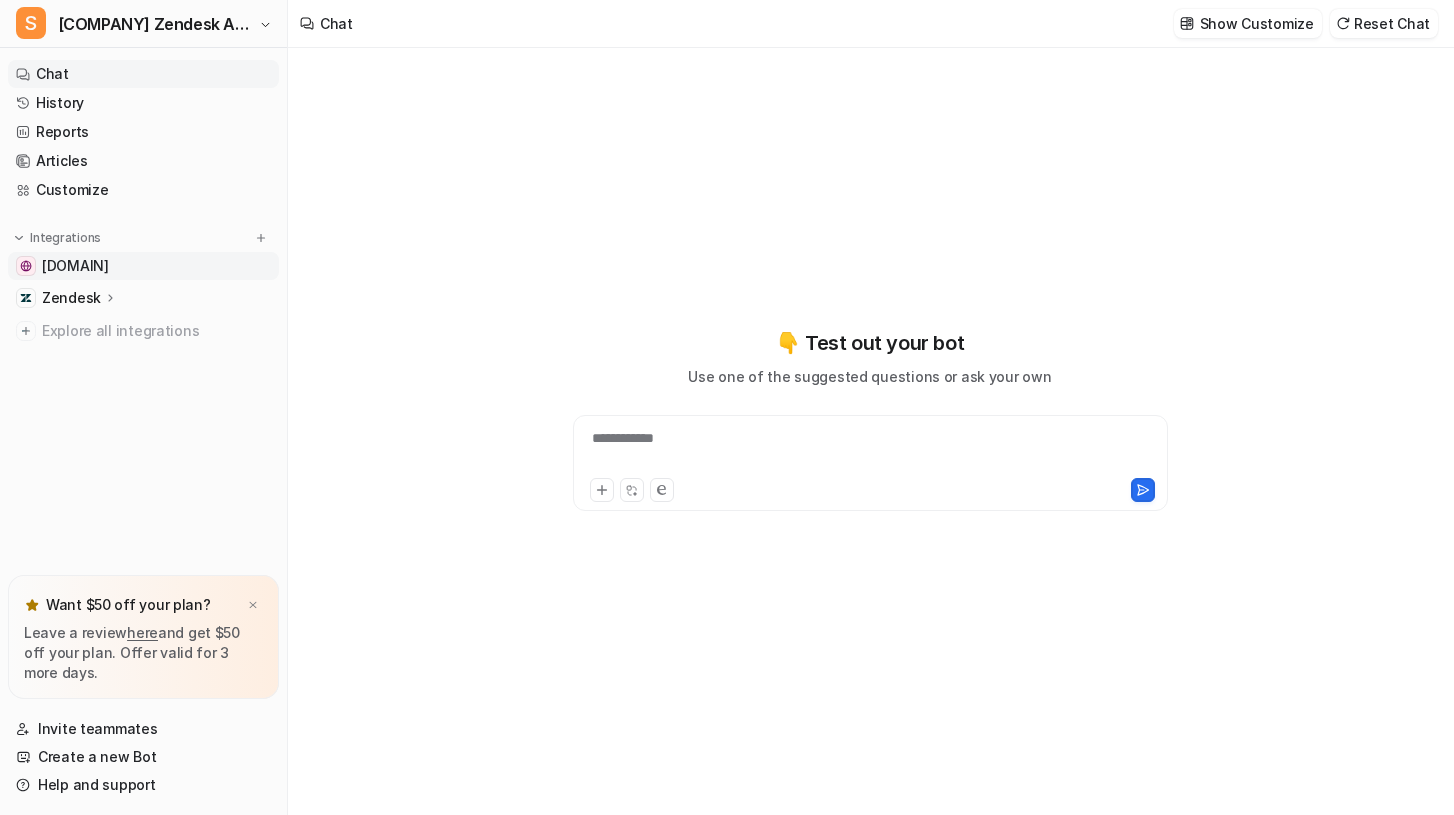 click on "[DOMAIN]" at bounding box center (75, 266) 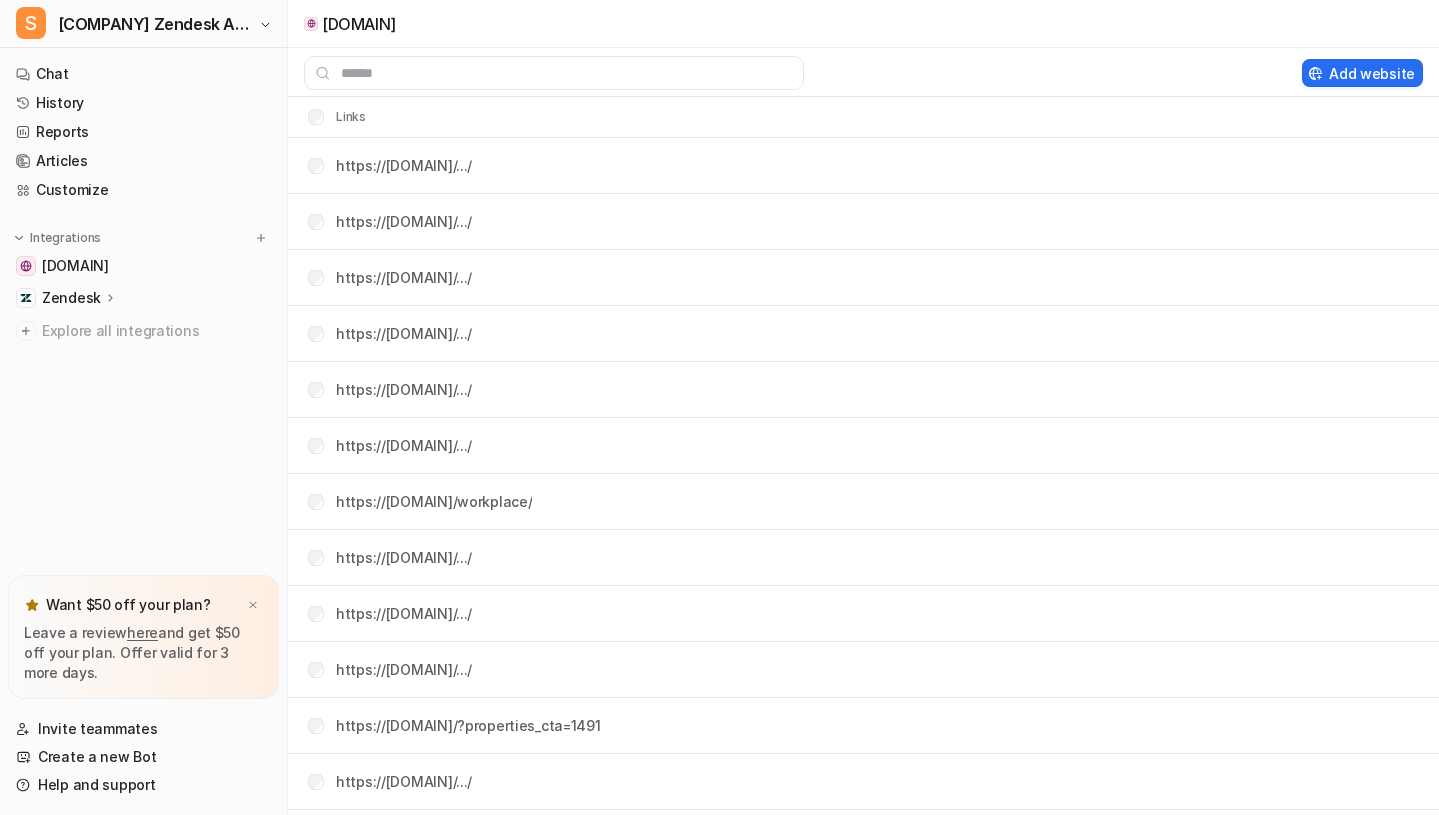 click on "Zendesk" at bounding box center [71, 298] 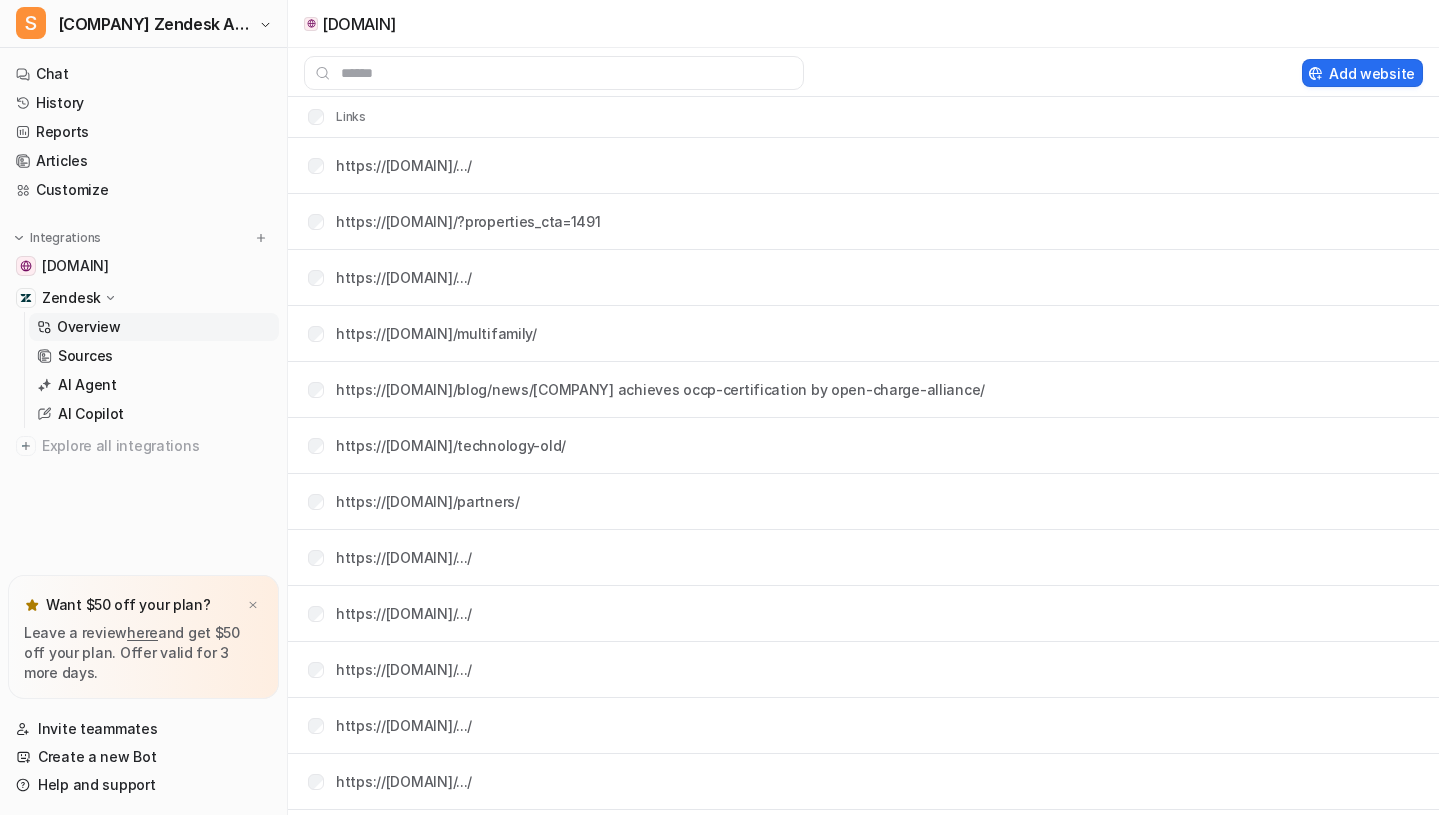 click on "Overview" at bounding box center [89, 327] 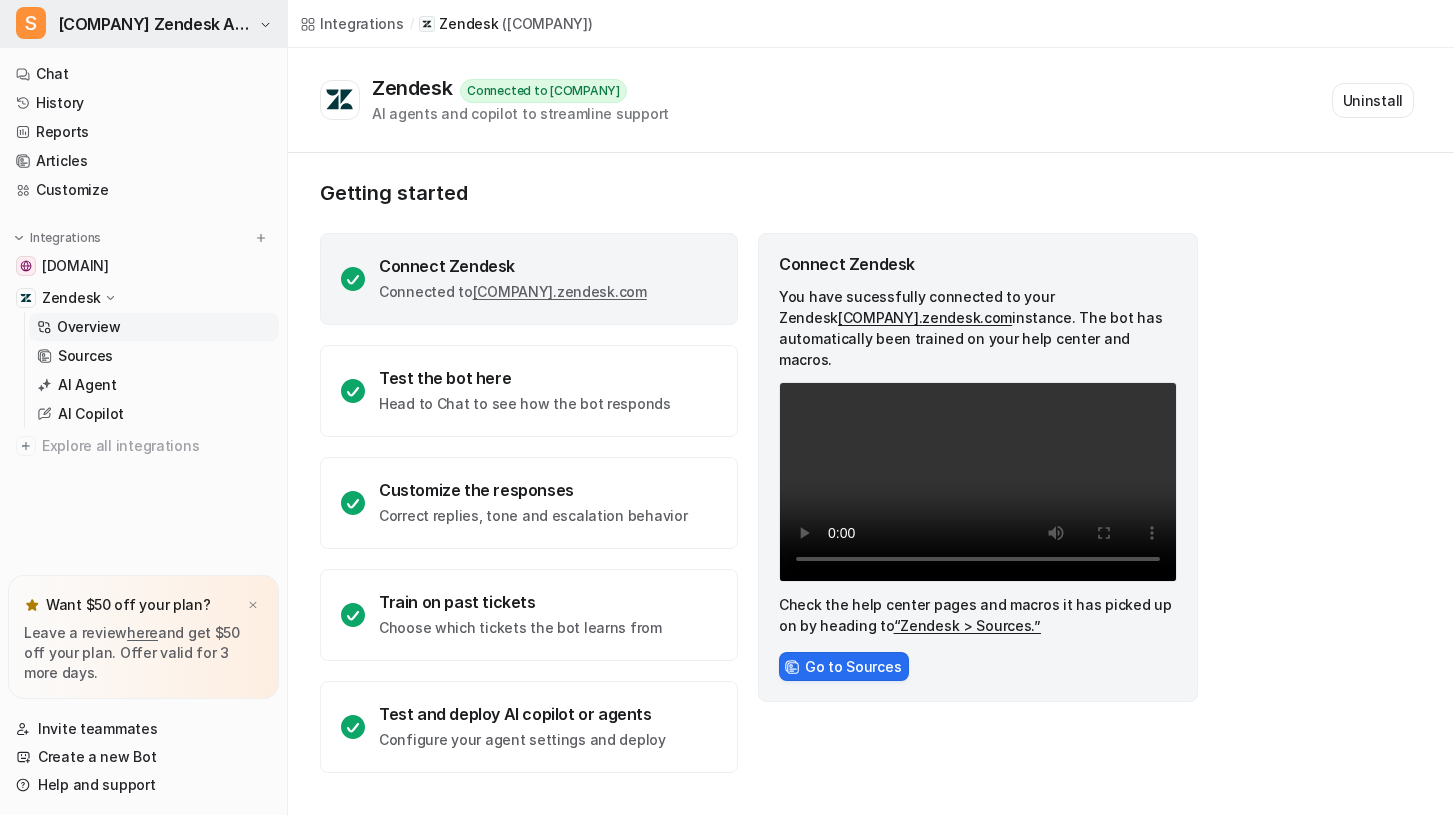 click 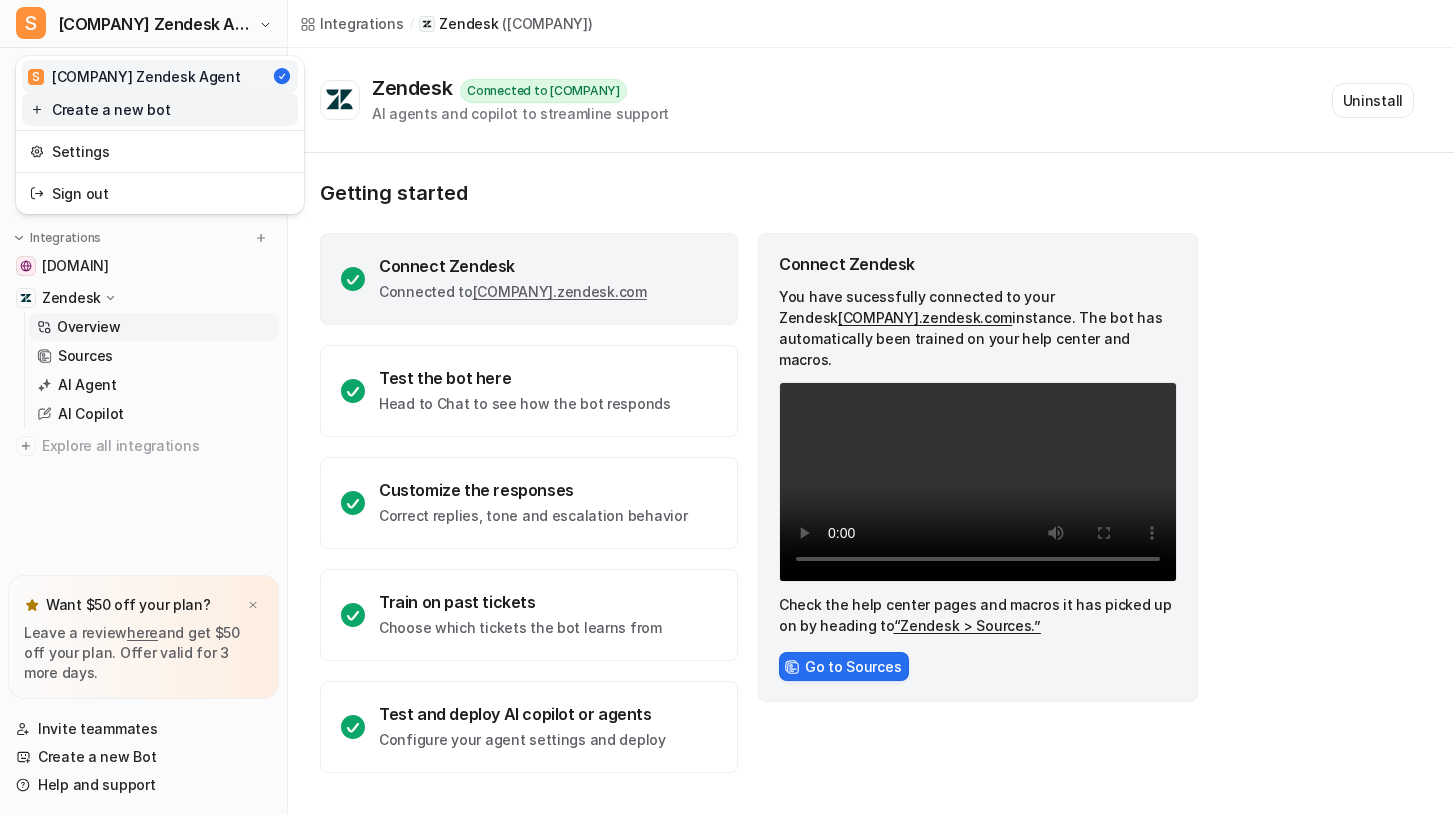 click on "Create a new bot" at bounding box center [160, 109] 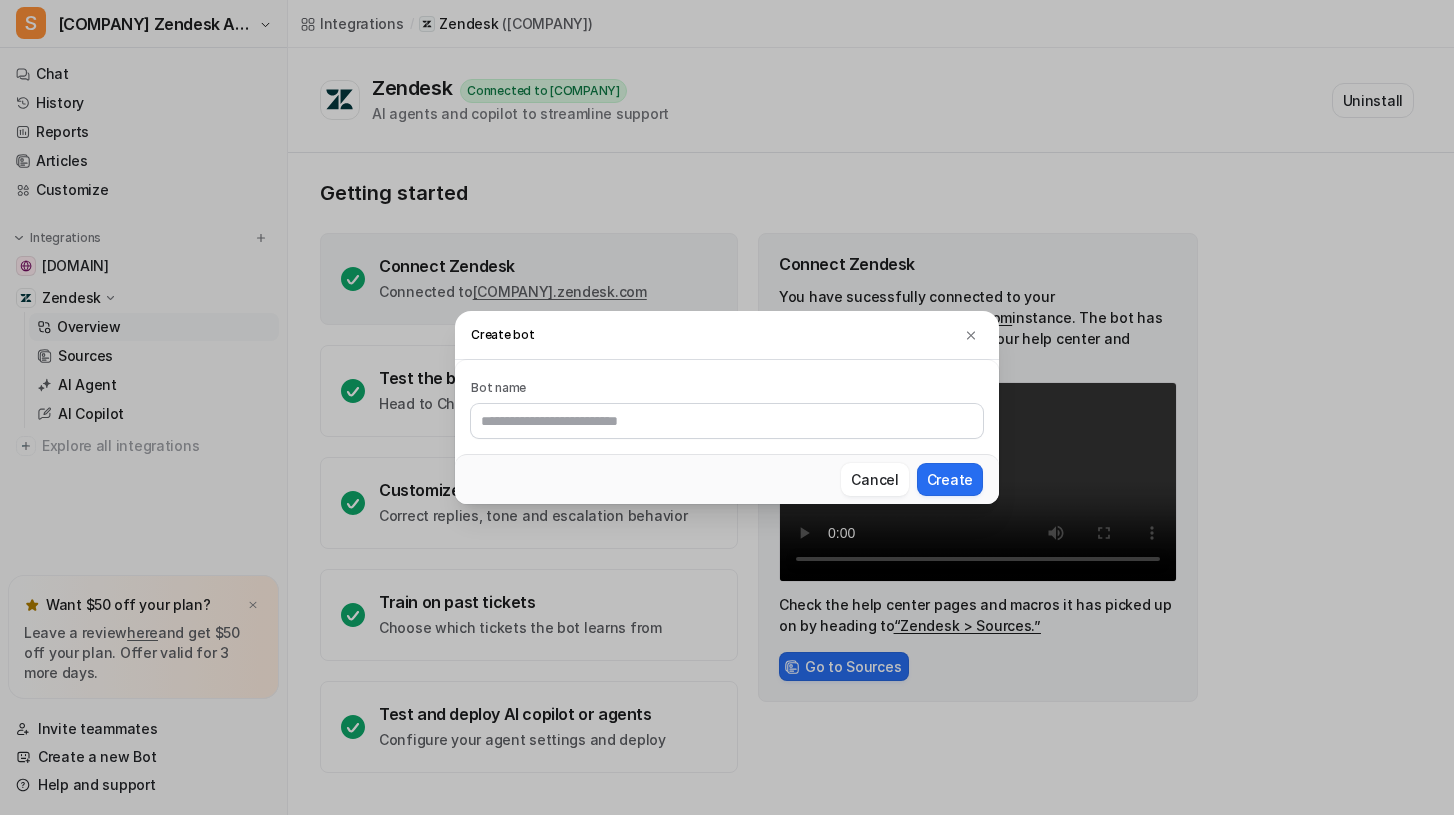 click at bounding box center (727, 421) 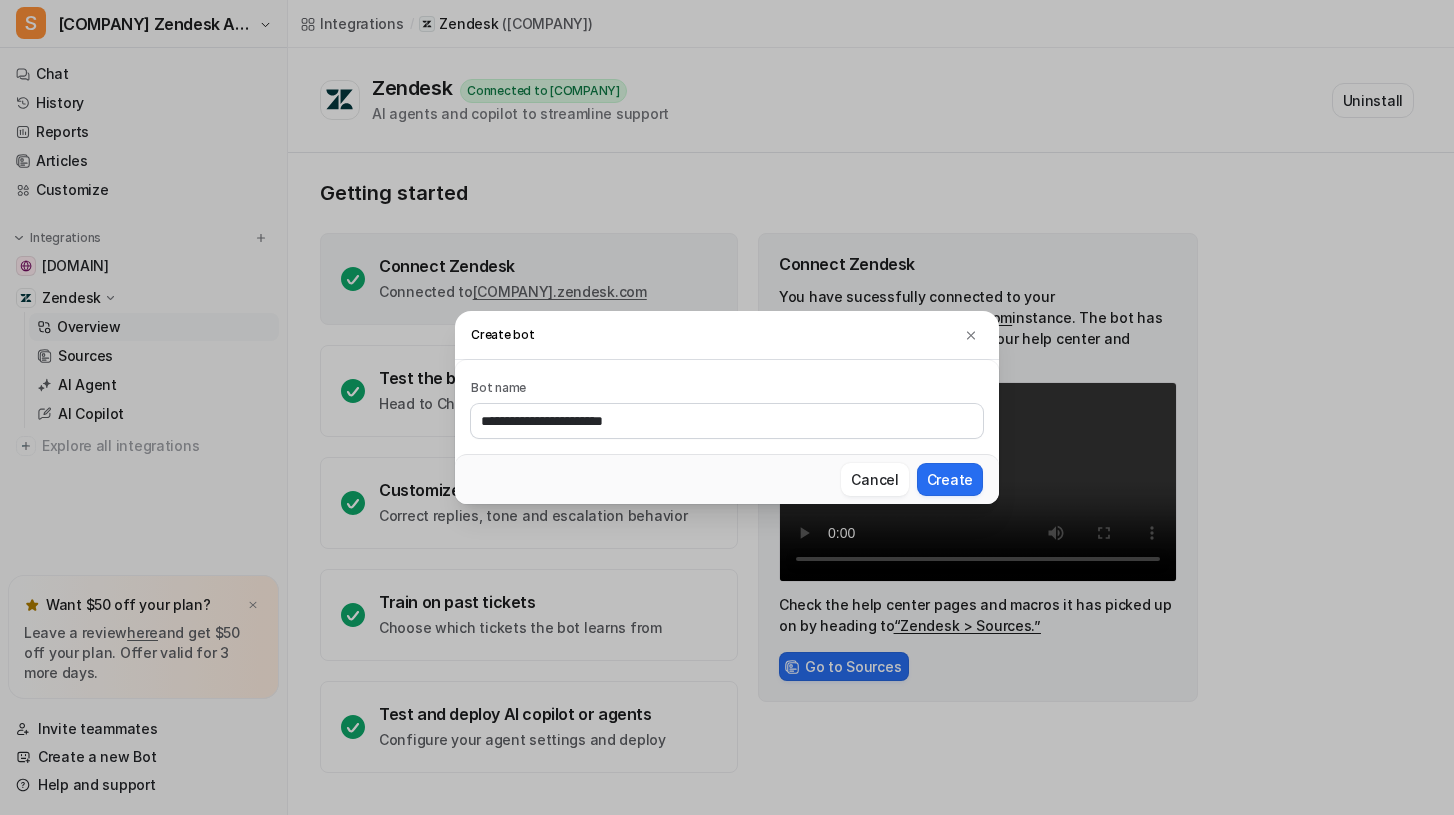 click on "**********" at bounding box center (727, 421) 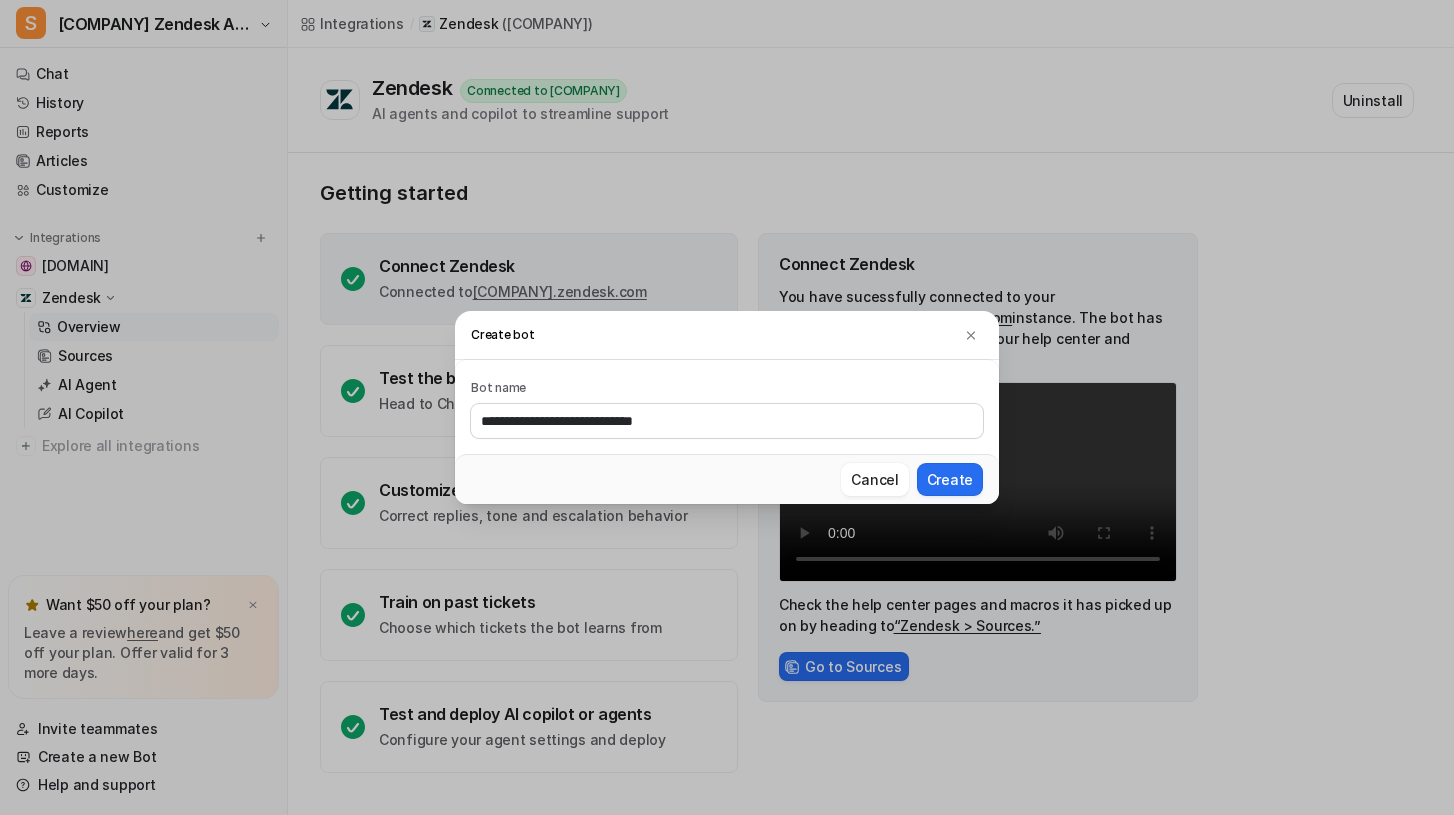 click on "**********" at bounding box center [727, 421] 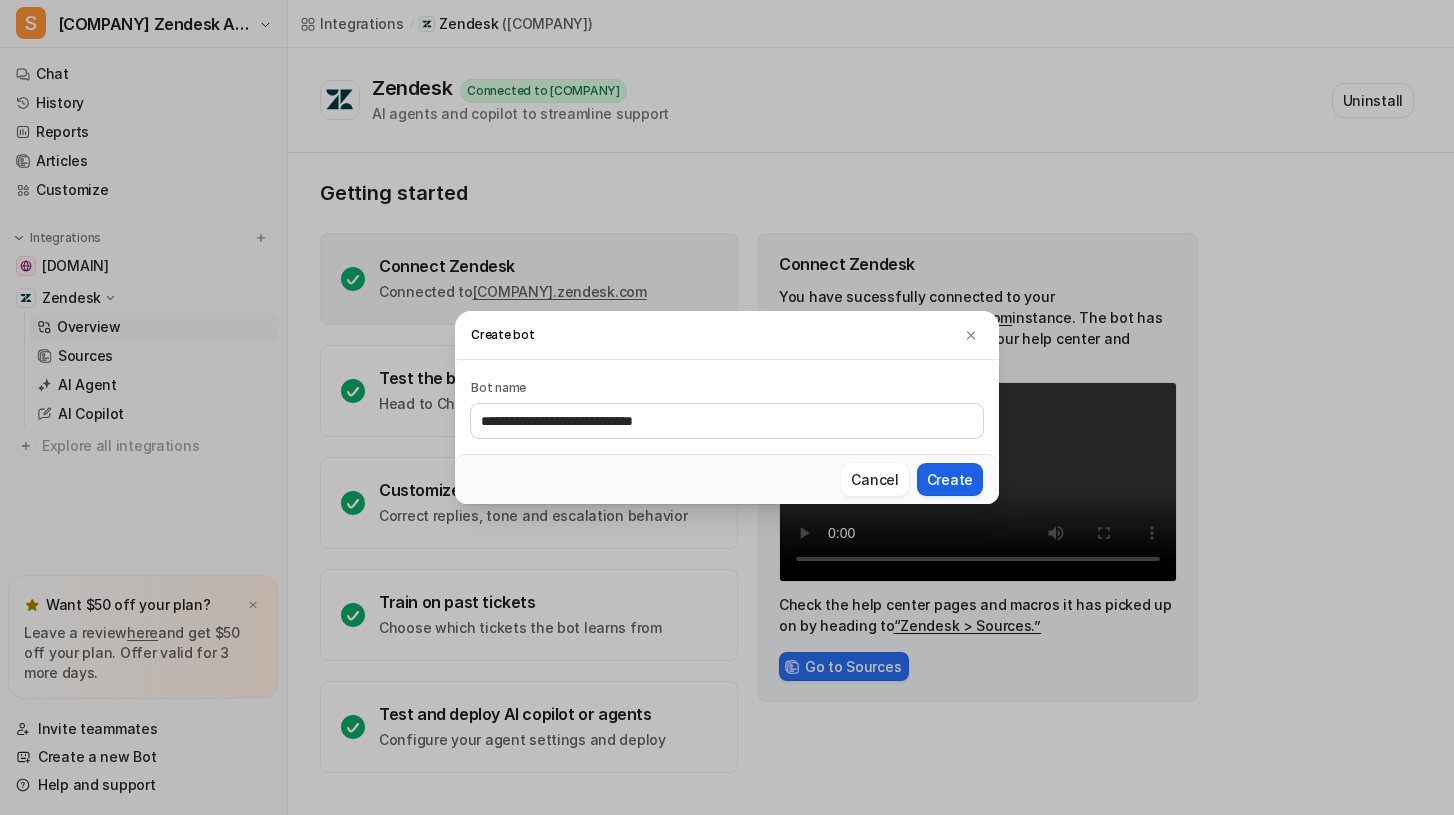 type on "**********" 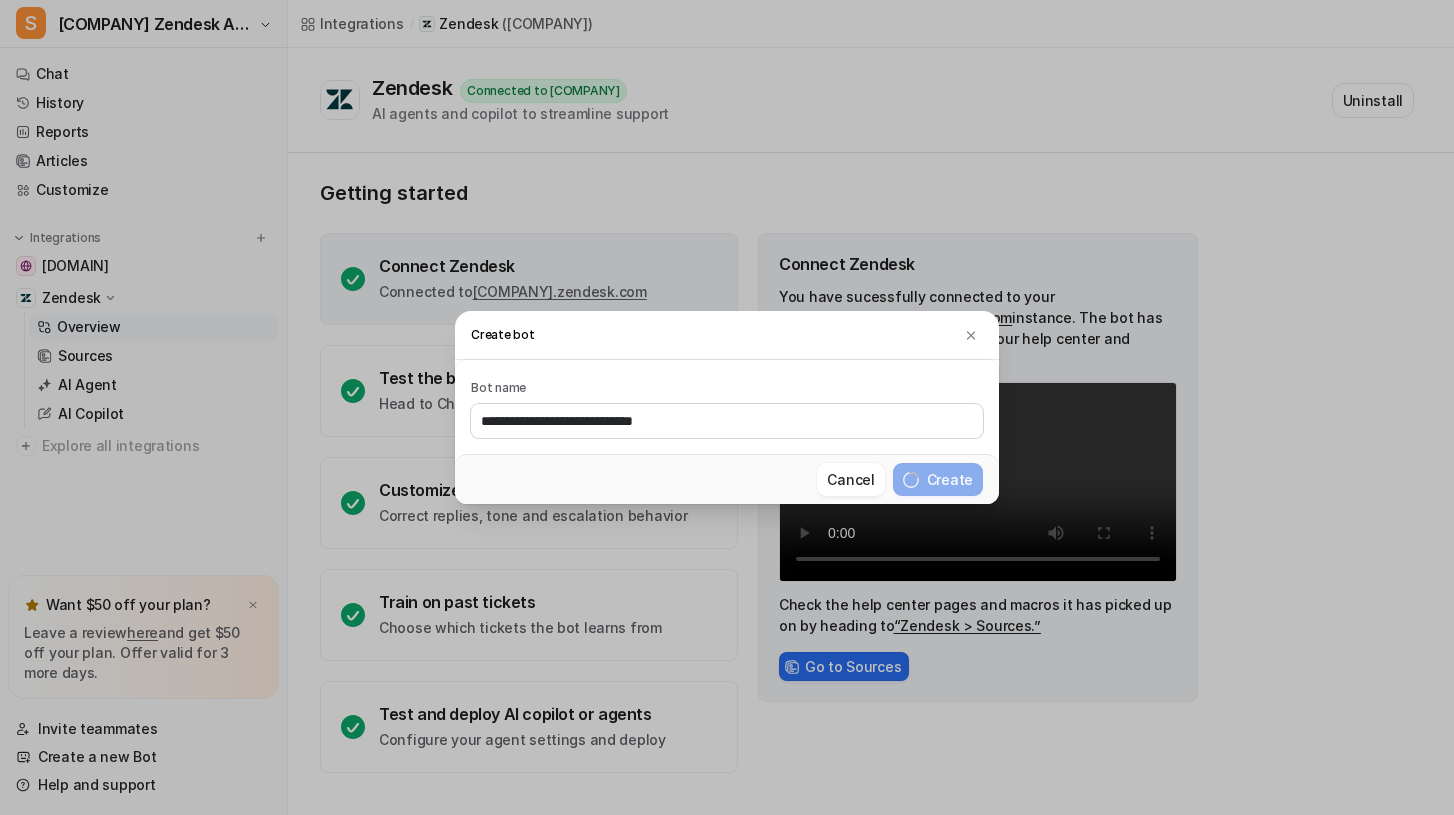 type 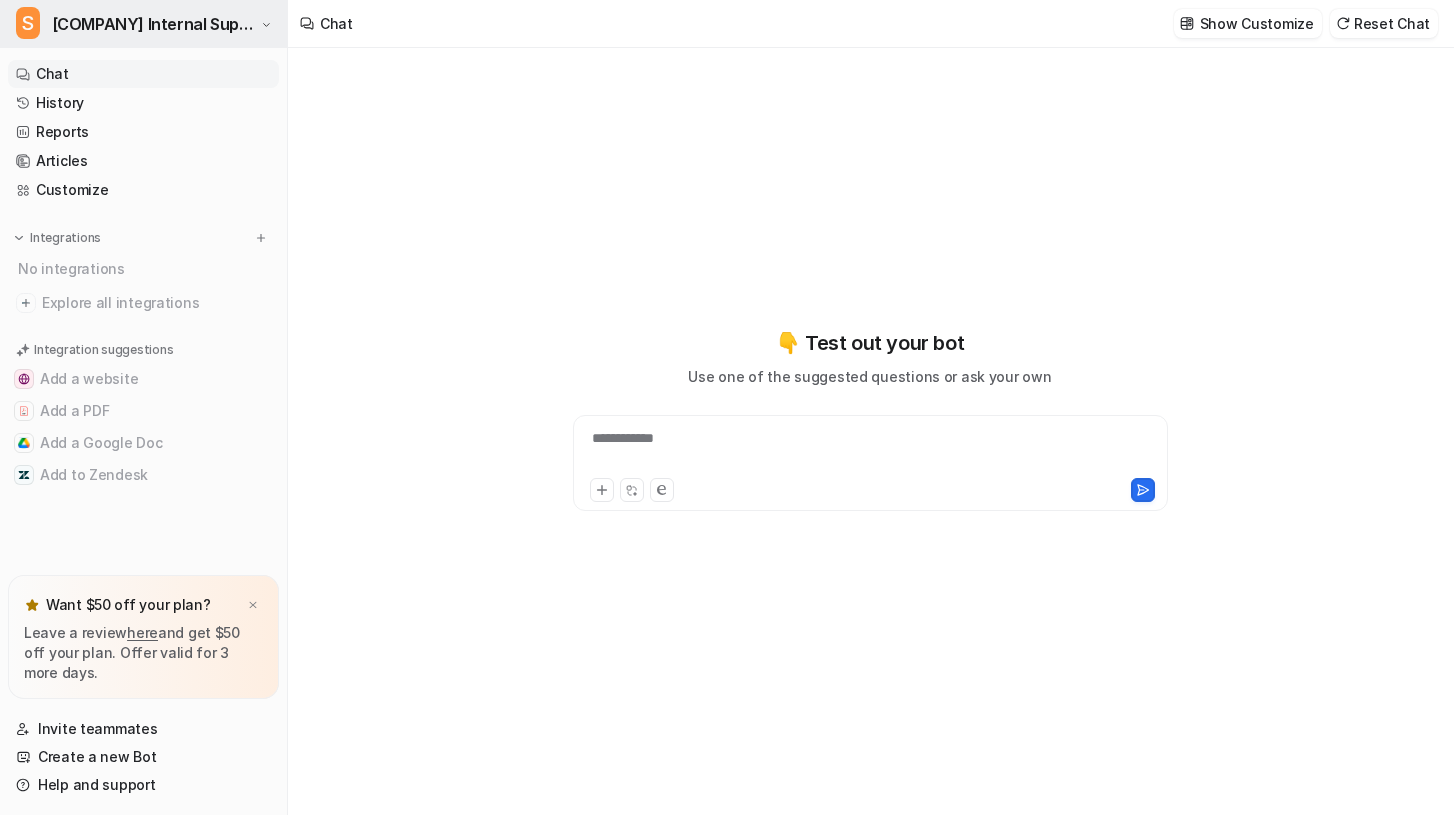 type on "**********" 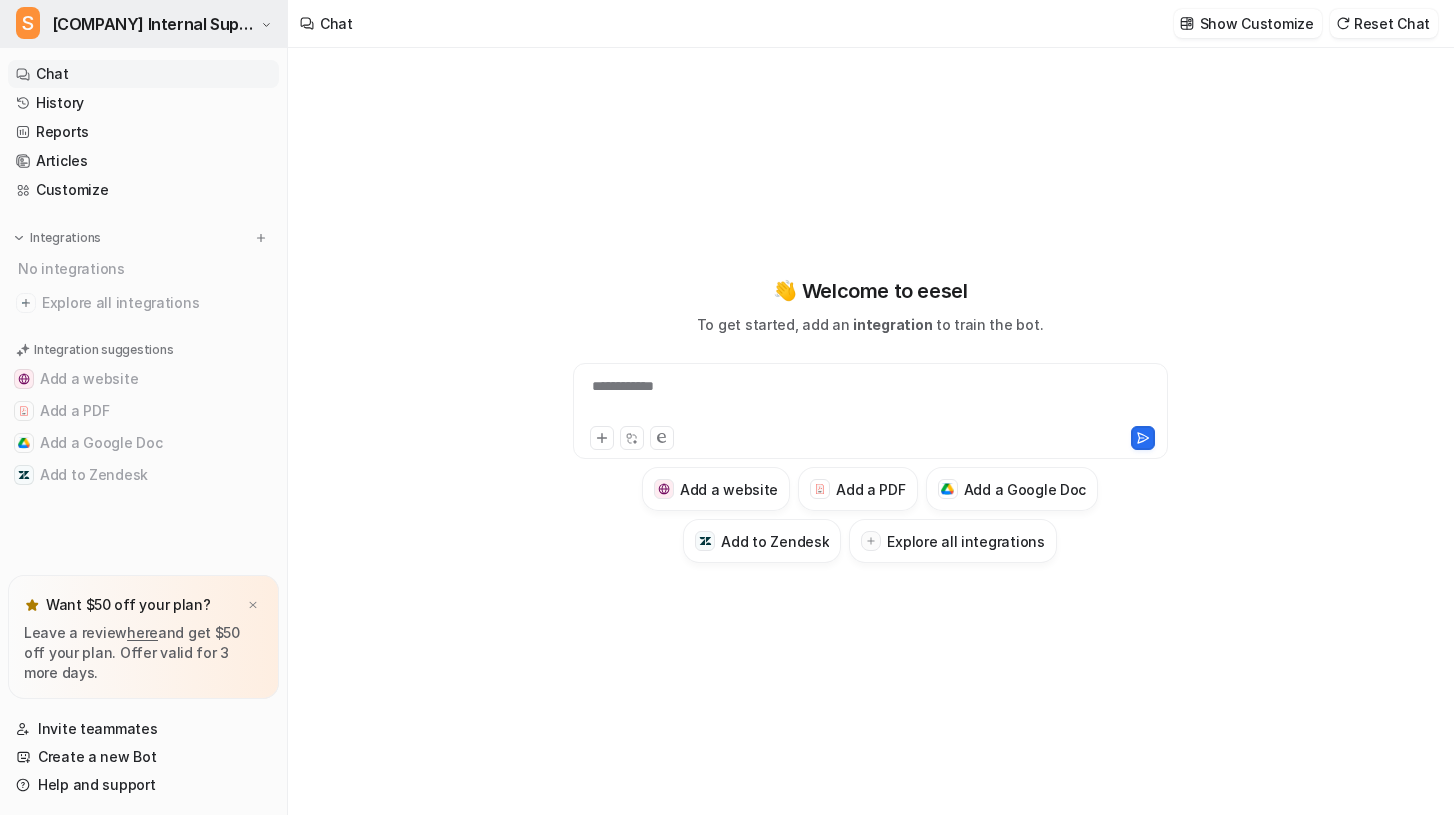 click on "[COMPANY] Internal Support Copilot" at bounding box center (154, 24) 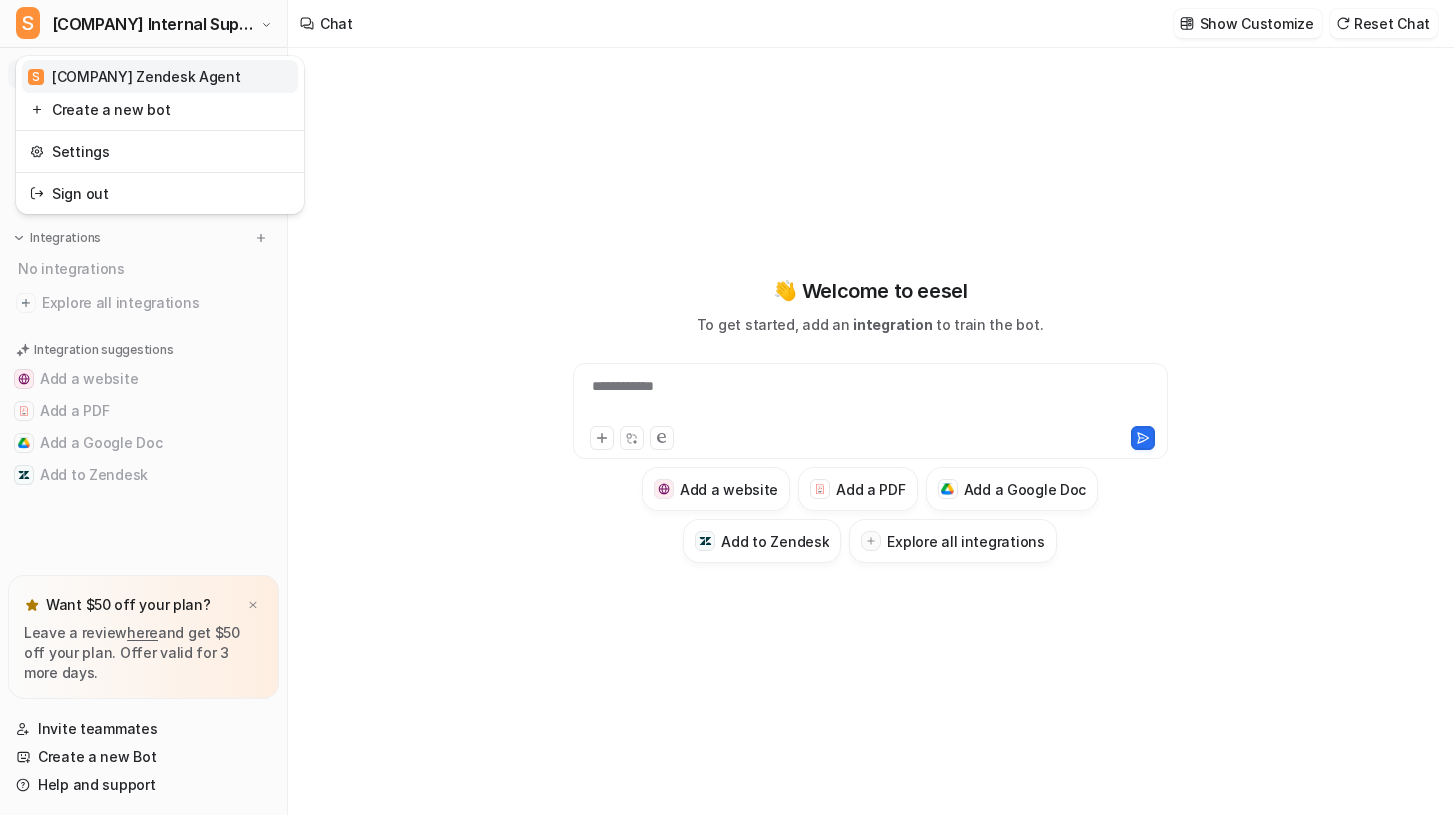 click on "S   [COMPANY] Zendesk Agent" at bounding box center (160, 76) 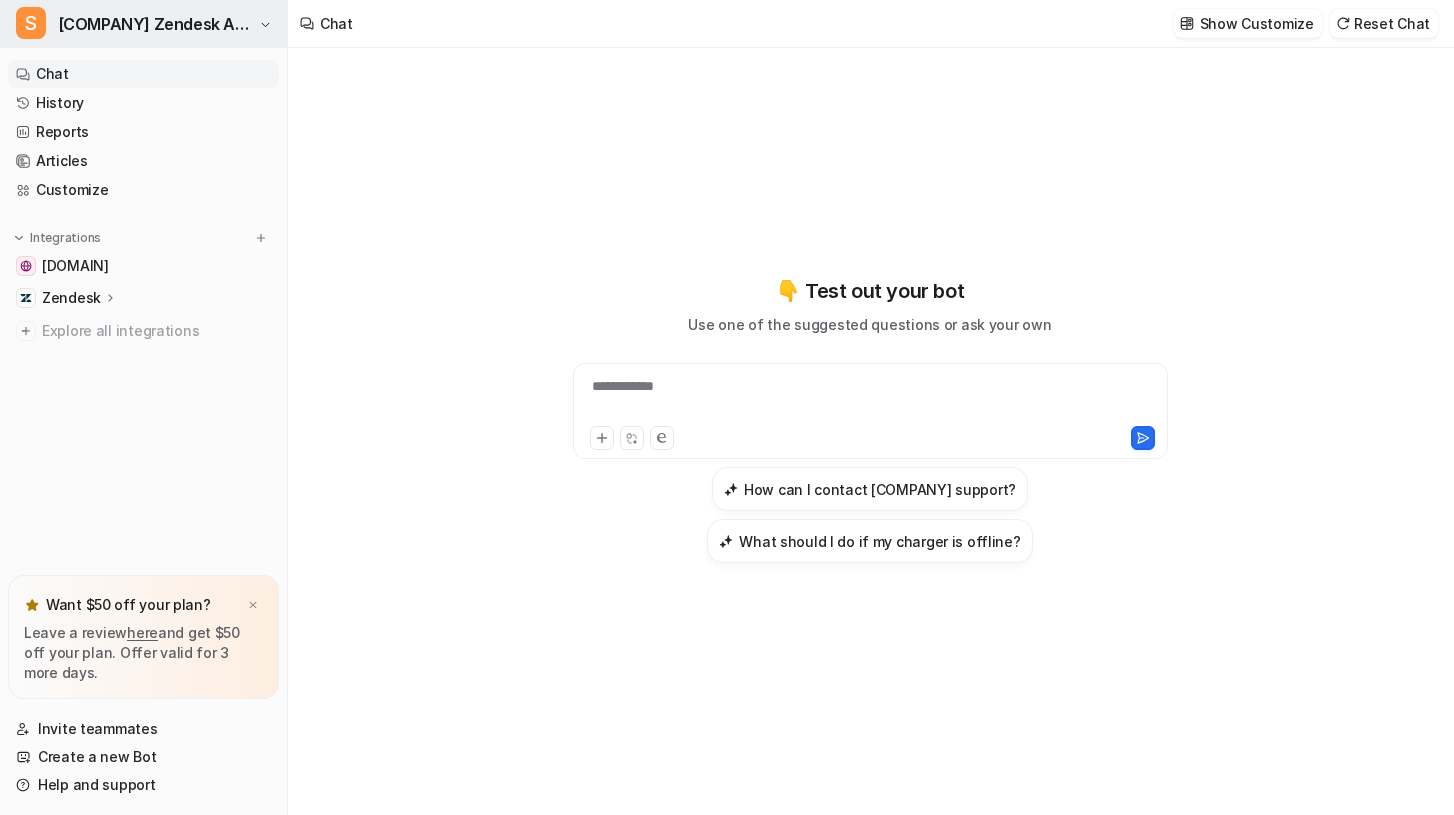 click on "S [COMPANY] Zendesk Agent" at bounding box center (143, 24) 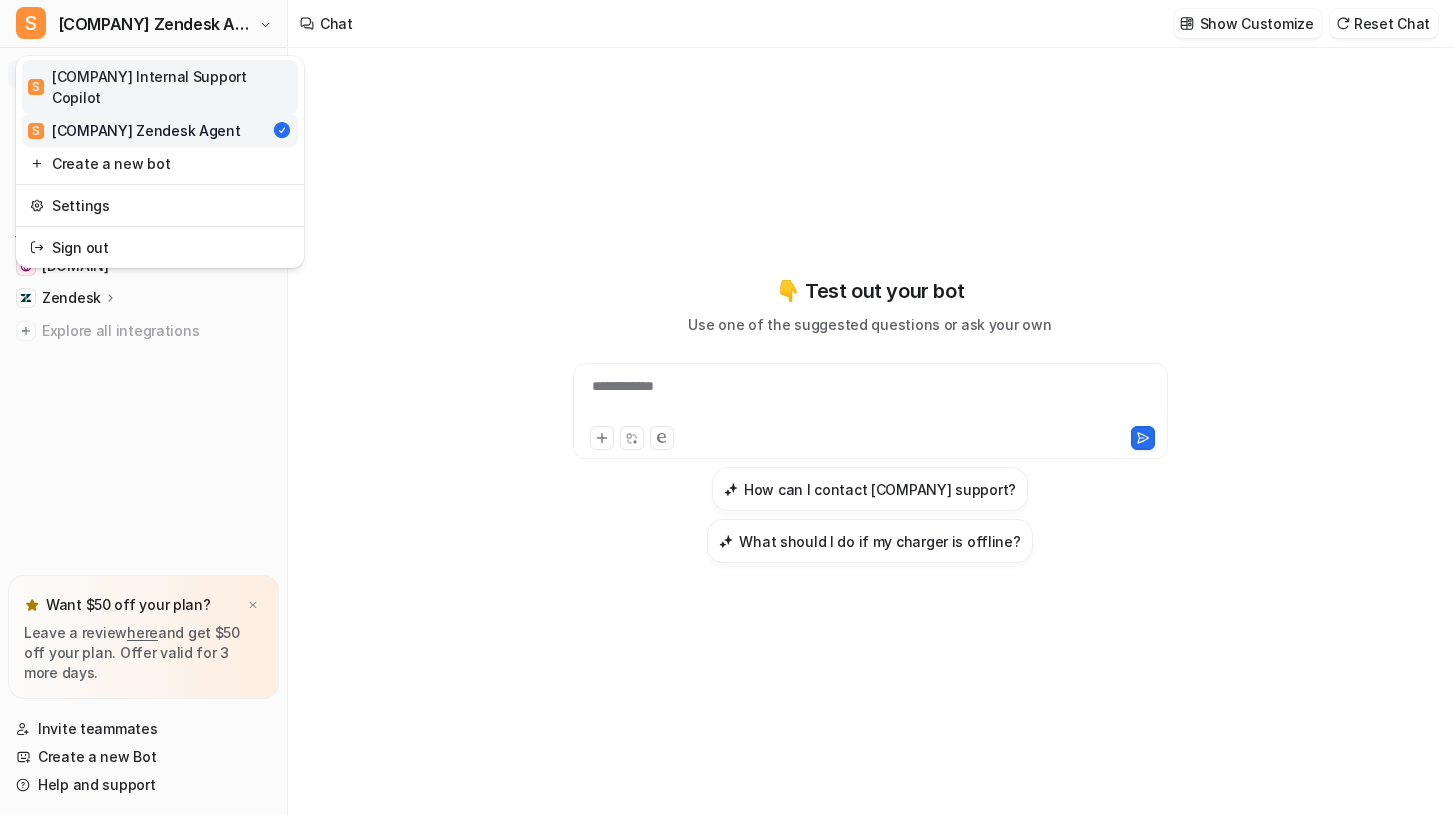 click on "S   [COMPANY] Internal Support Copilot" at bounding box center [160, 87] 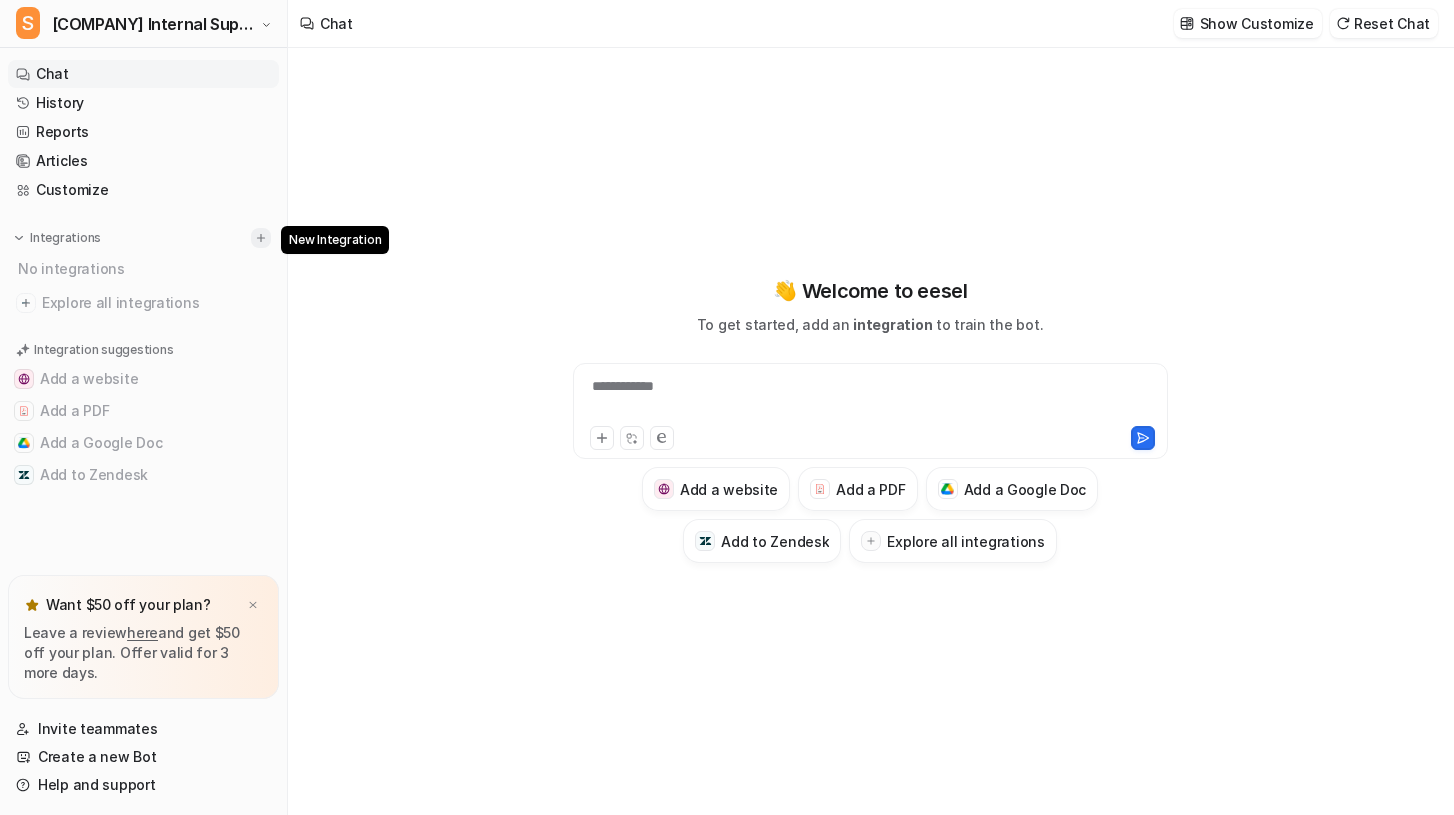 click at bounding box center (261, 238) 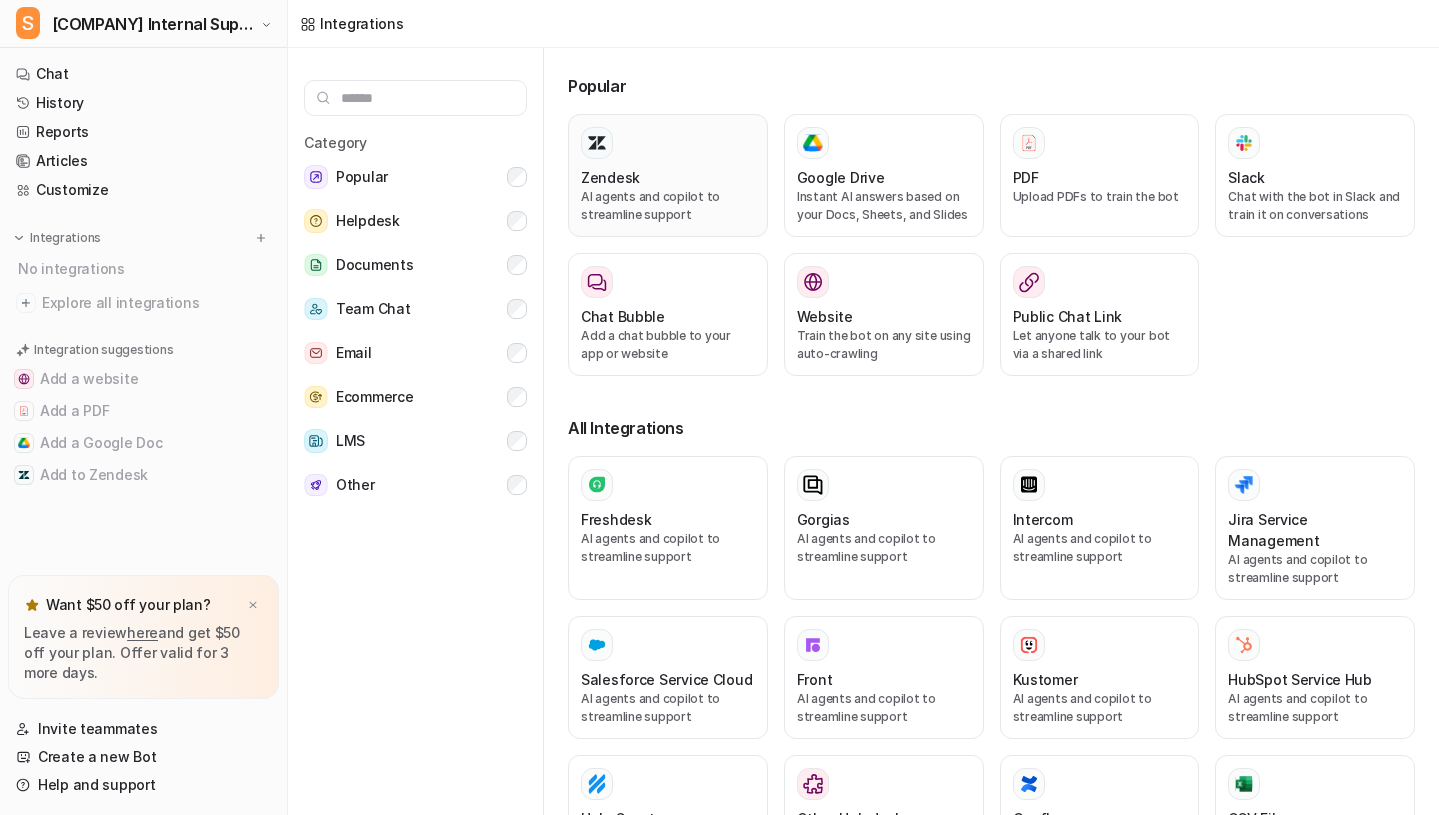 click on "AI agents and copilot to streamline support" at bounding box center (668, 206) 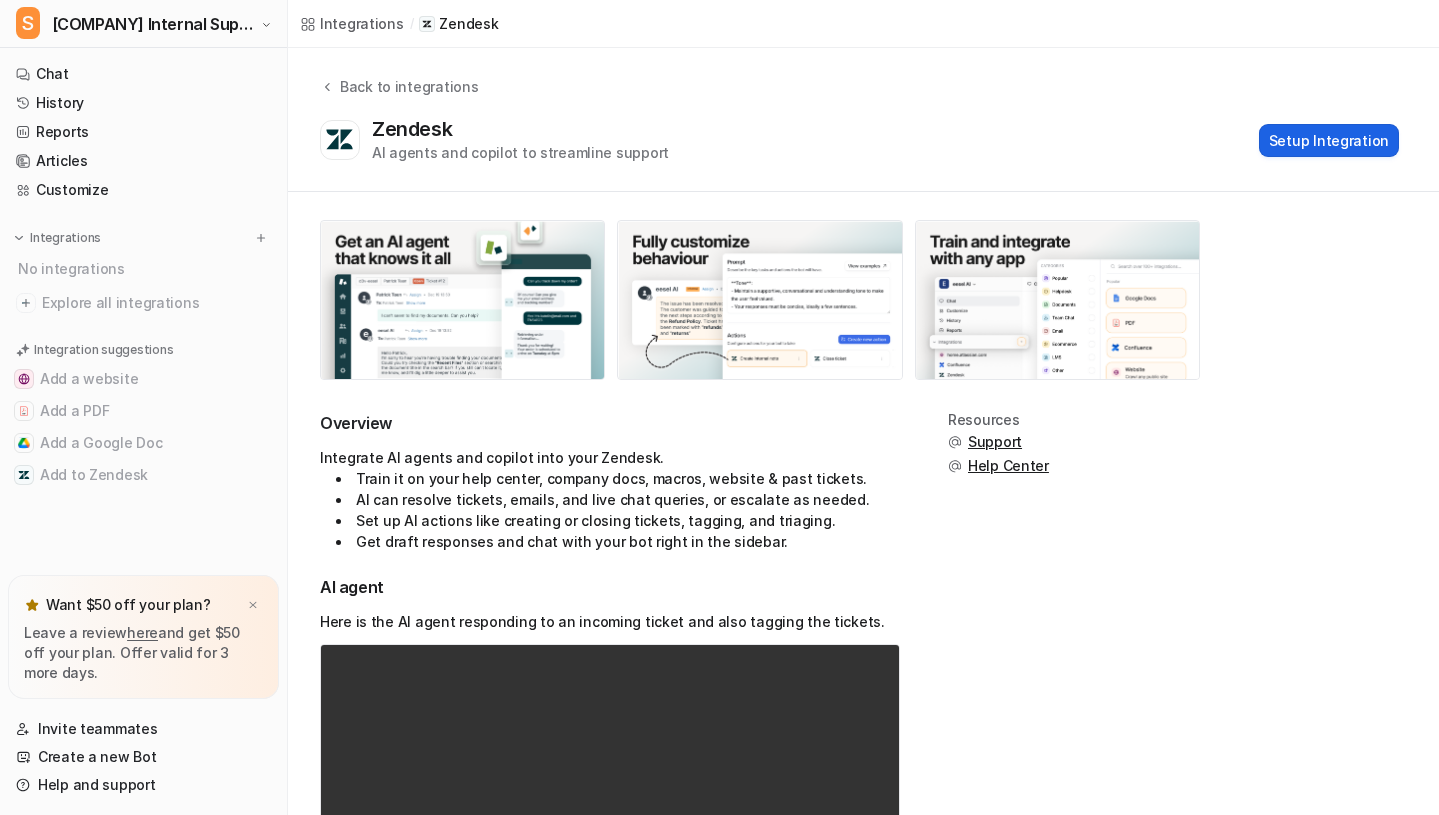 click on "Setup Integration" at bounding box center (1329, 140) 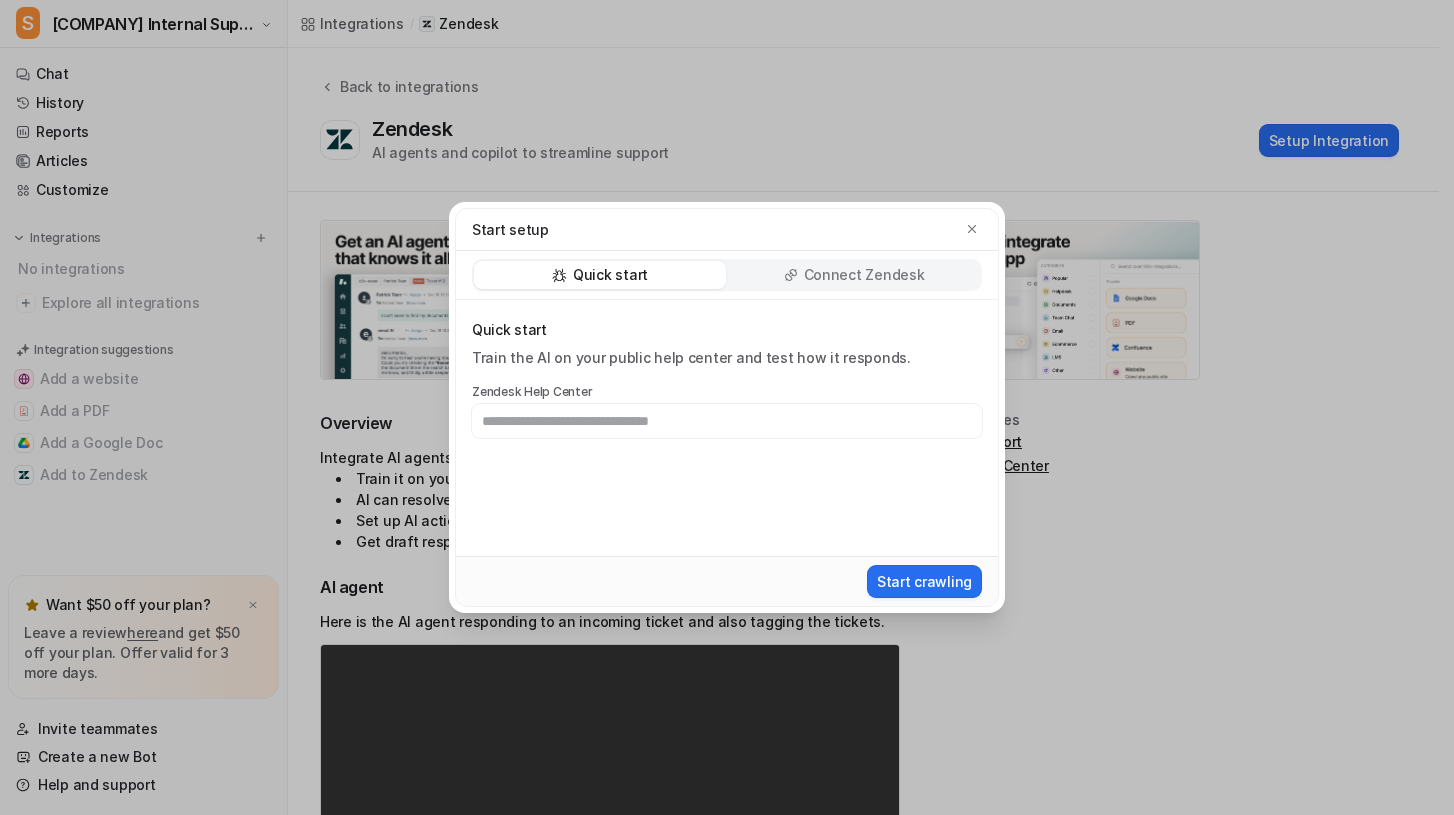 click at bounding box center (727, 421) 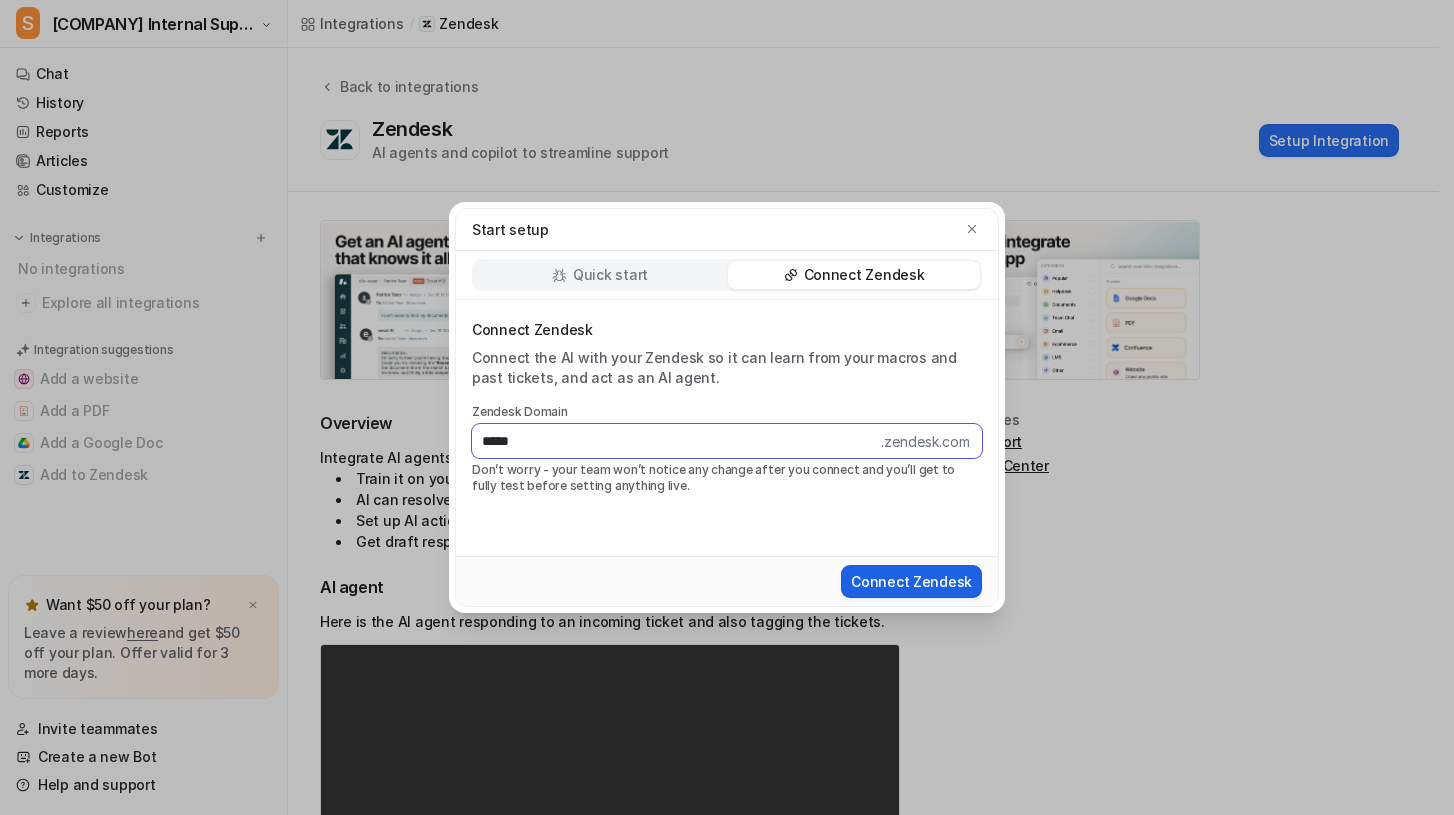 type on "*****" 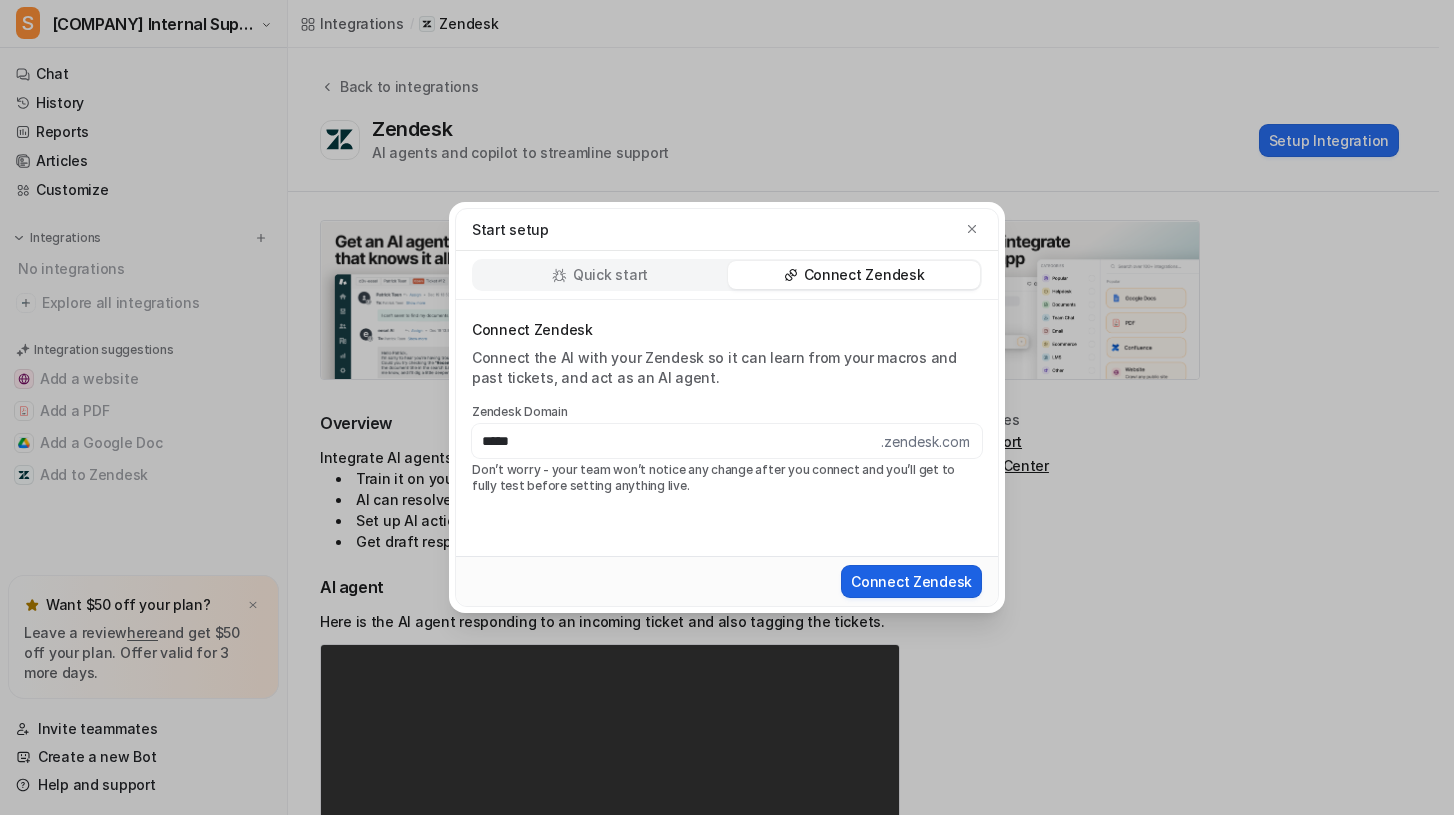 click on "Connect Zendesk" at bounding box center [911, 581] 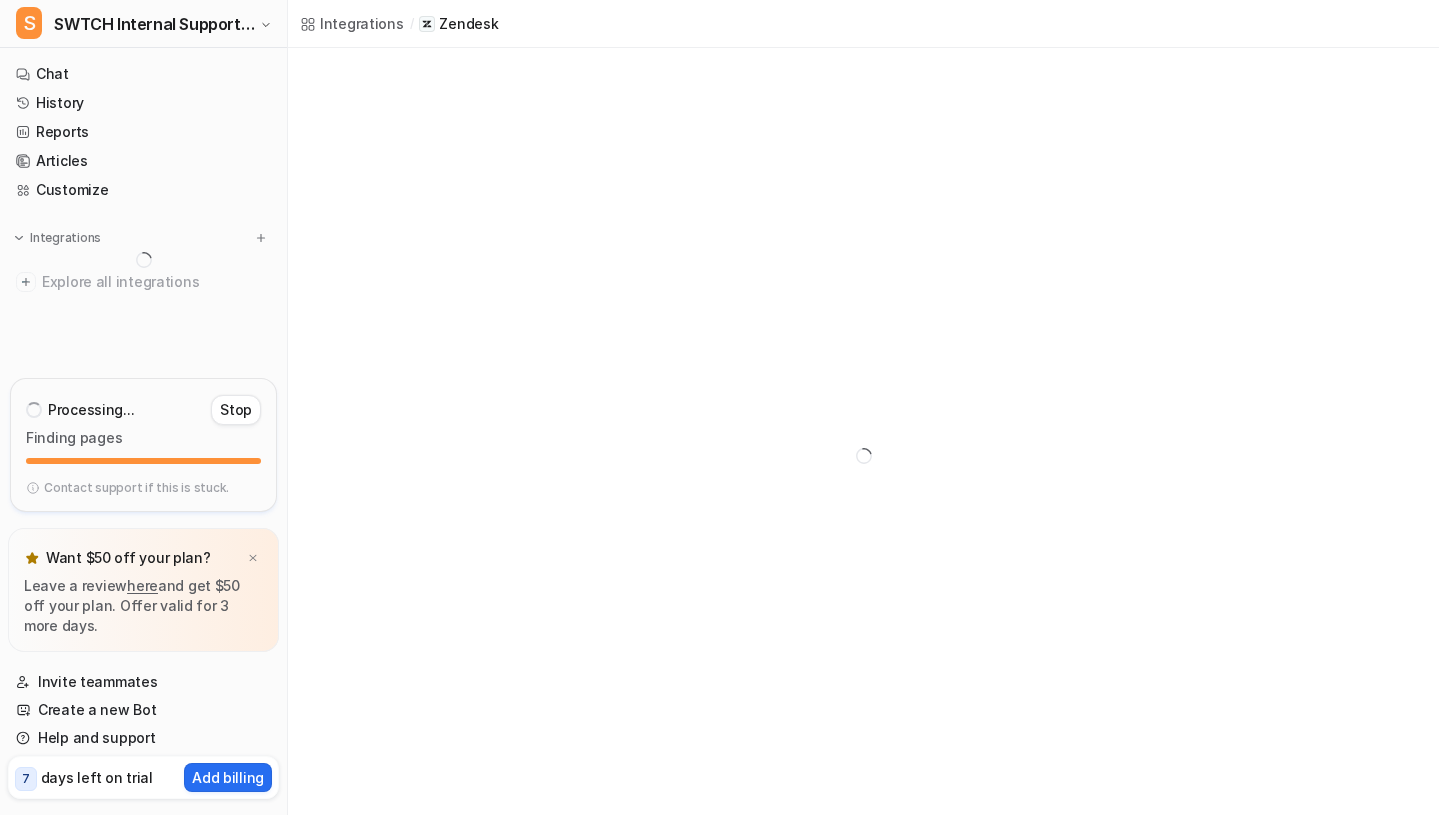 scroll, scrollTop: 0, scrollLeft: 0, axis: both 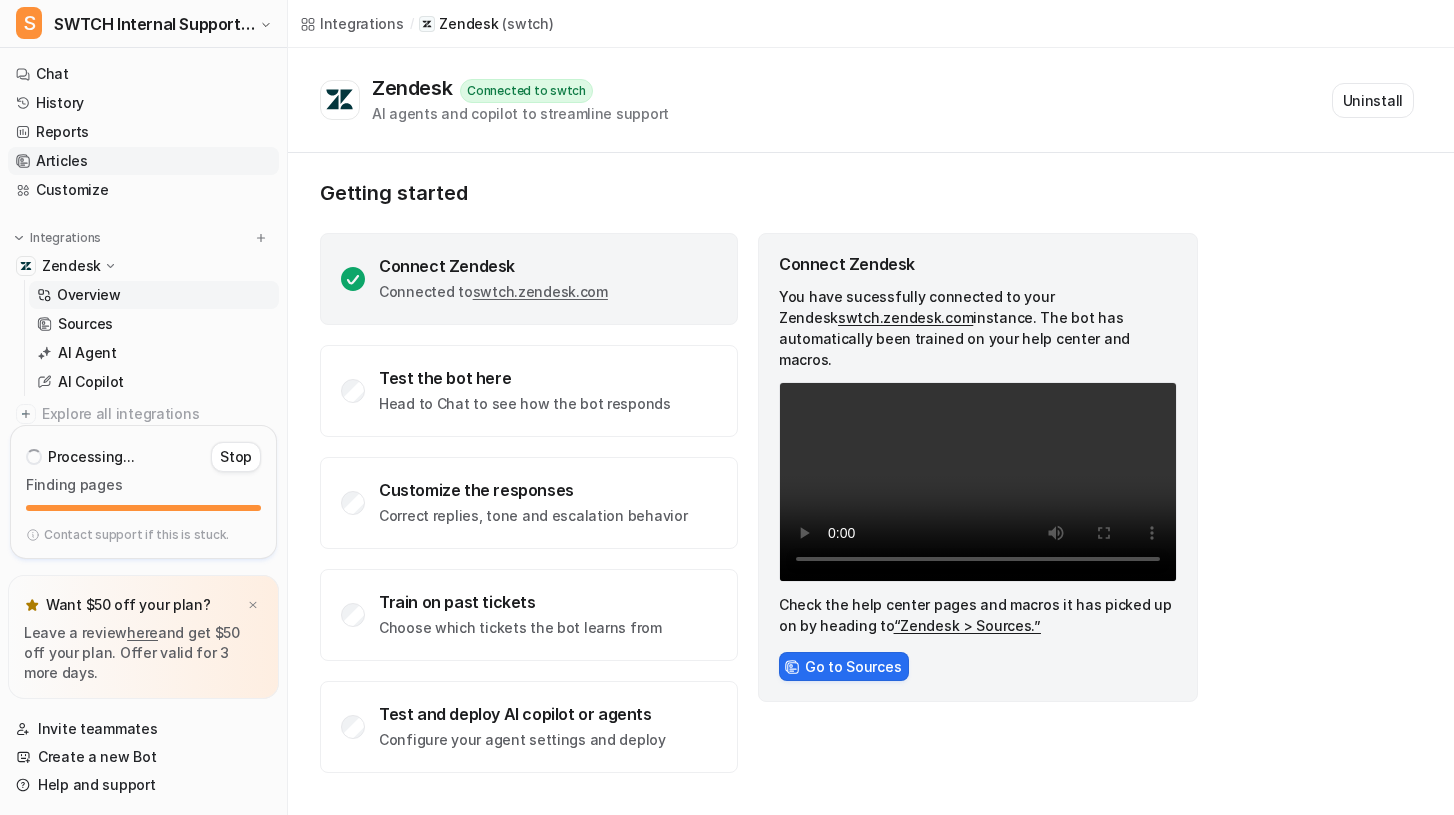 click on "Articles" at bounding box center [143, 161] 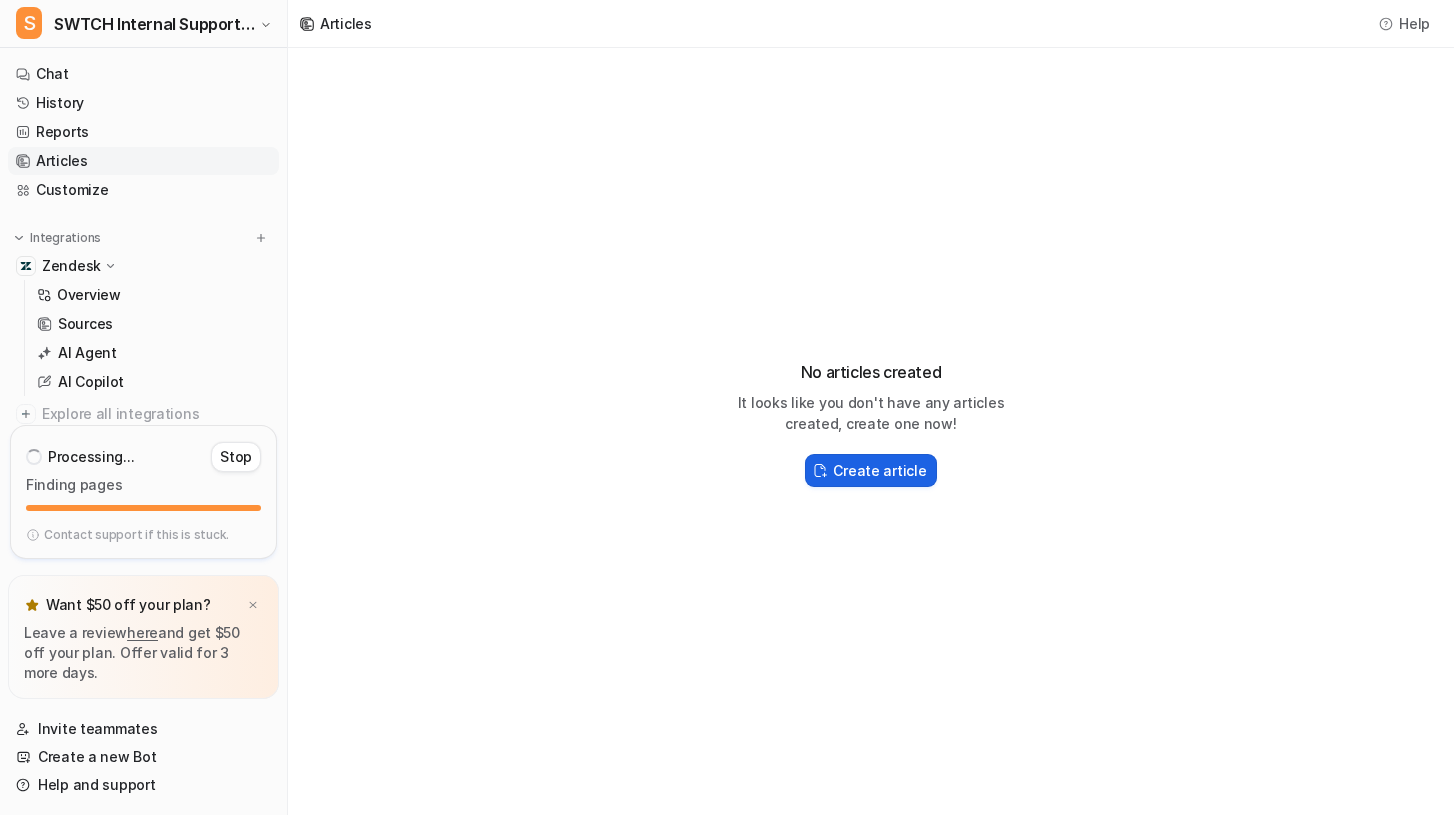 click on "Create article" at bounding box center [879, 470] 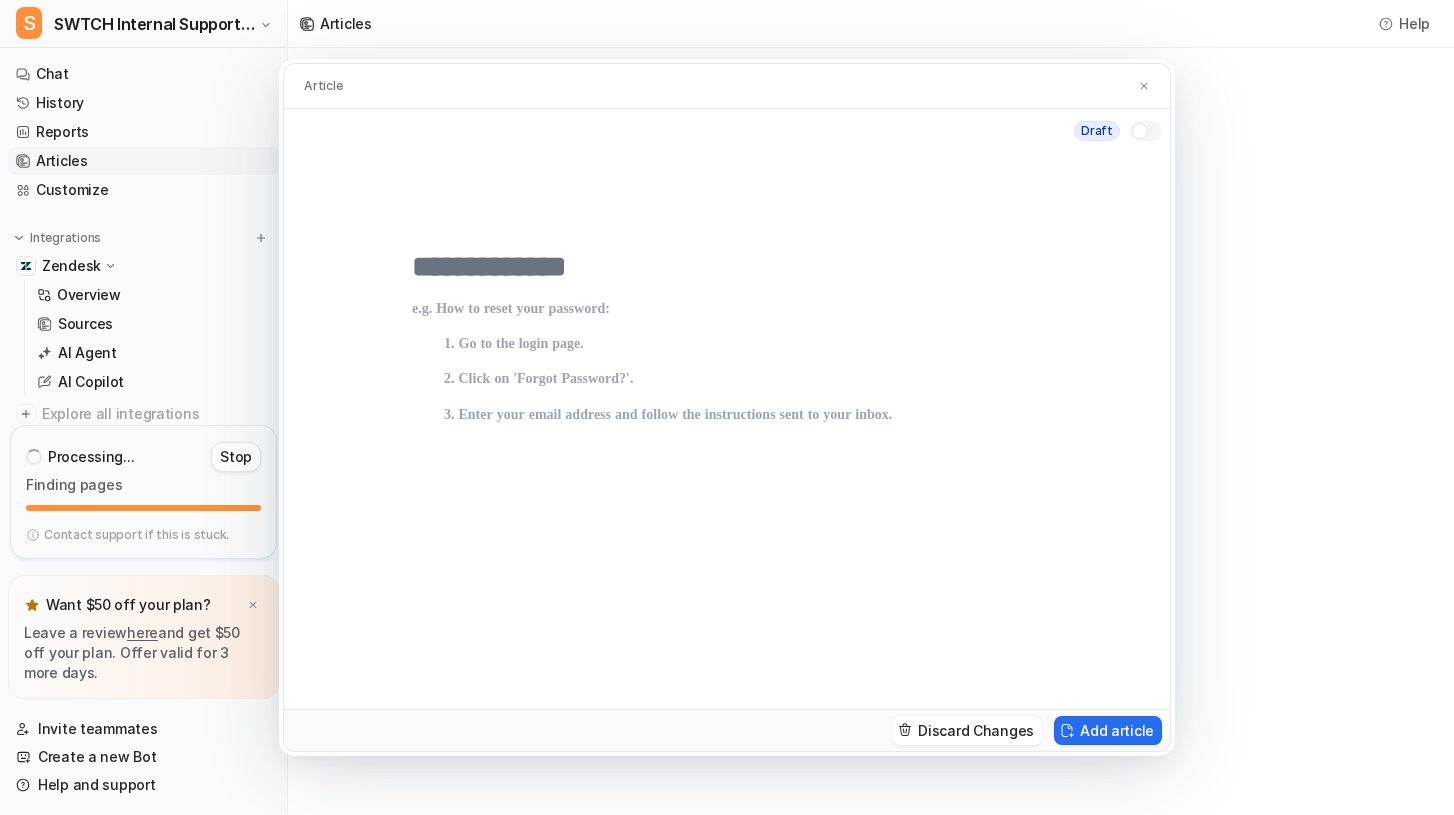 click at bounding box center [727, 267] 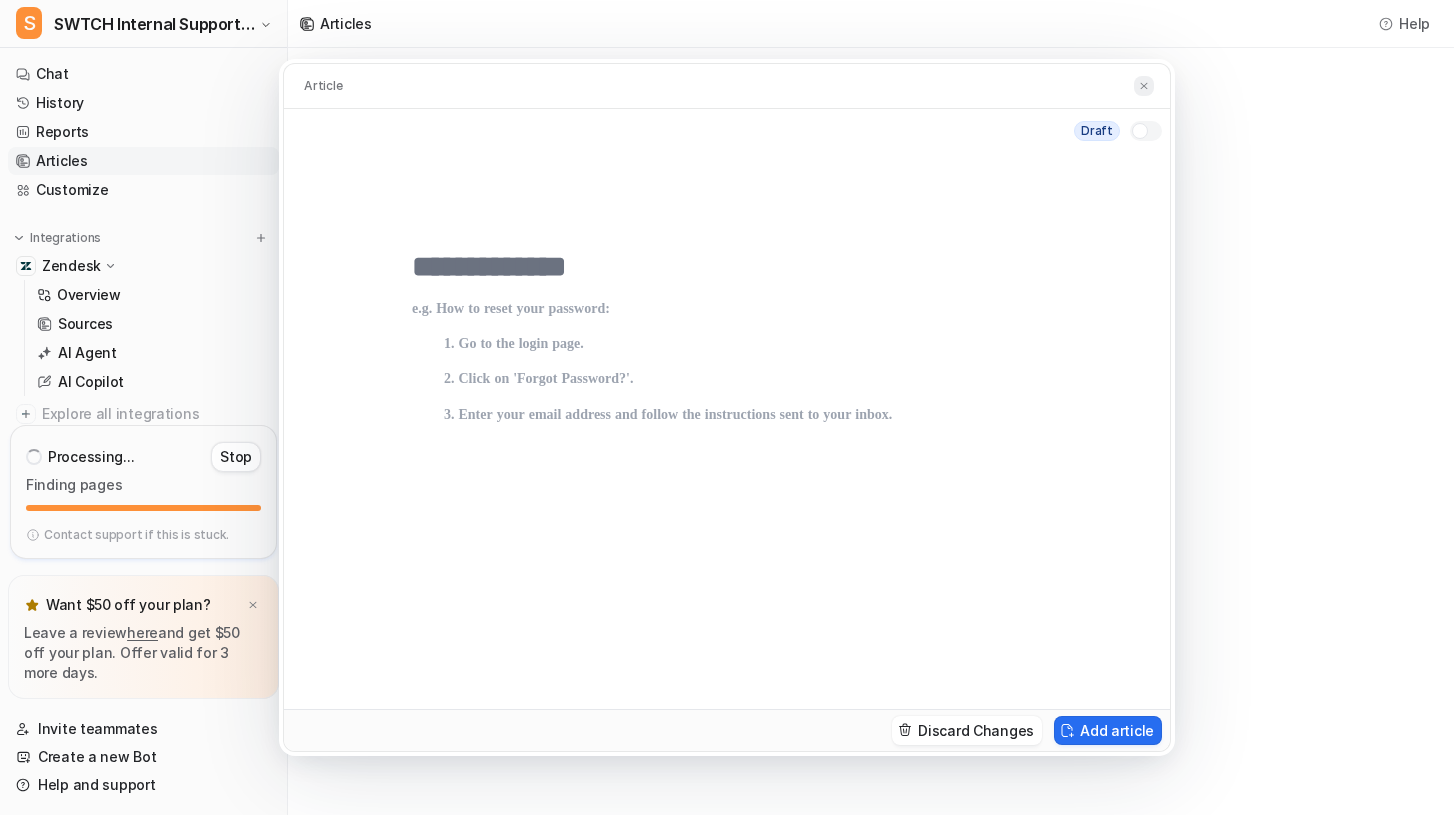 click at bounding box center [1144, 86] 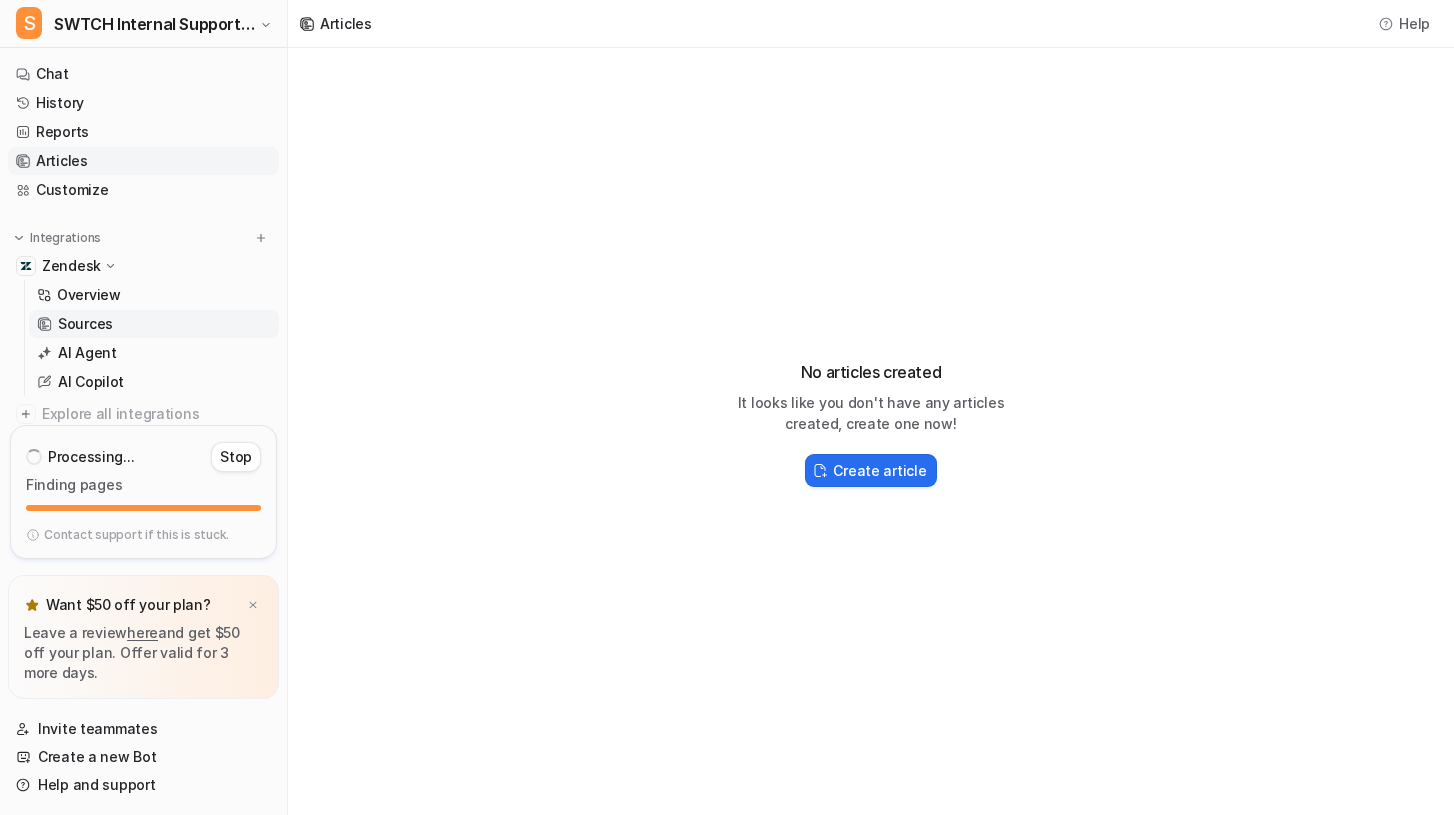 click on "Sources" at bounding box center (85, 324) 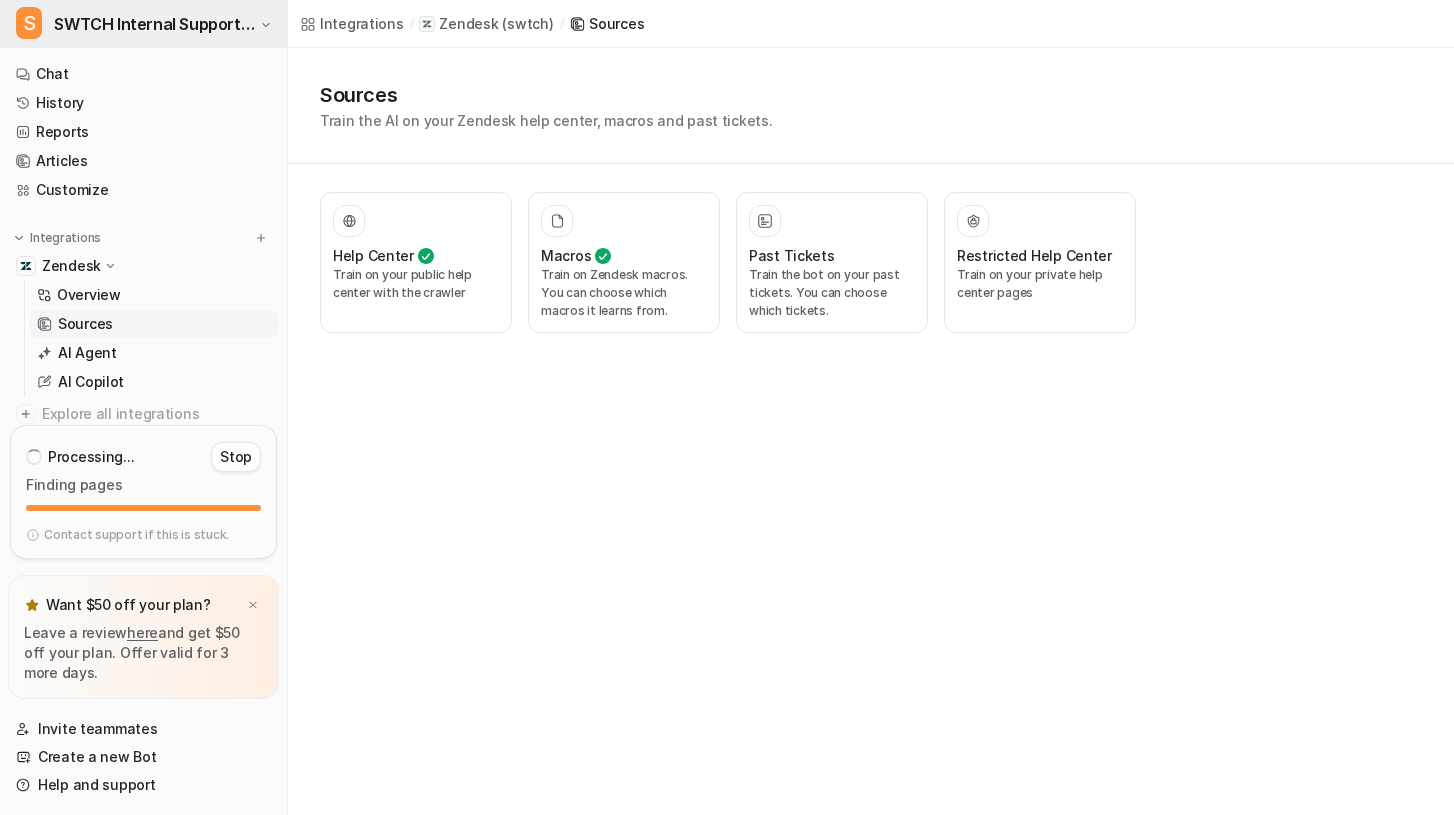 click on "[COMPANY] Internal Support Copilot" at bounding box center (154, 24) 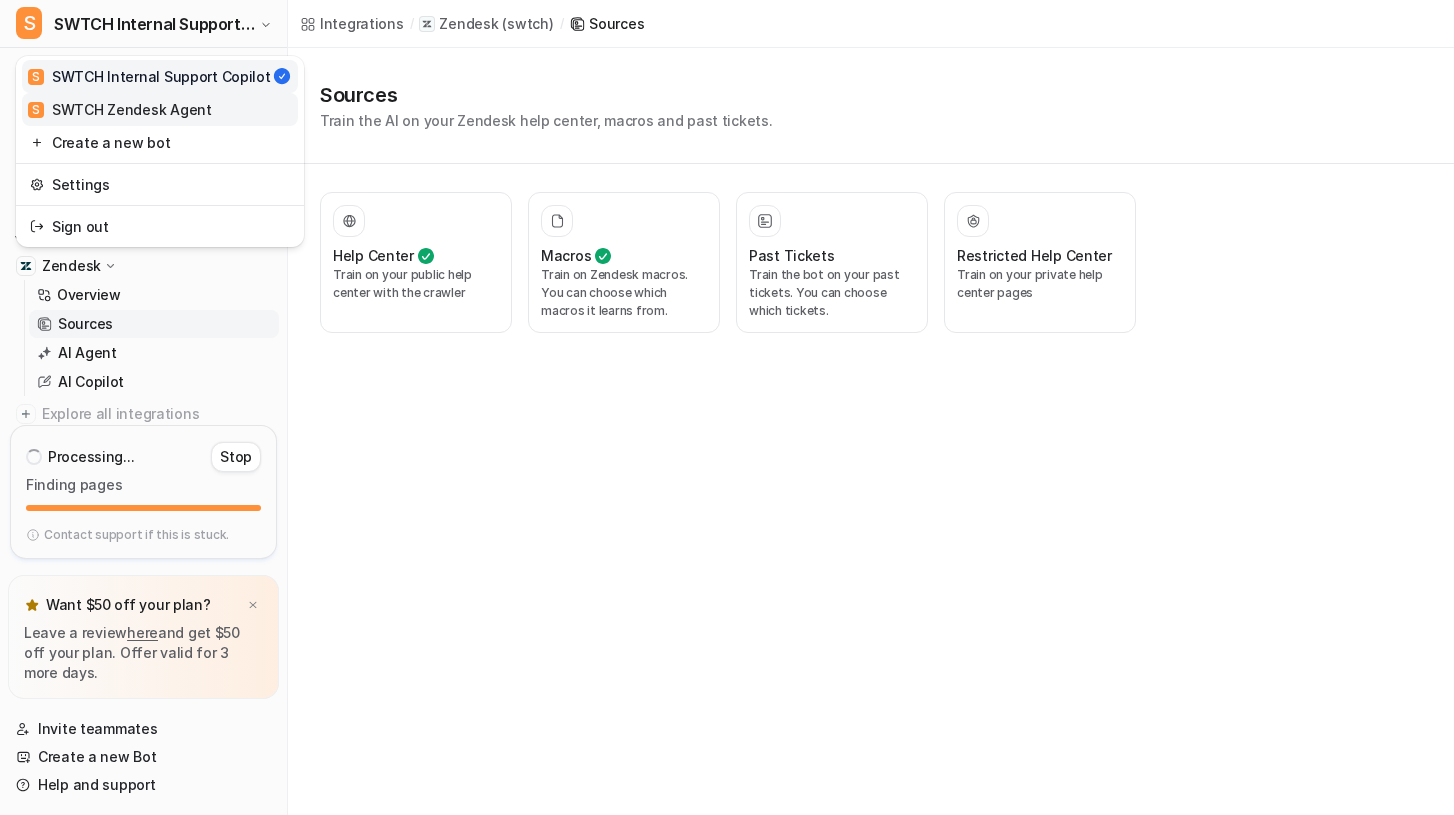 click on "S   [COMPANY] Zendesk Agent" at bounding box center [160, 109] 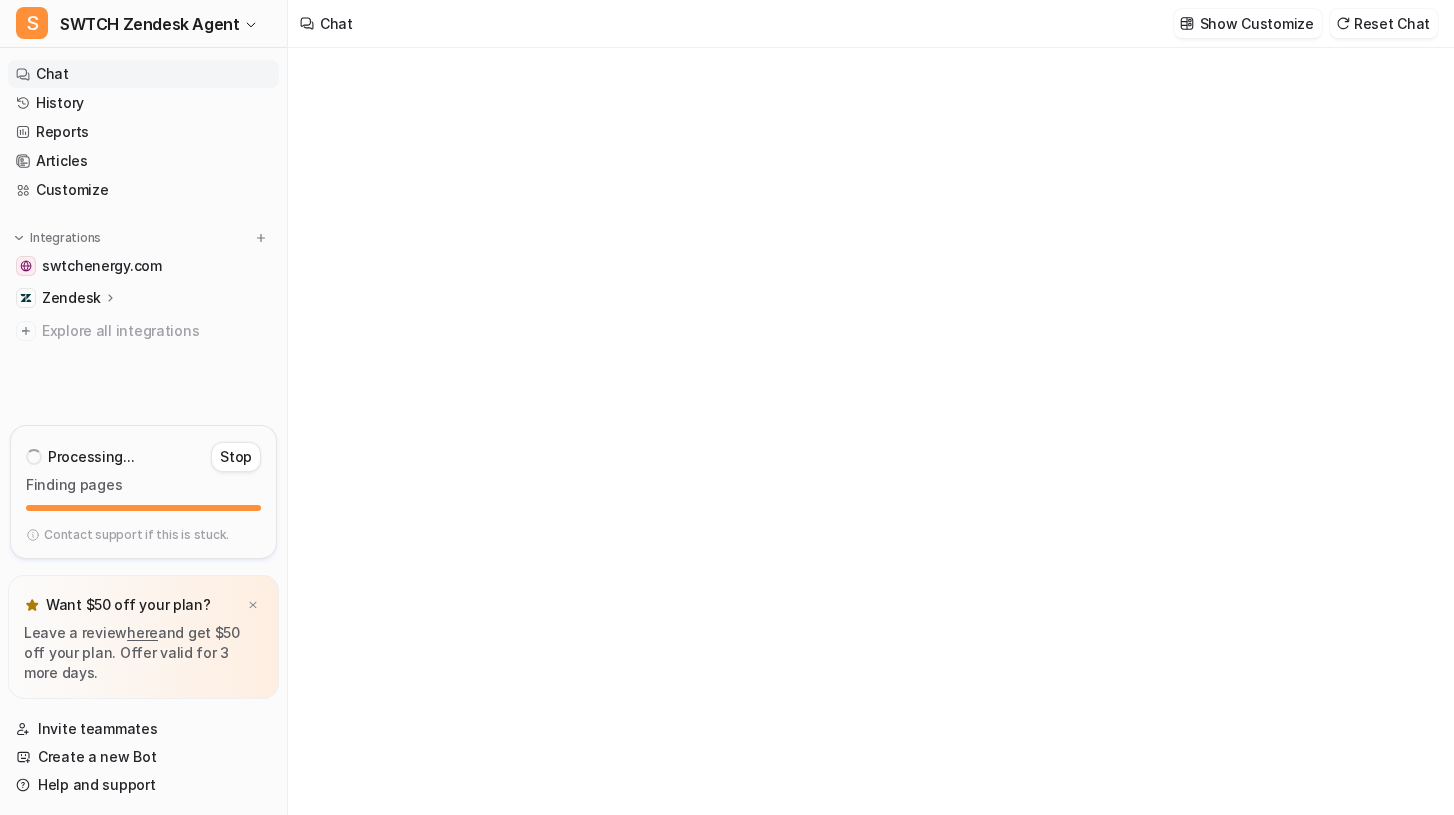 type on "**********" 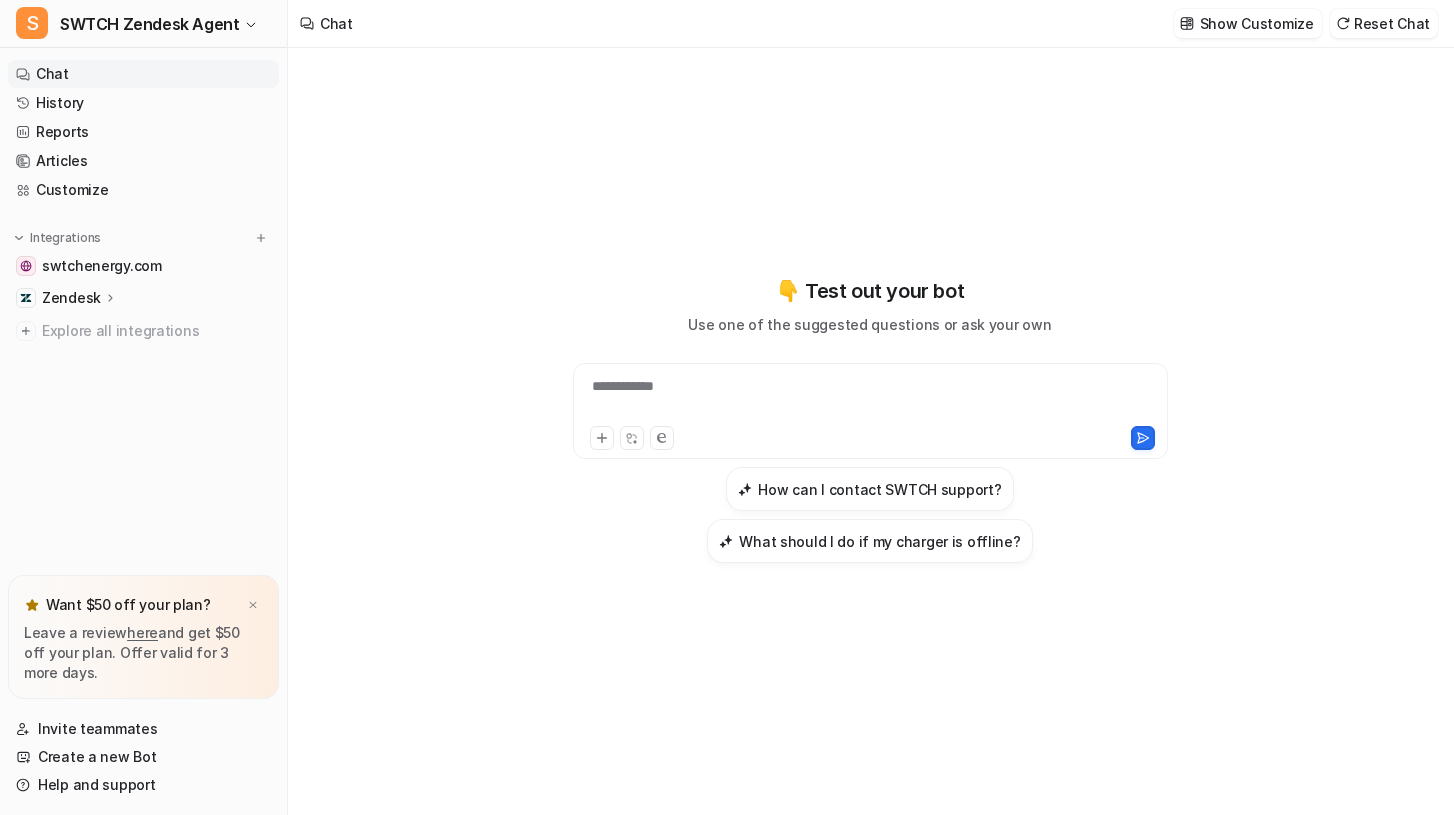 click 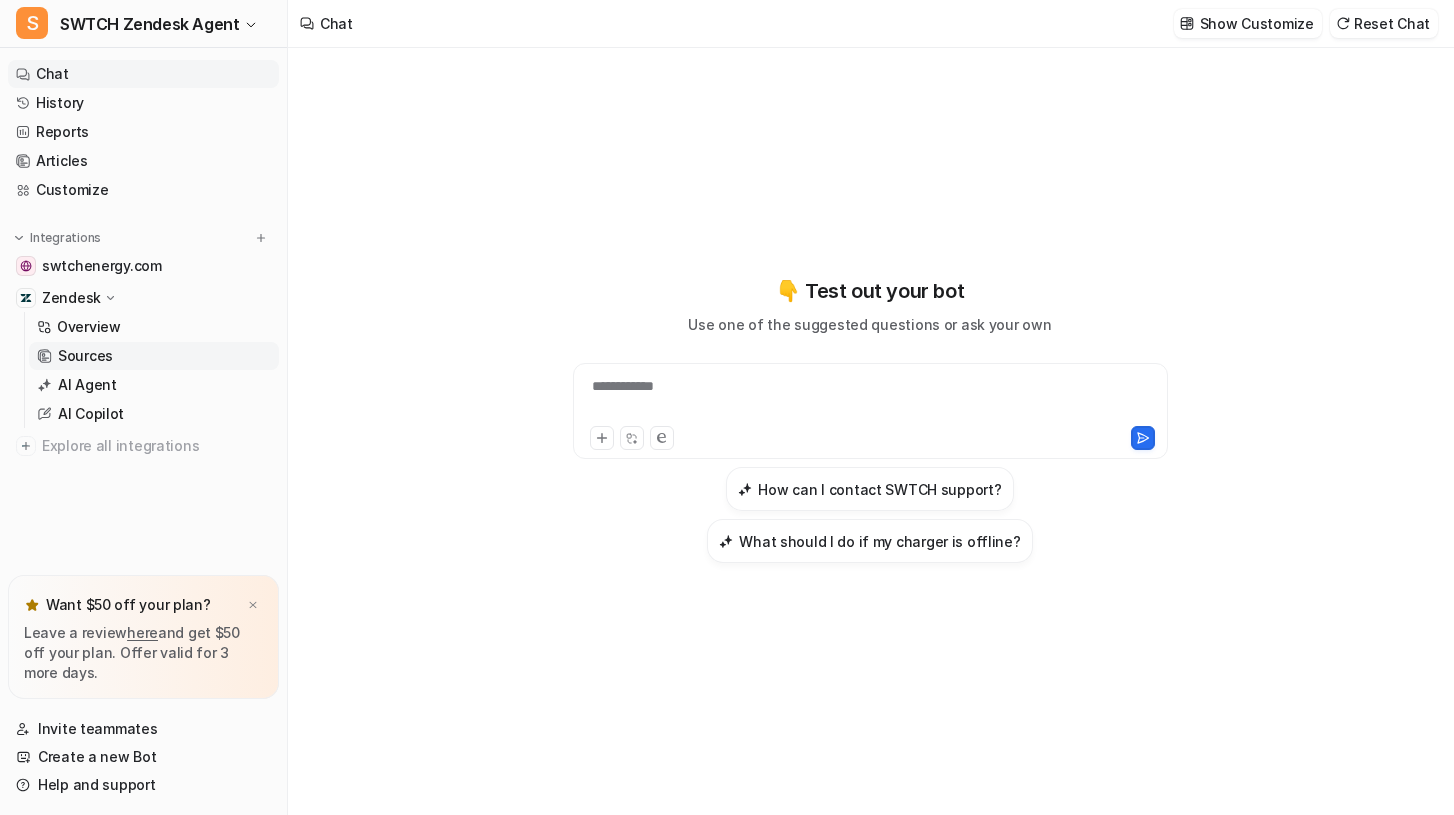 click on "Sources" at bounding box center [85, 356] 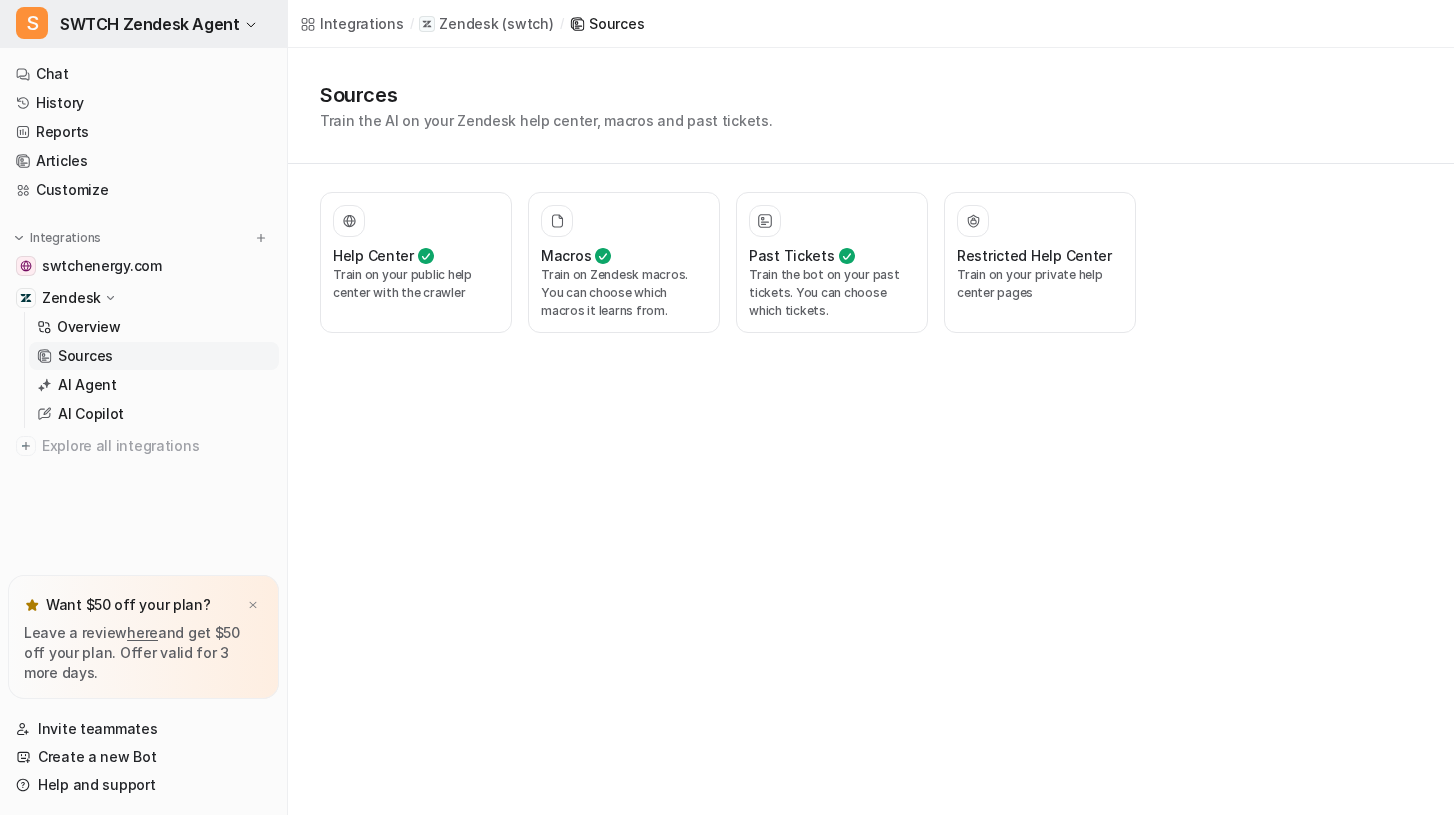 click on "S [COMPANY] Zendesk Agent" at bounding box center [143, 24] 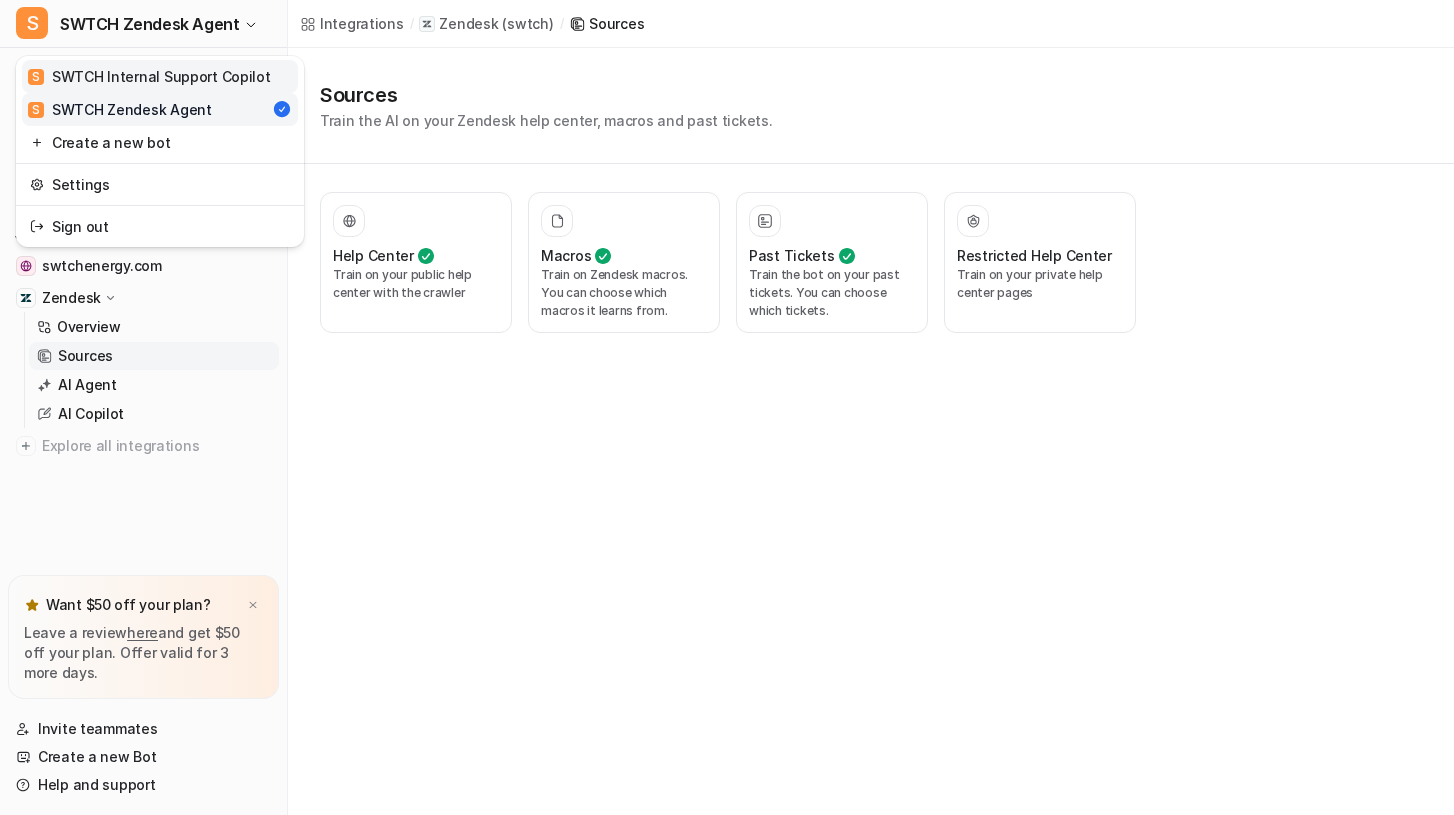 click on "S   [COMPANY] Internal Support Copilot" at bounding box center [149, 76] 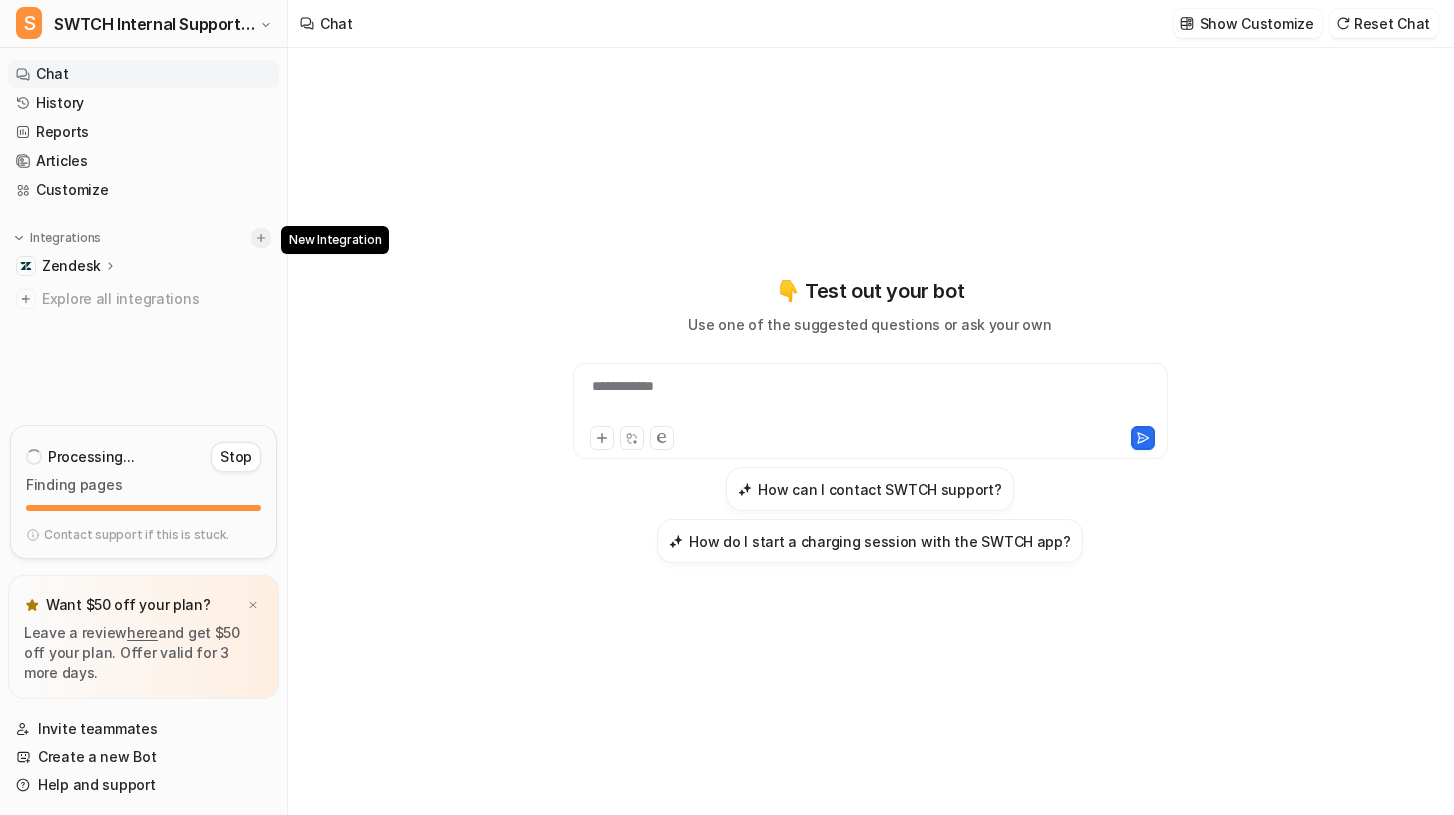 click at bounding box center [261, 238] 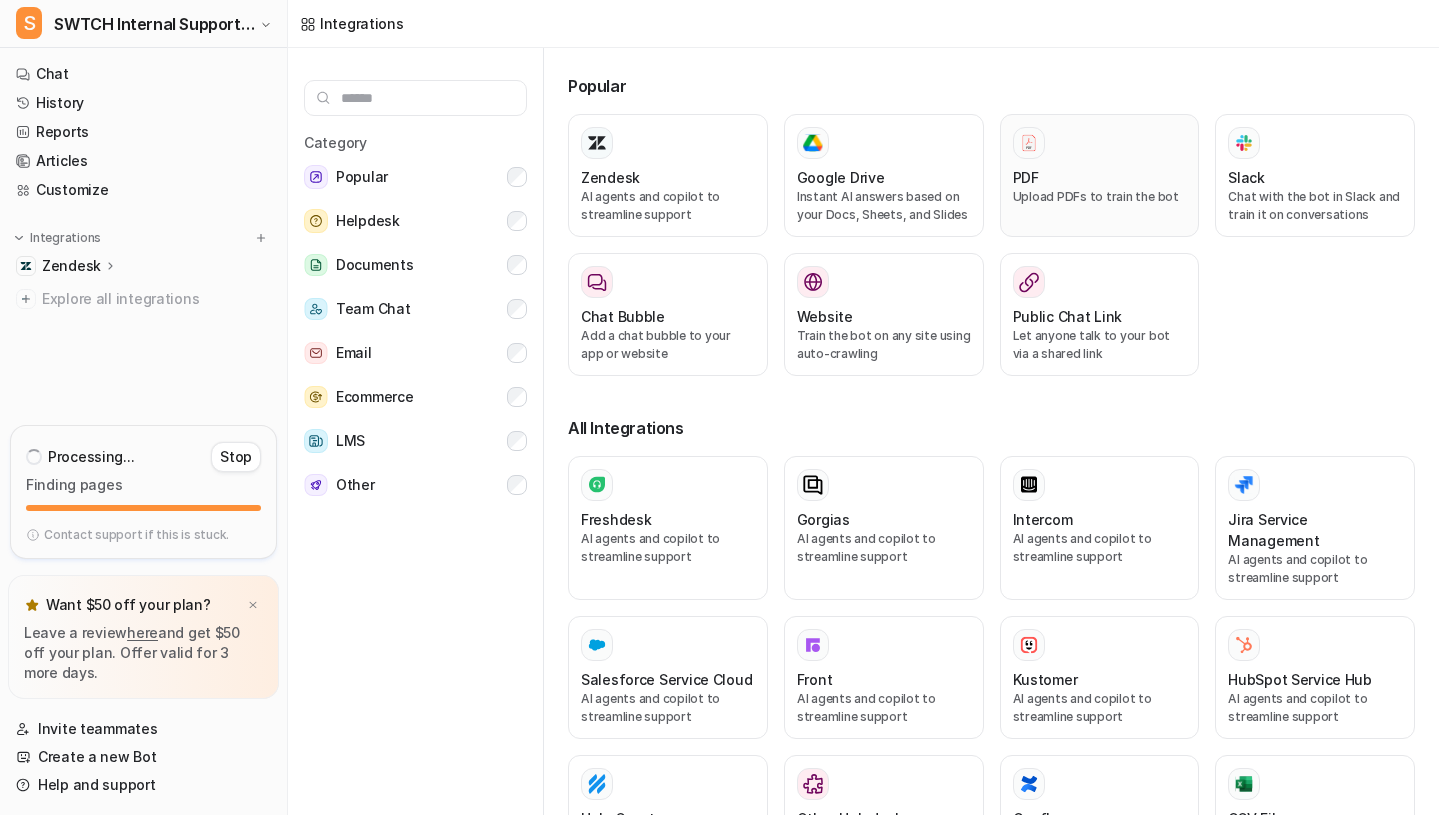 click on "PDF" at bounding box center (1100, 177) 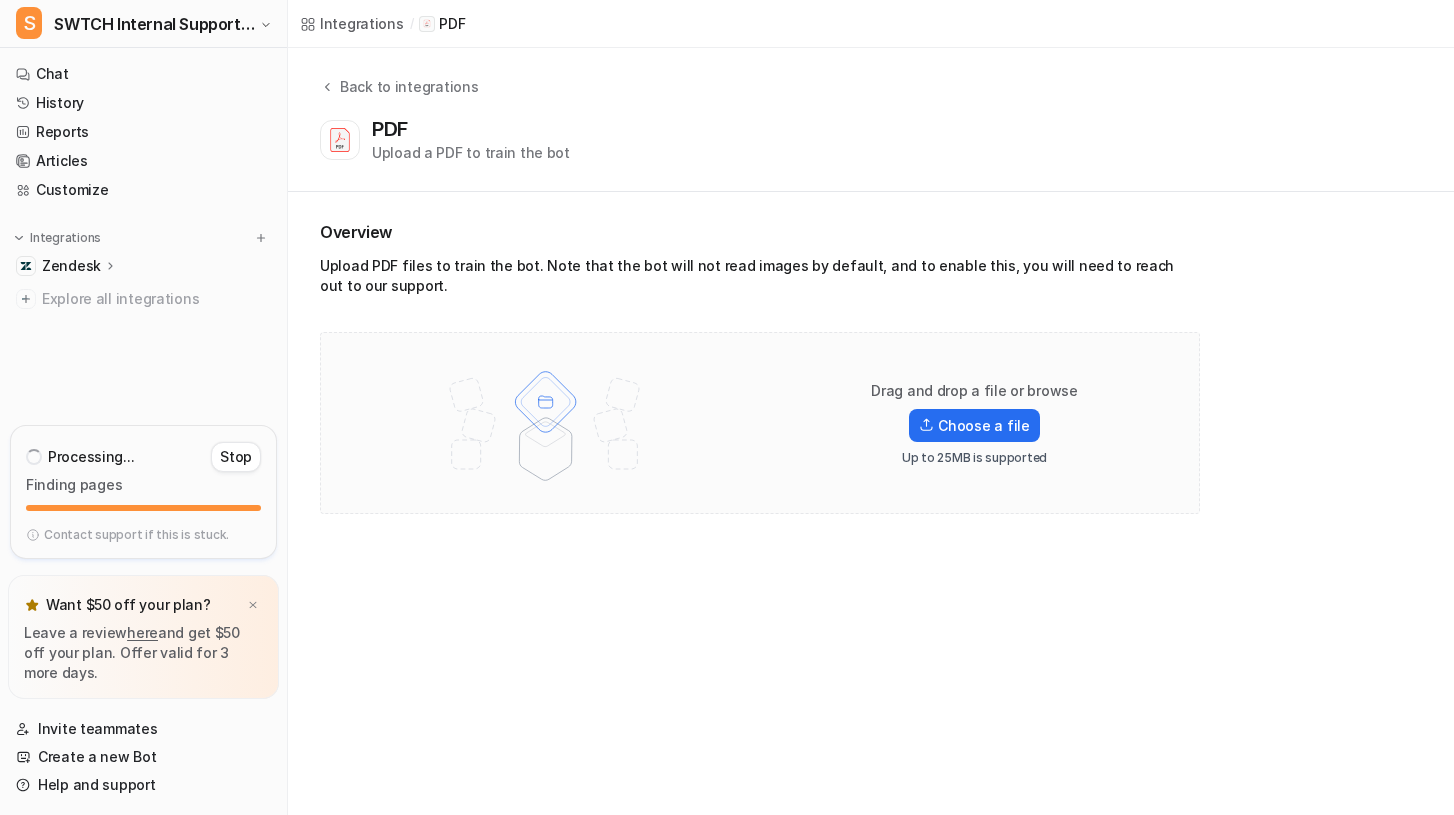 click on "Integrations" at bounding box center [362, 23] 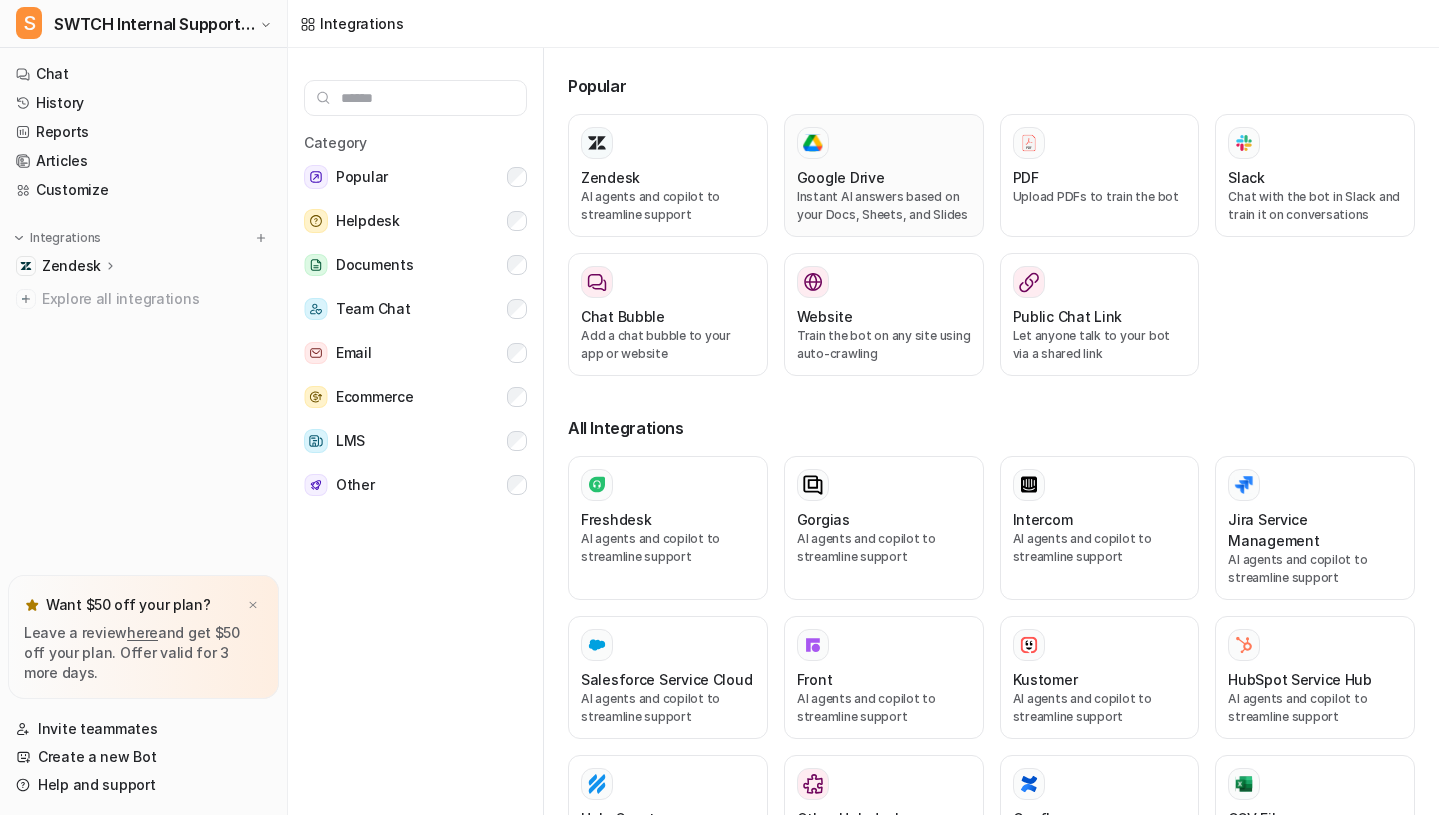click on "Google Drive" at bounding box center (884, 177) 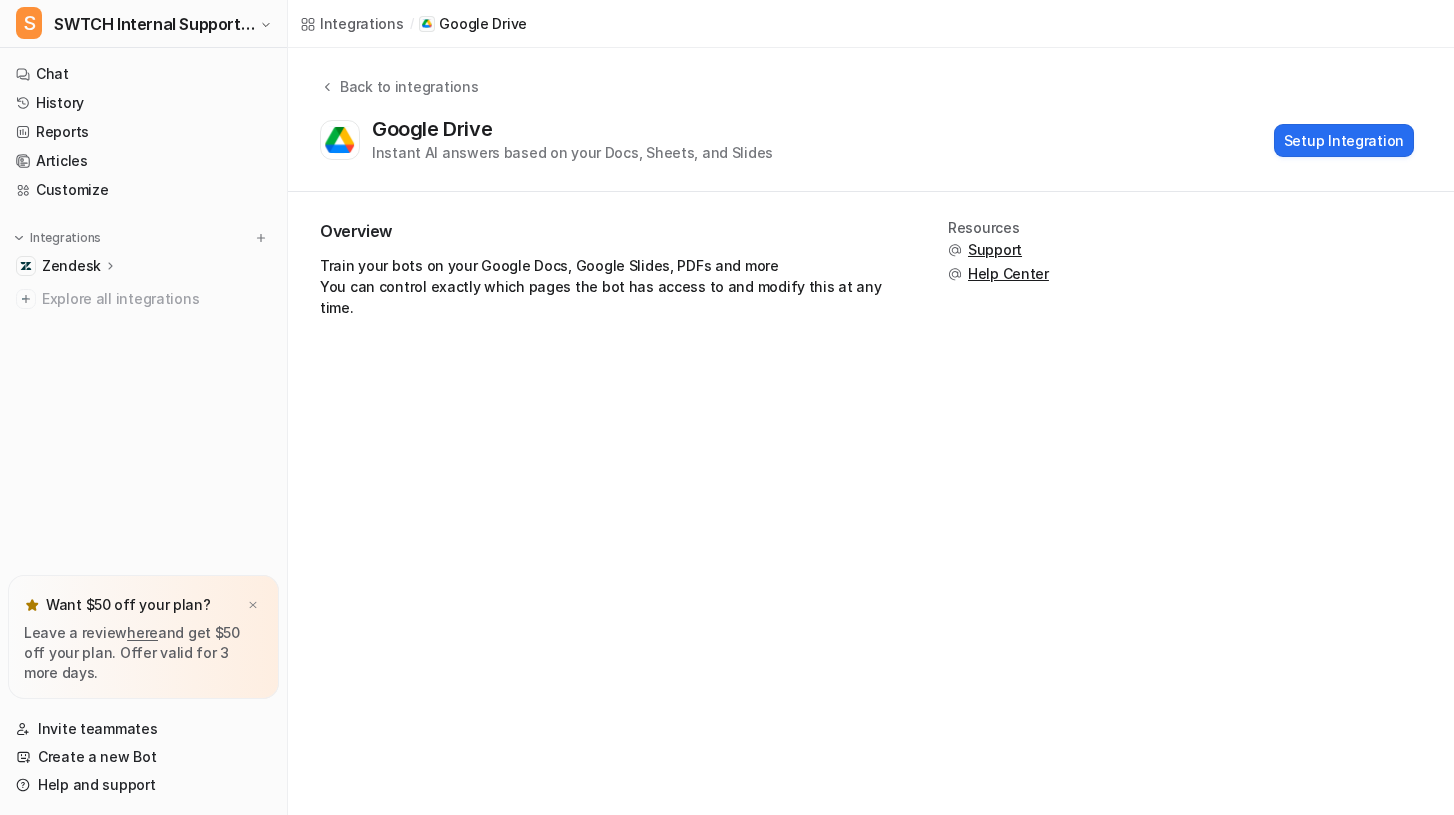 click on "Integrations" at bounding box center (362, 23) 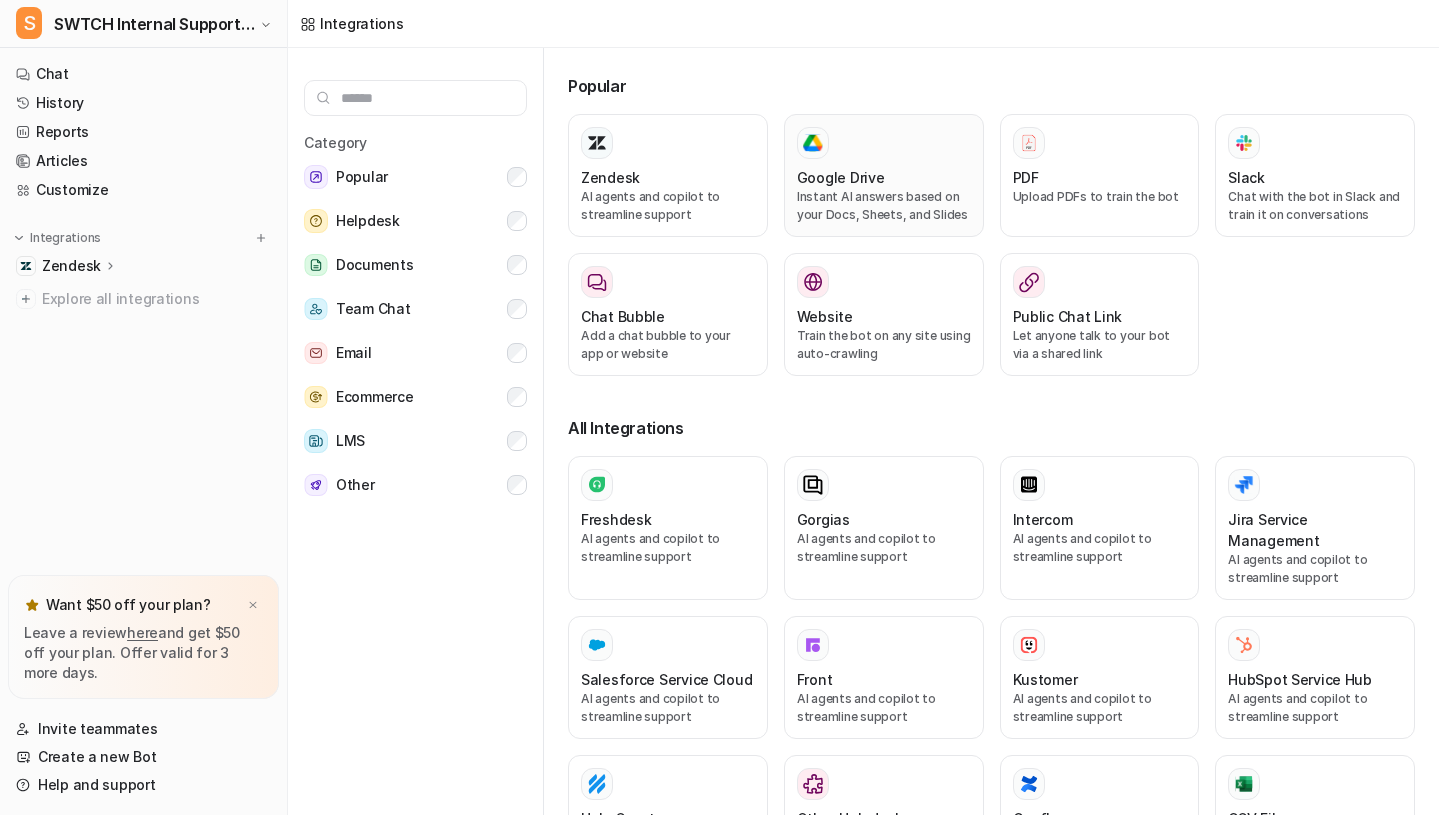 click on "Google Drive" at bounding box center [884, 177] 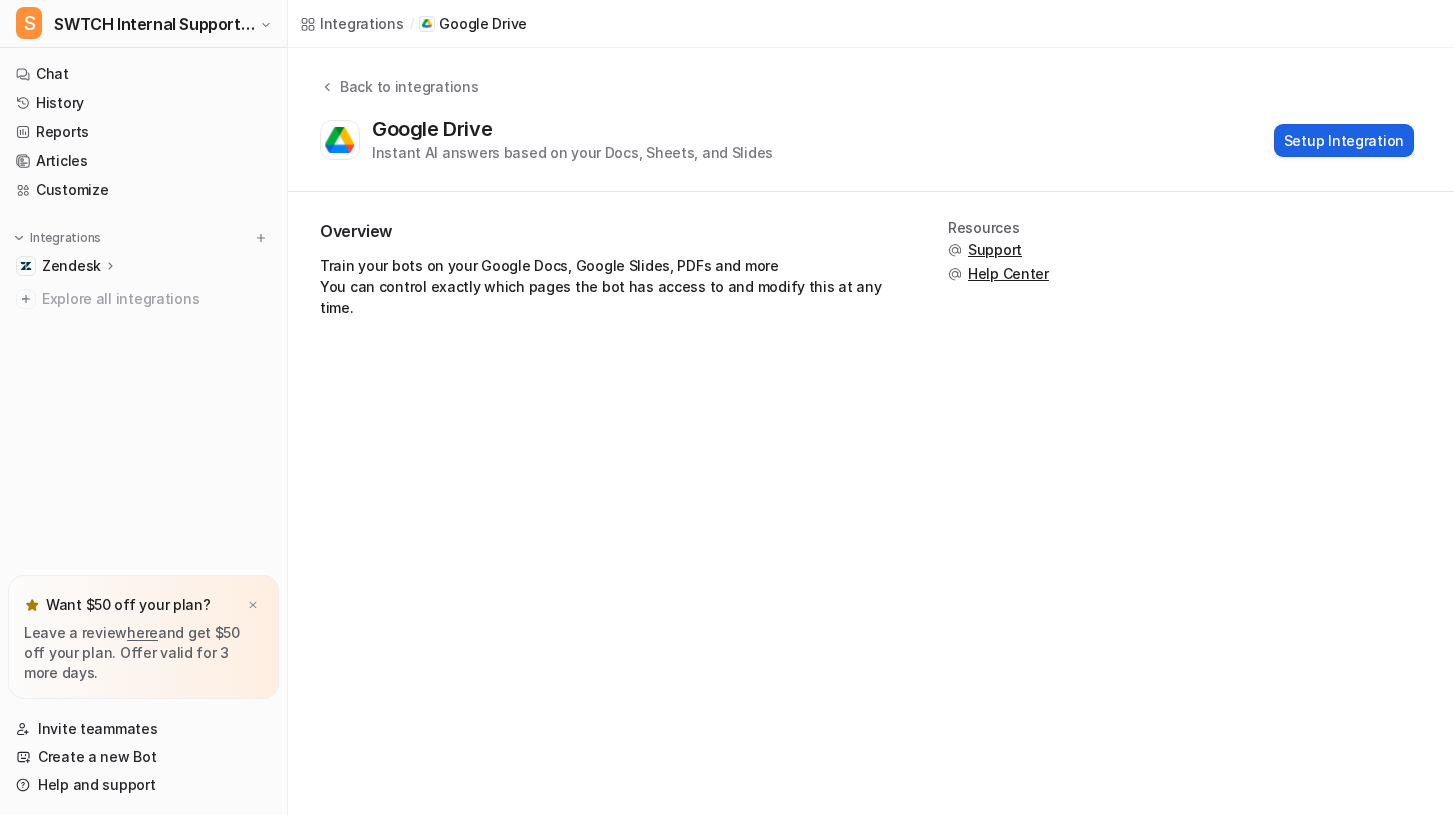 click on "Setup Integration" at bounding box center (1344, 140) 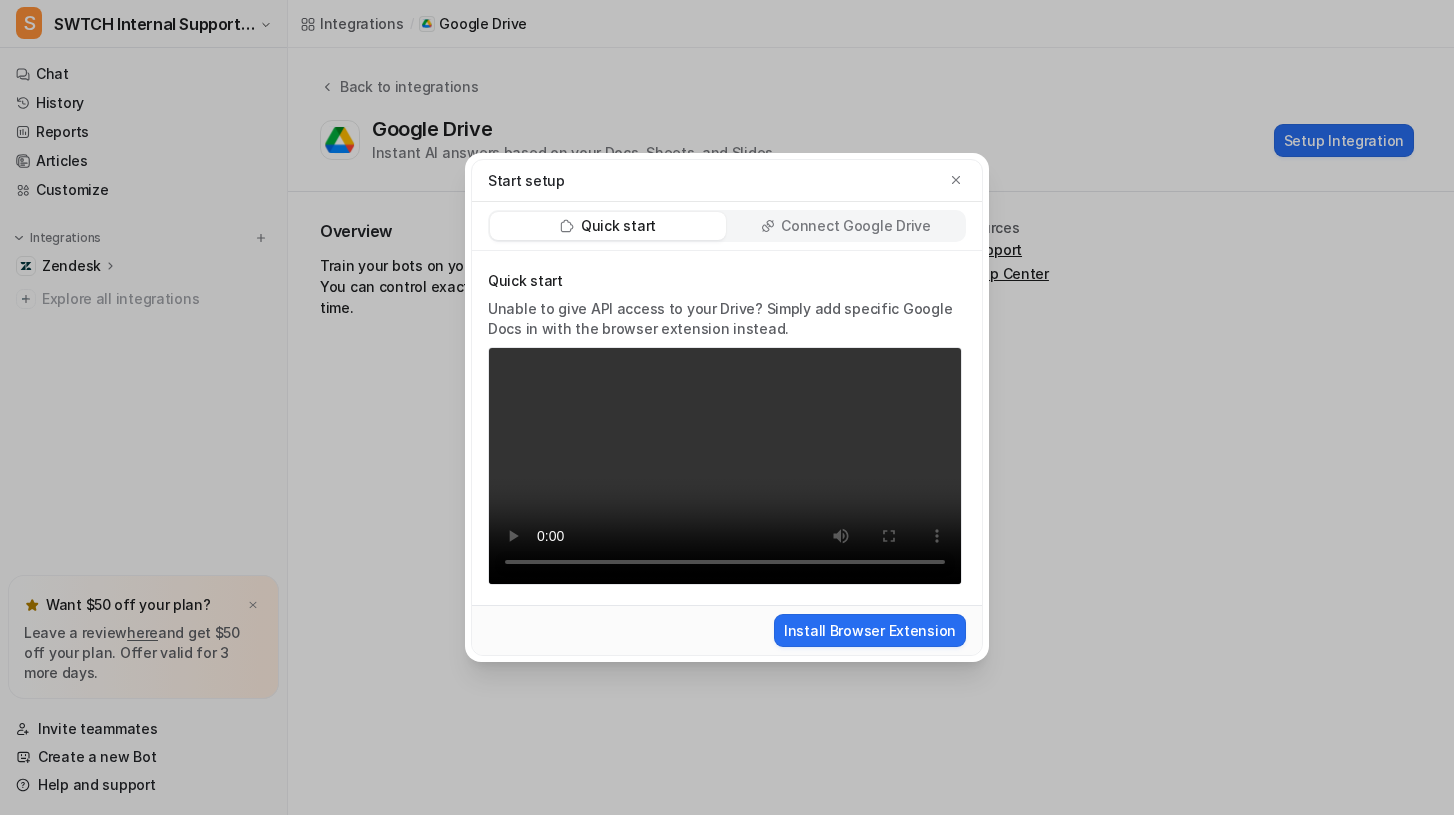 click on "Connect Google Drive" at bounding box center [855, 226] 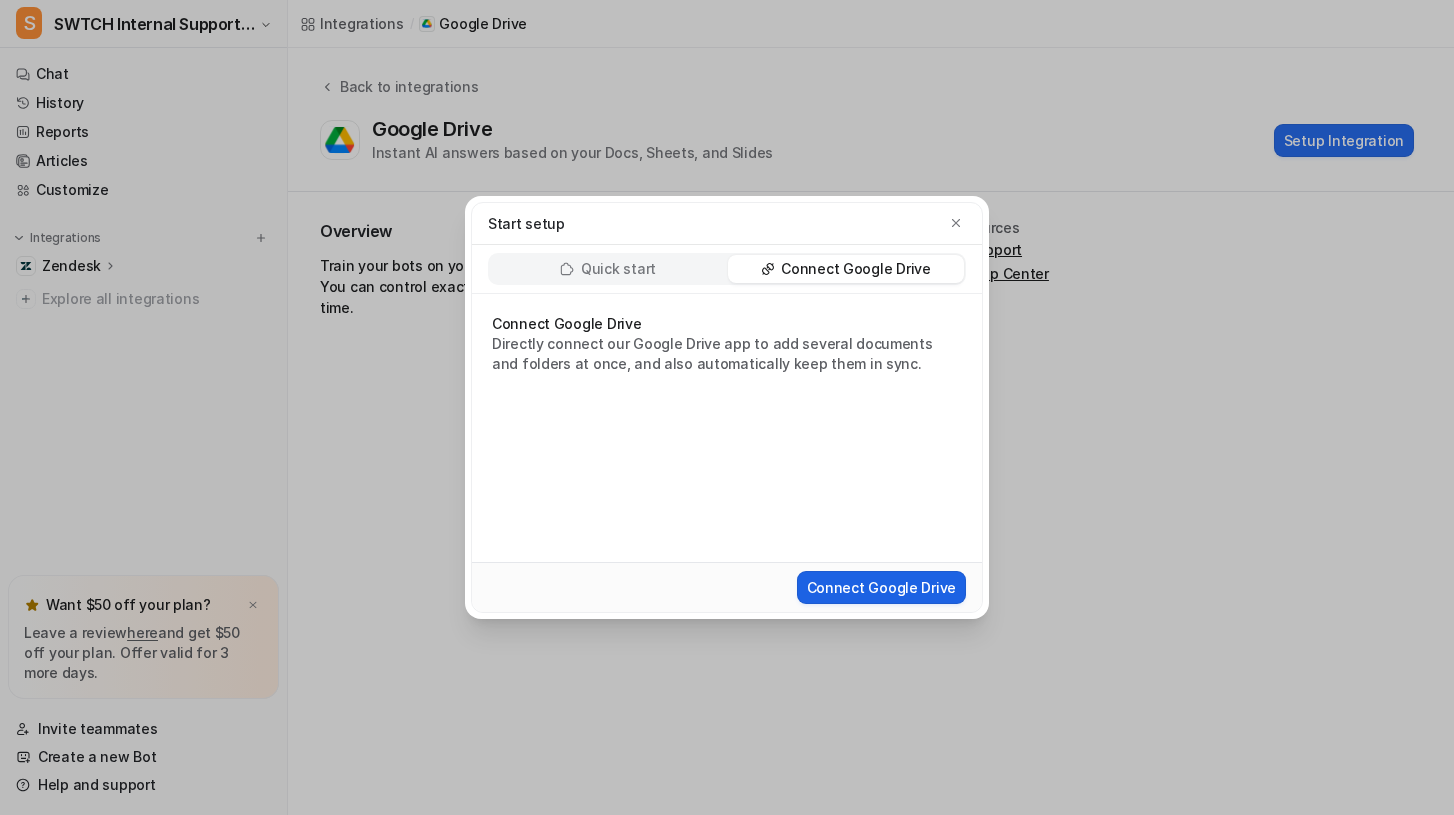 click on "Connect Google Drive" at bounding box center (881, 587) 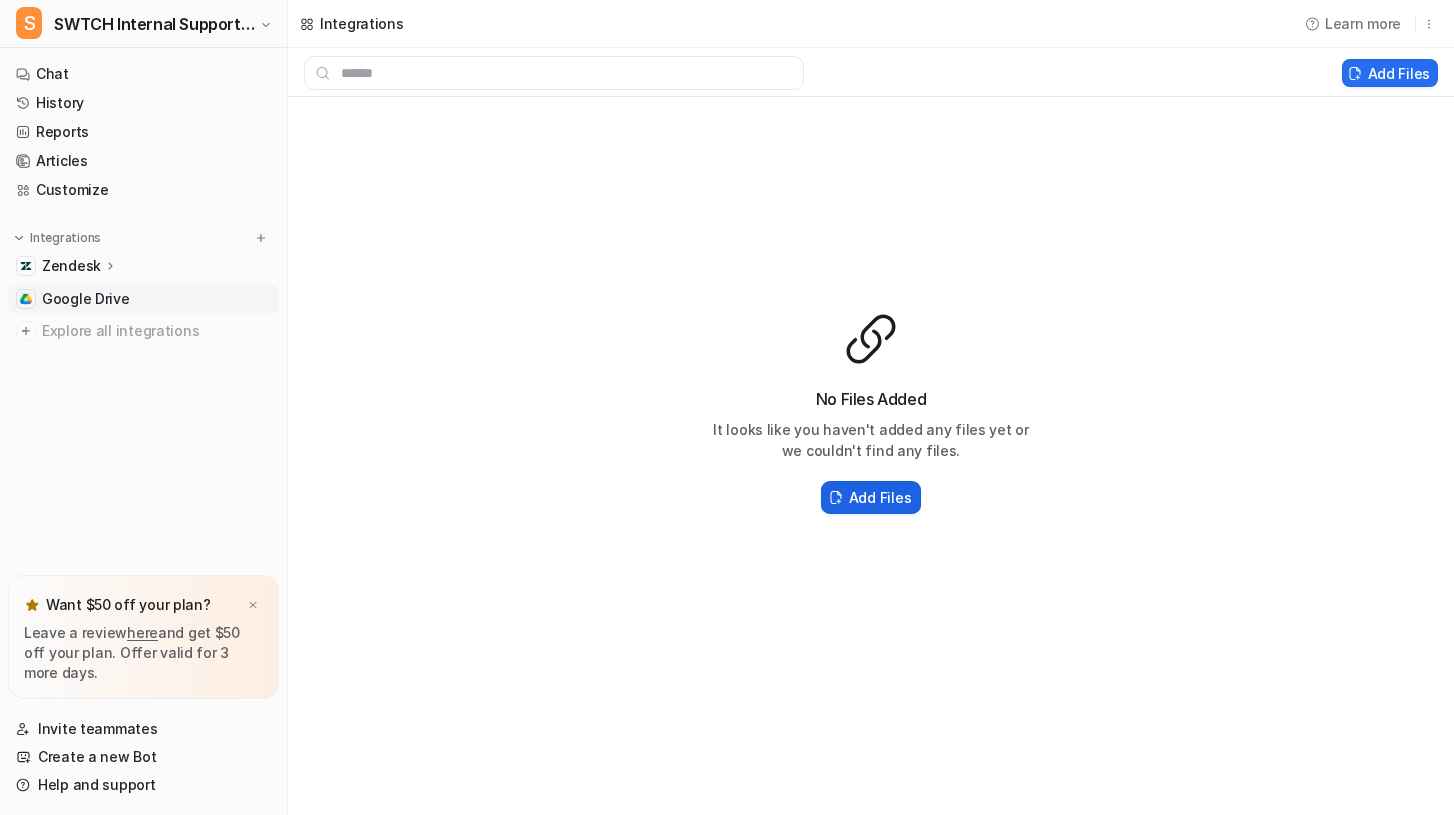 click on "Add Files" at bounding box center (880, 497) 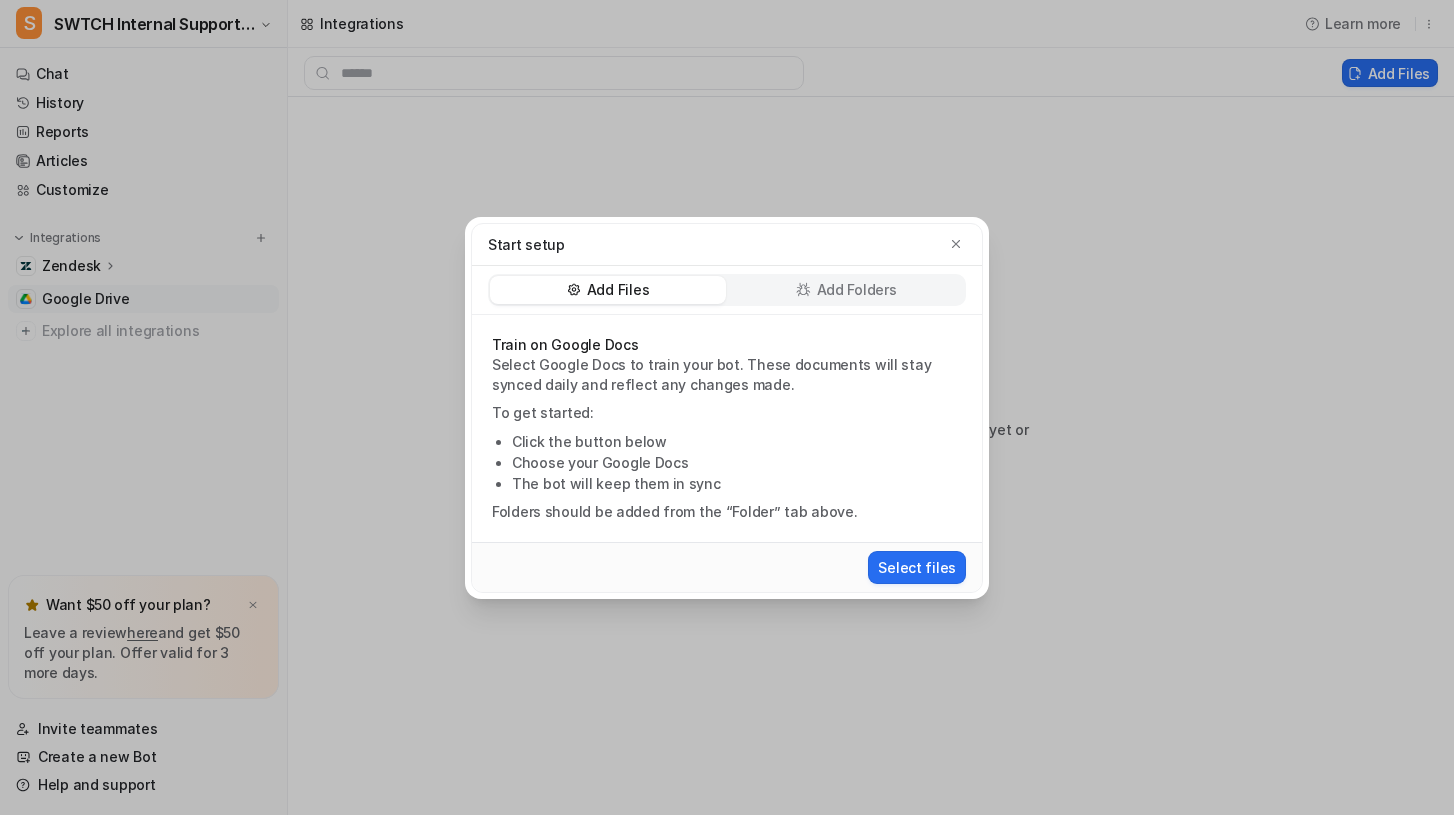 click on "Add Folders" at bounding box center [846, 290] 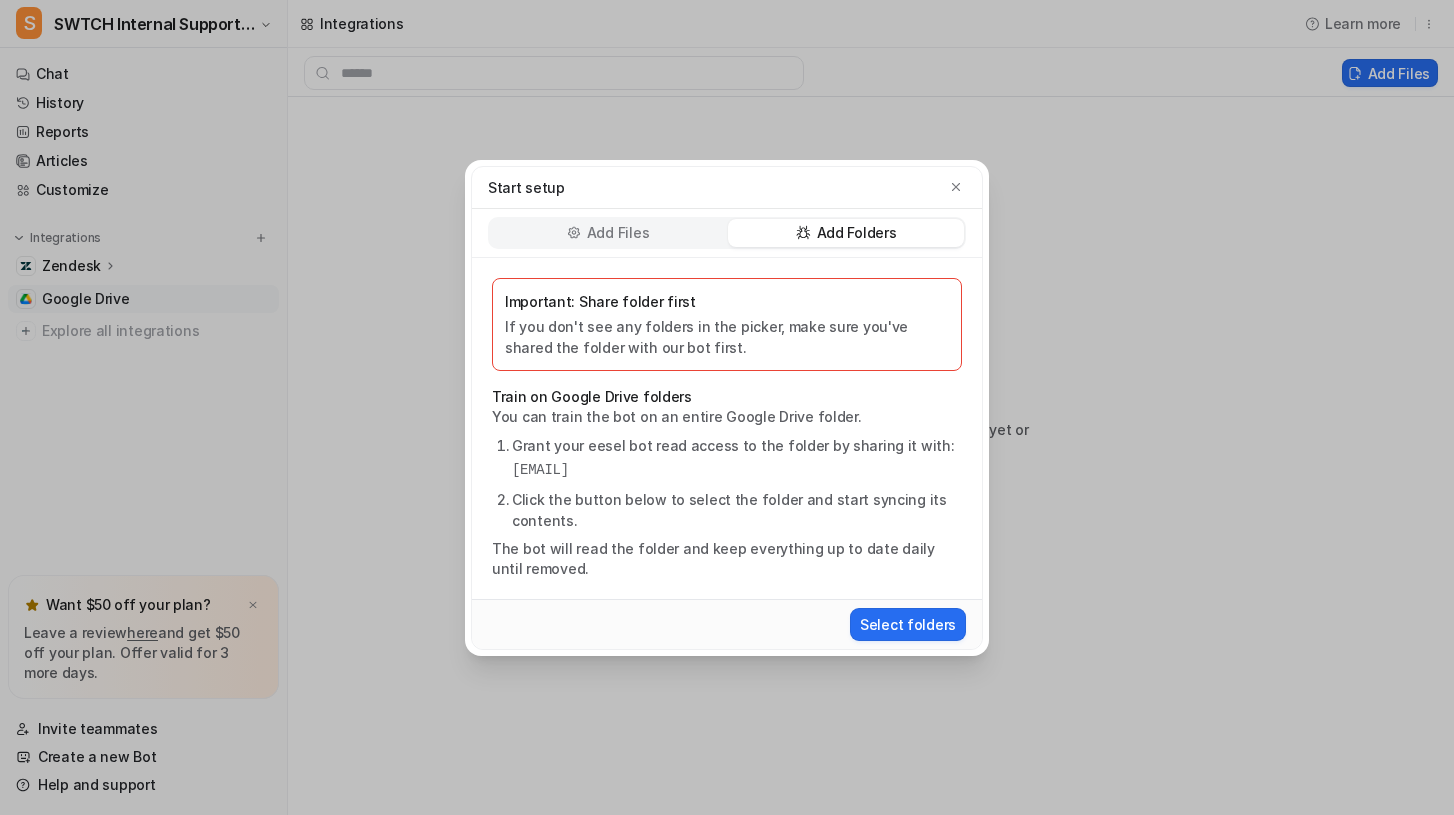 drag, startPoint x: 860, startPoint y: 467, endPoint x: 506, endPoint y: 466, distance: 354.0014 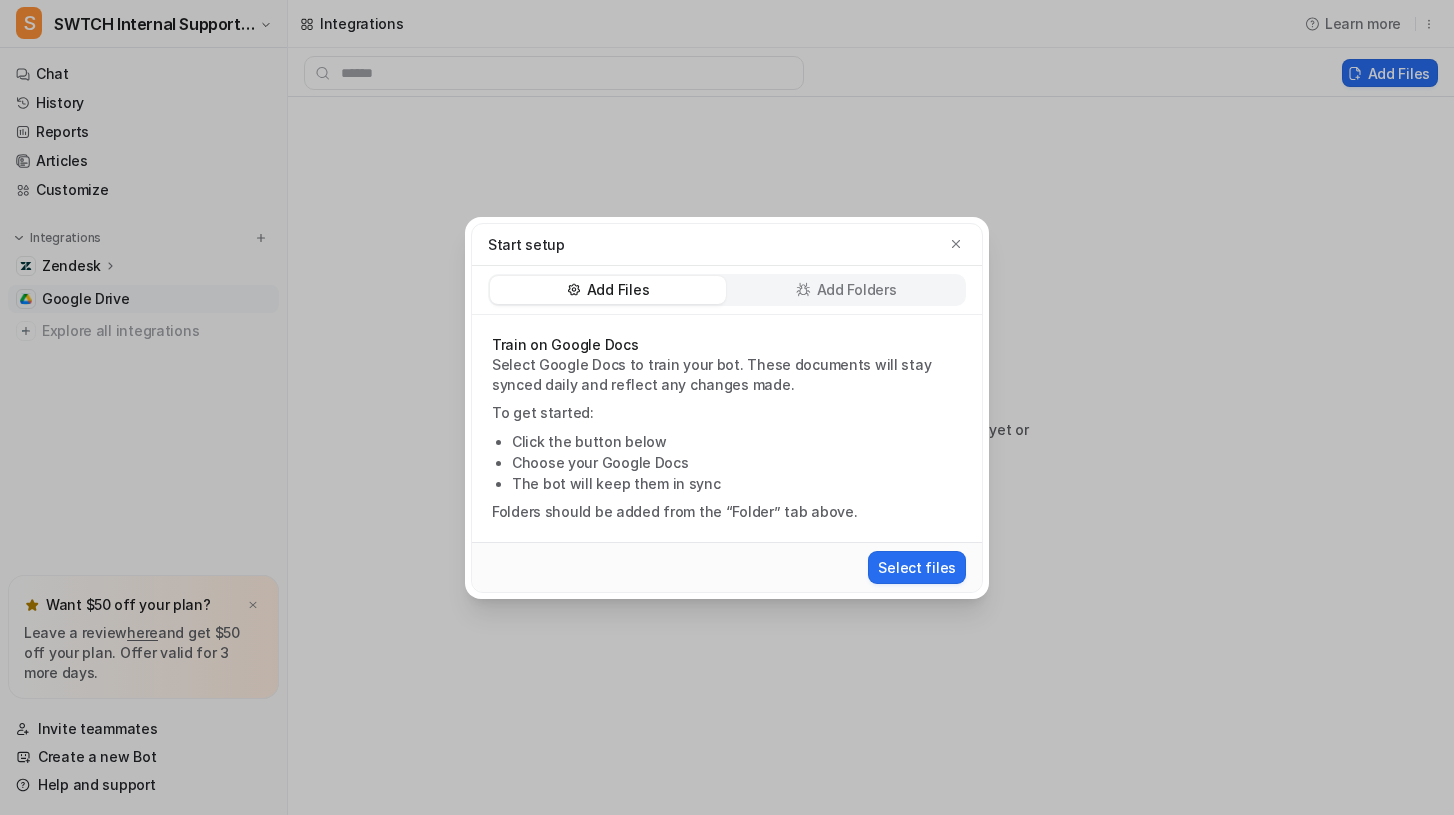 click on "Add Folders" at bounding box center [857, 290] 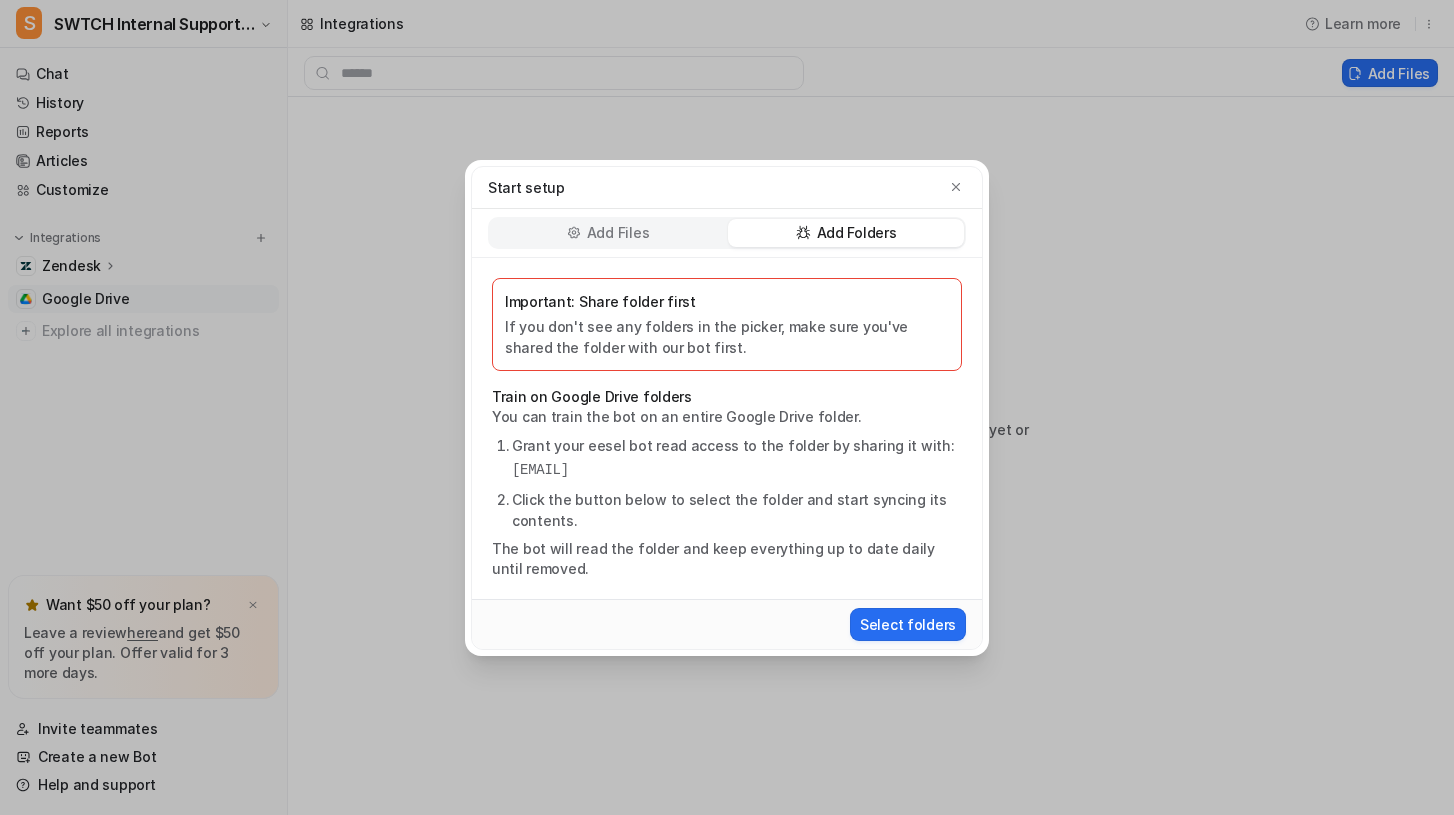 click on "Add Folders" at bounding box center (857, 233) 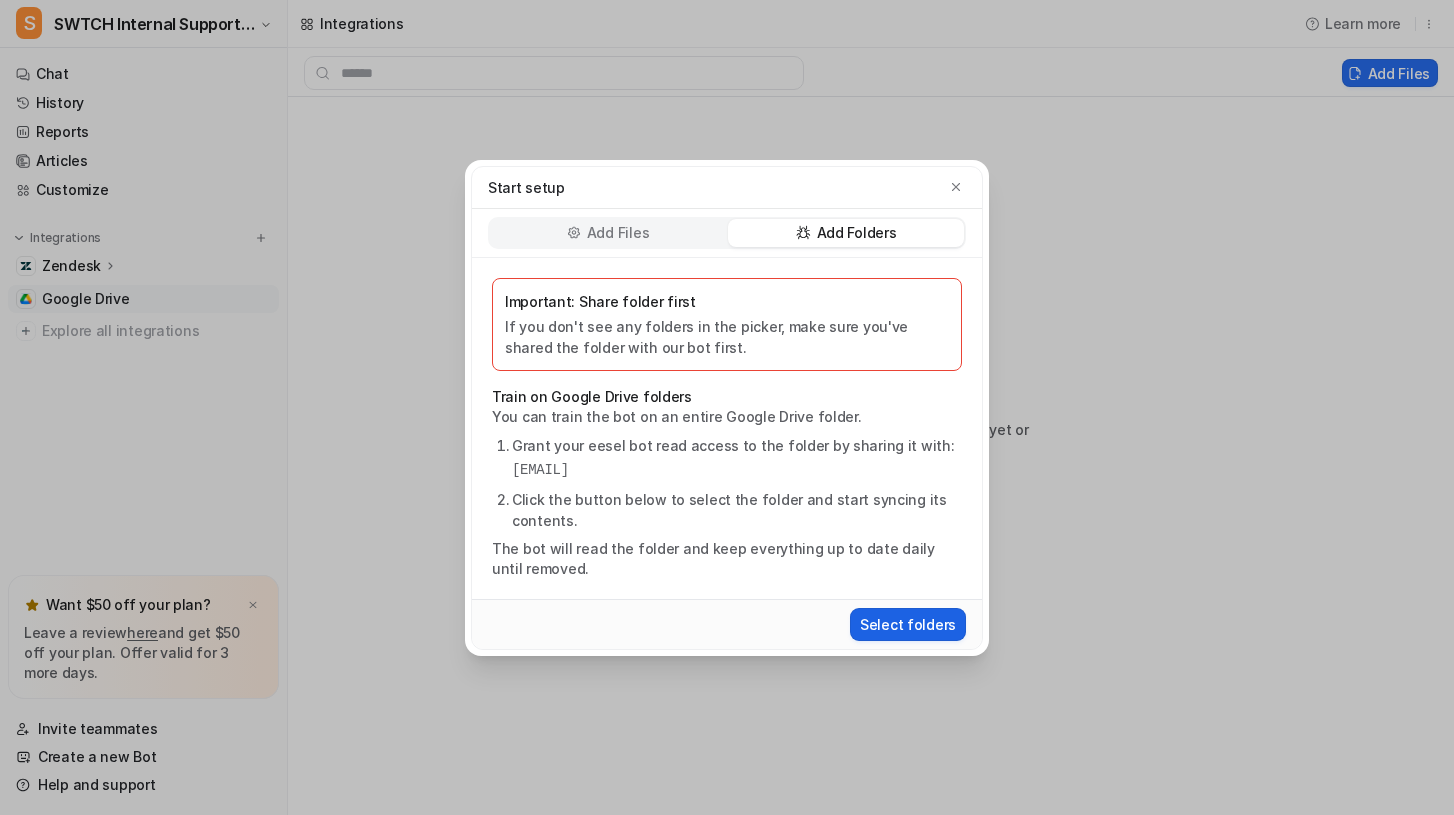 click on "Select folders" at bounding box center (908, 624) 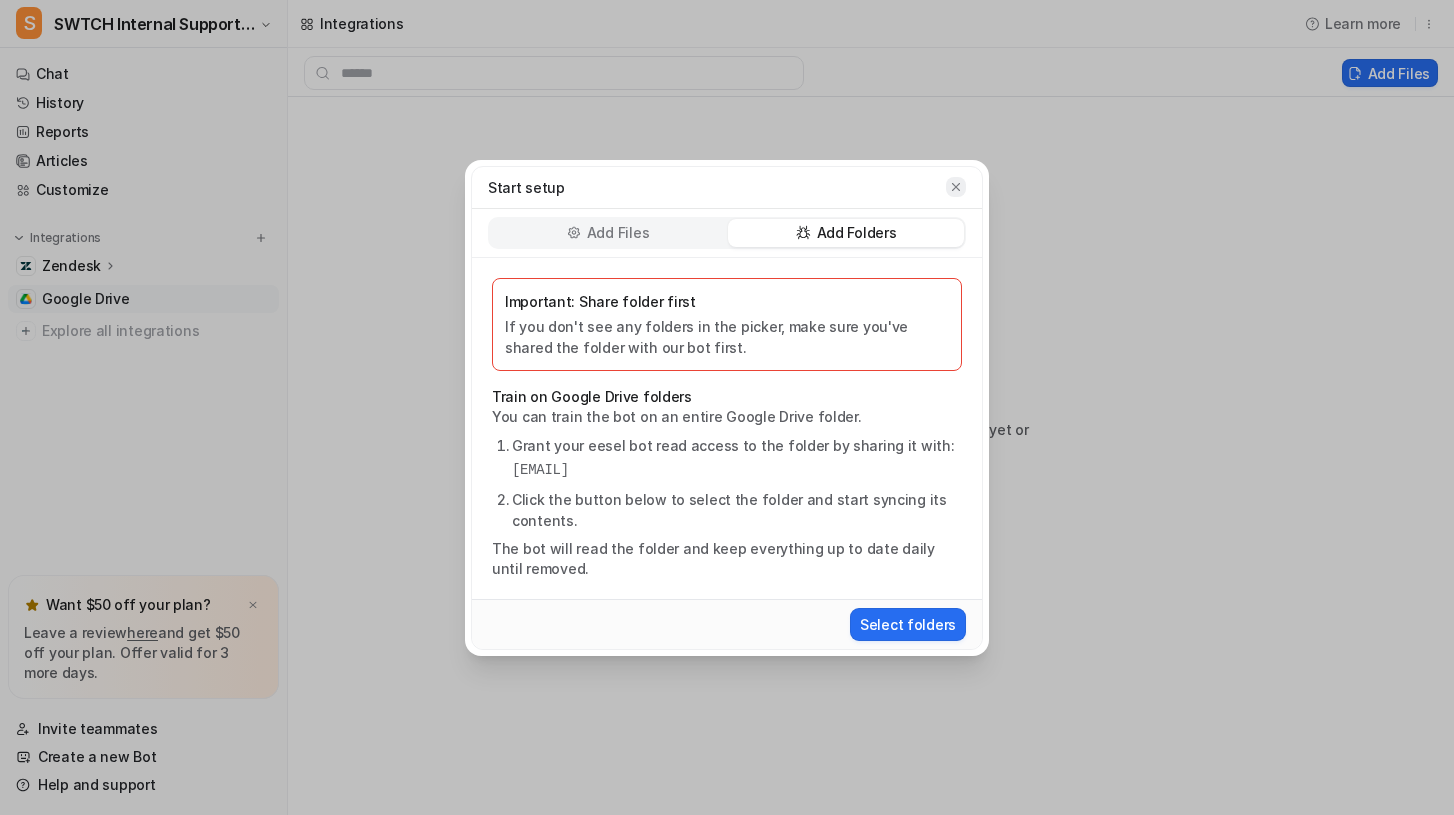 click 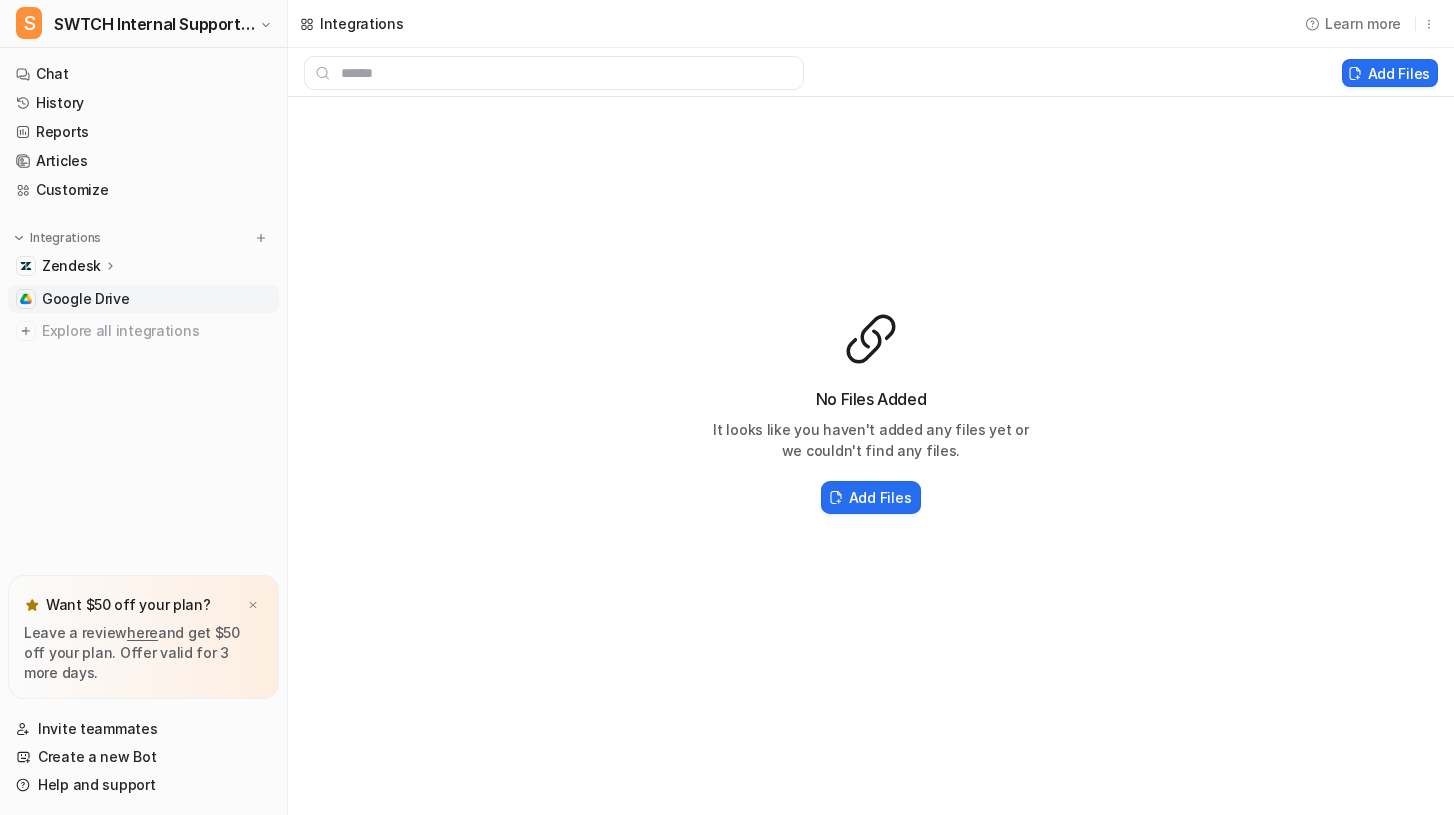 click on "Google Drive" at bounding box center (86, 299) 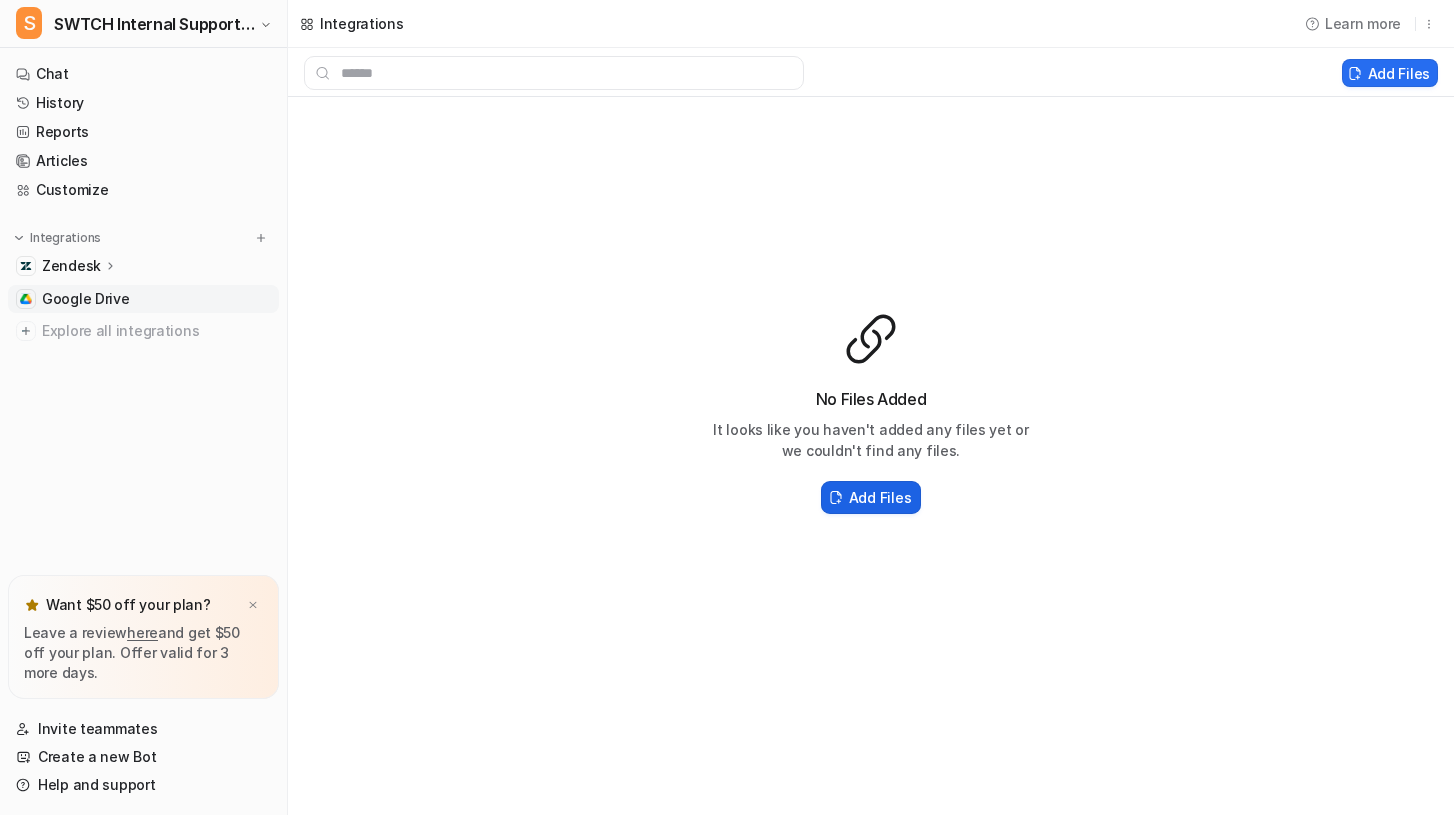 click on "Add Files" at bounding box center [871, 497] 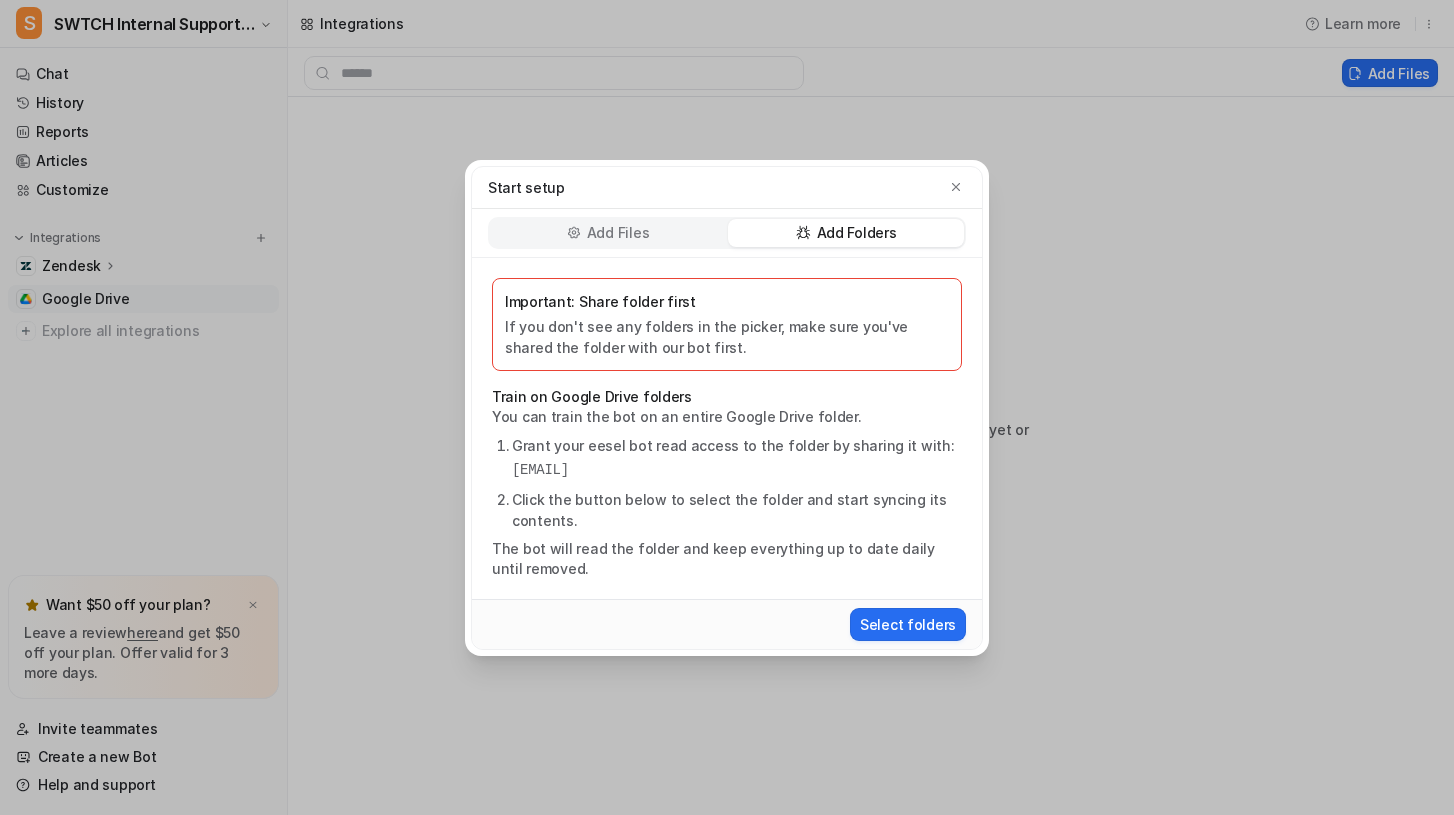 click on "Add Folders" at bounding box center (857, 233) 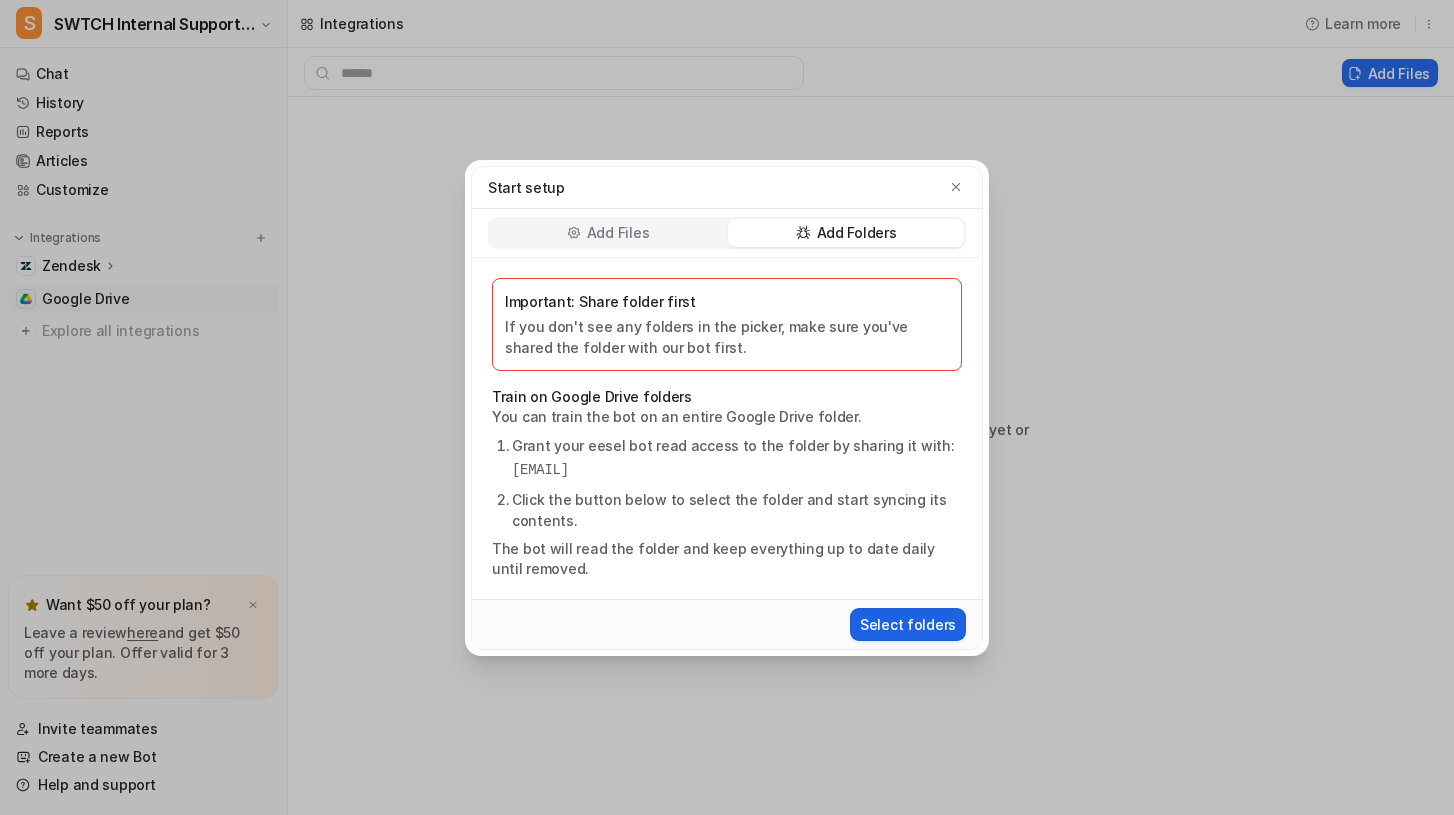 click on "Select folders" at bounding box center [908, 624] 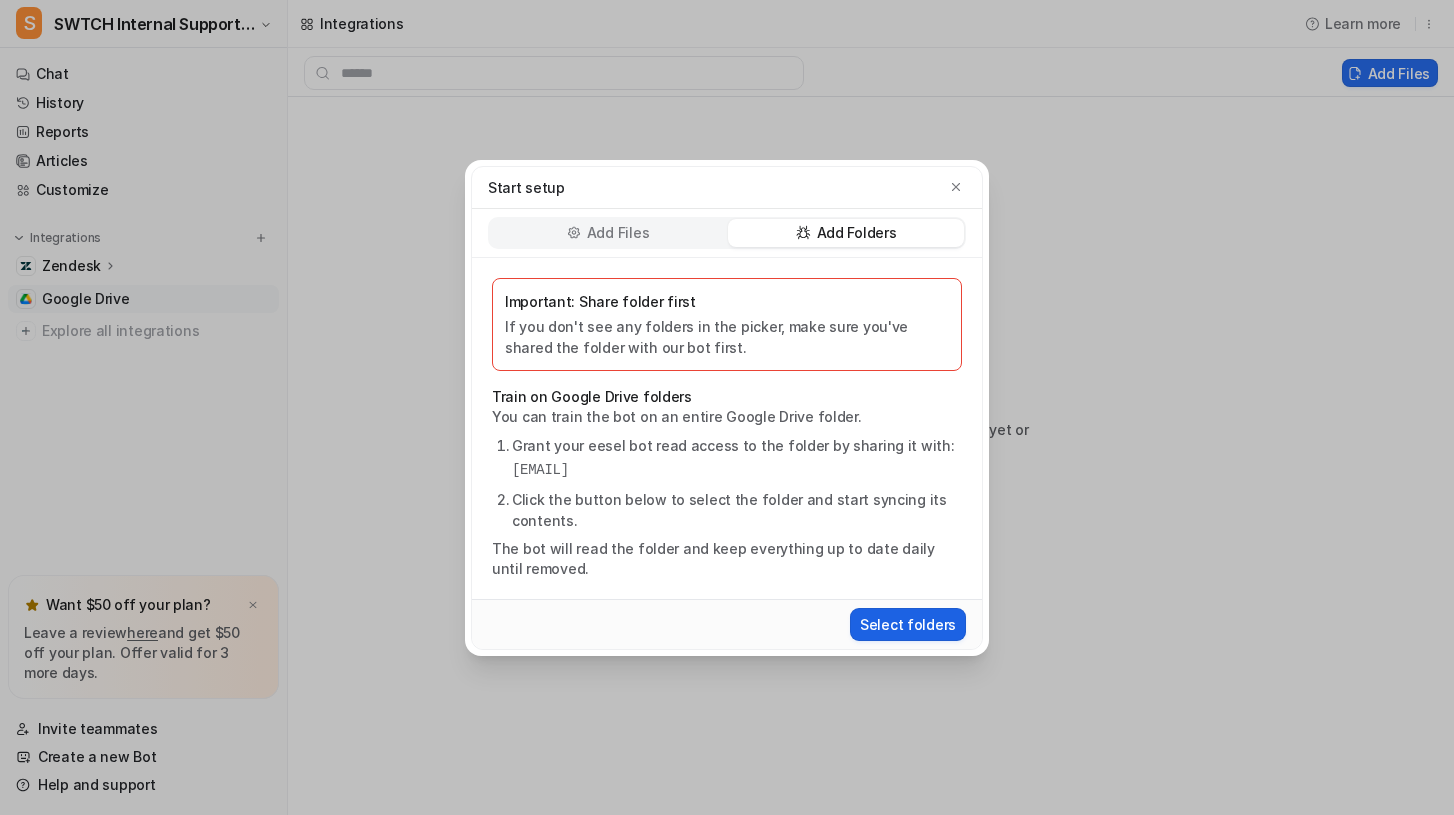 click on "Select folders" at bounding box center (908, 624) 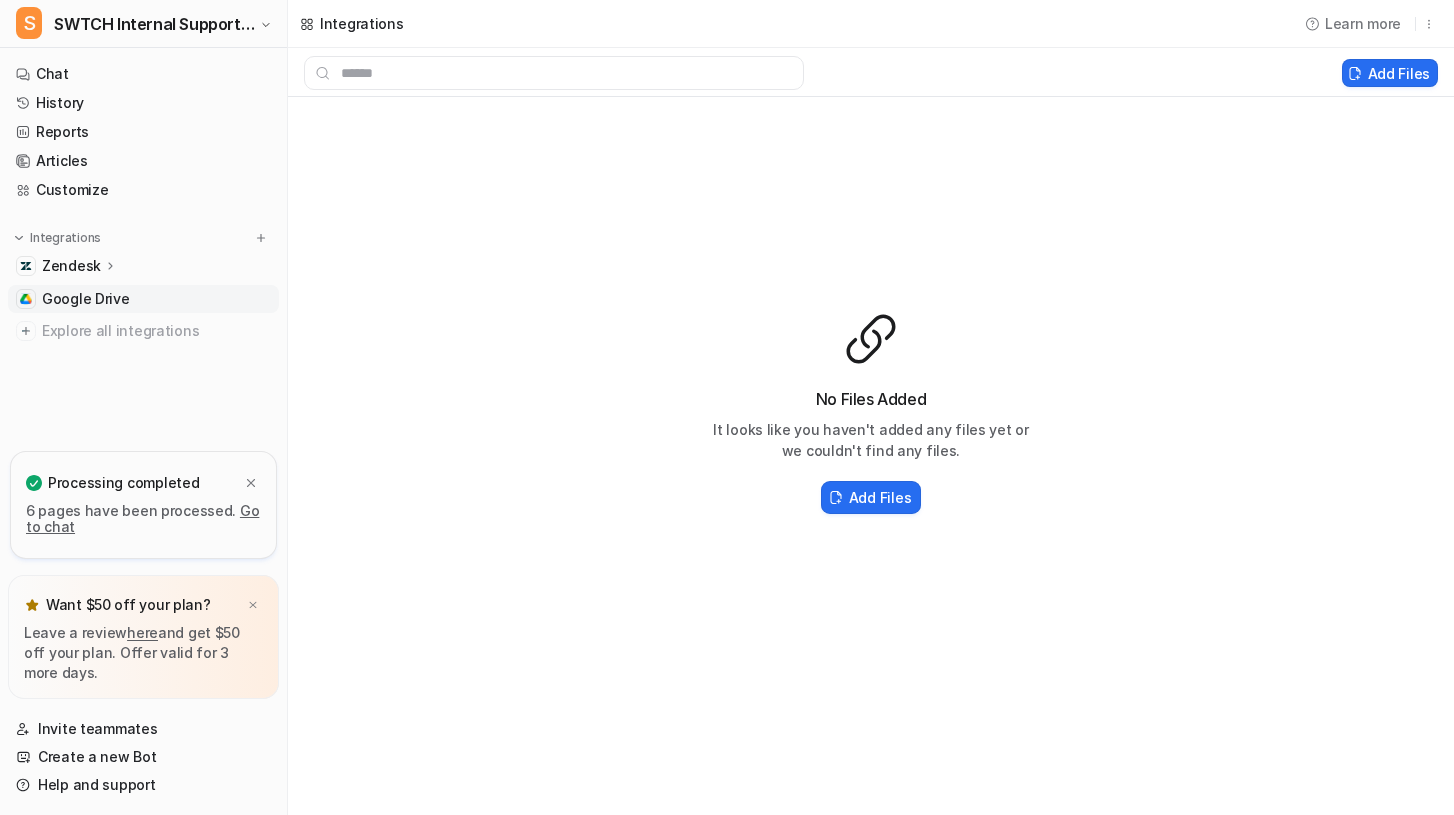 click on "Zendesk" at bounding box center (71, 266) 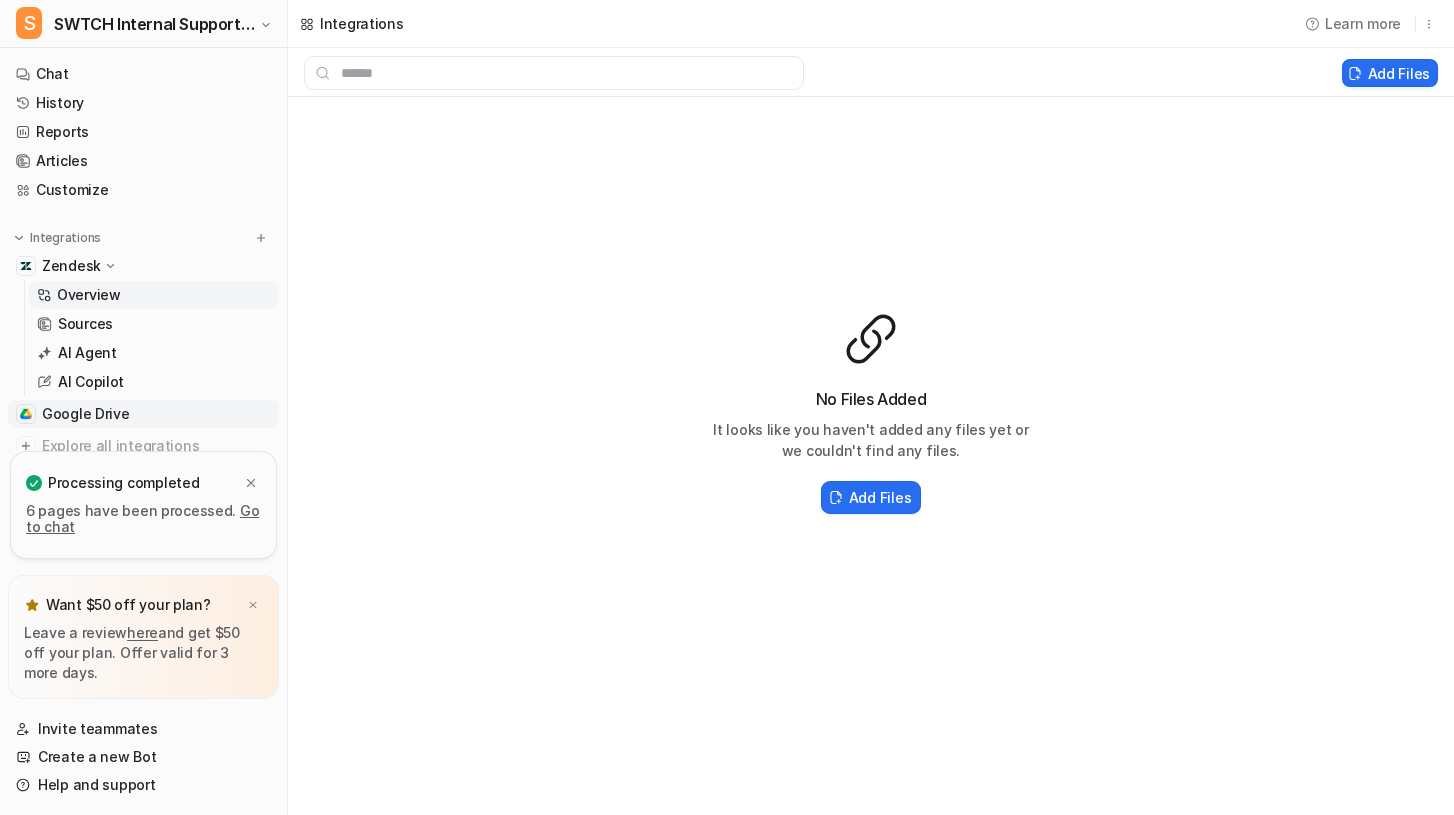 click on "Overview" at bounding box center (89, 295) 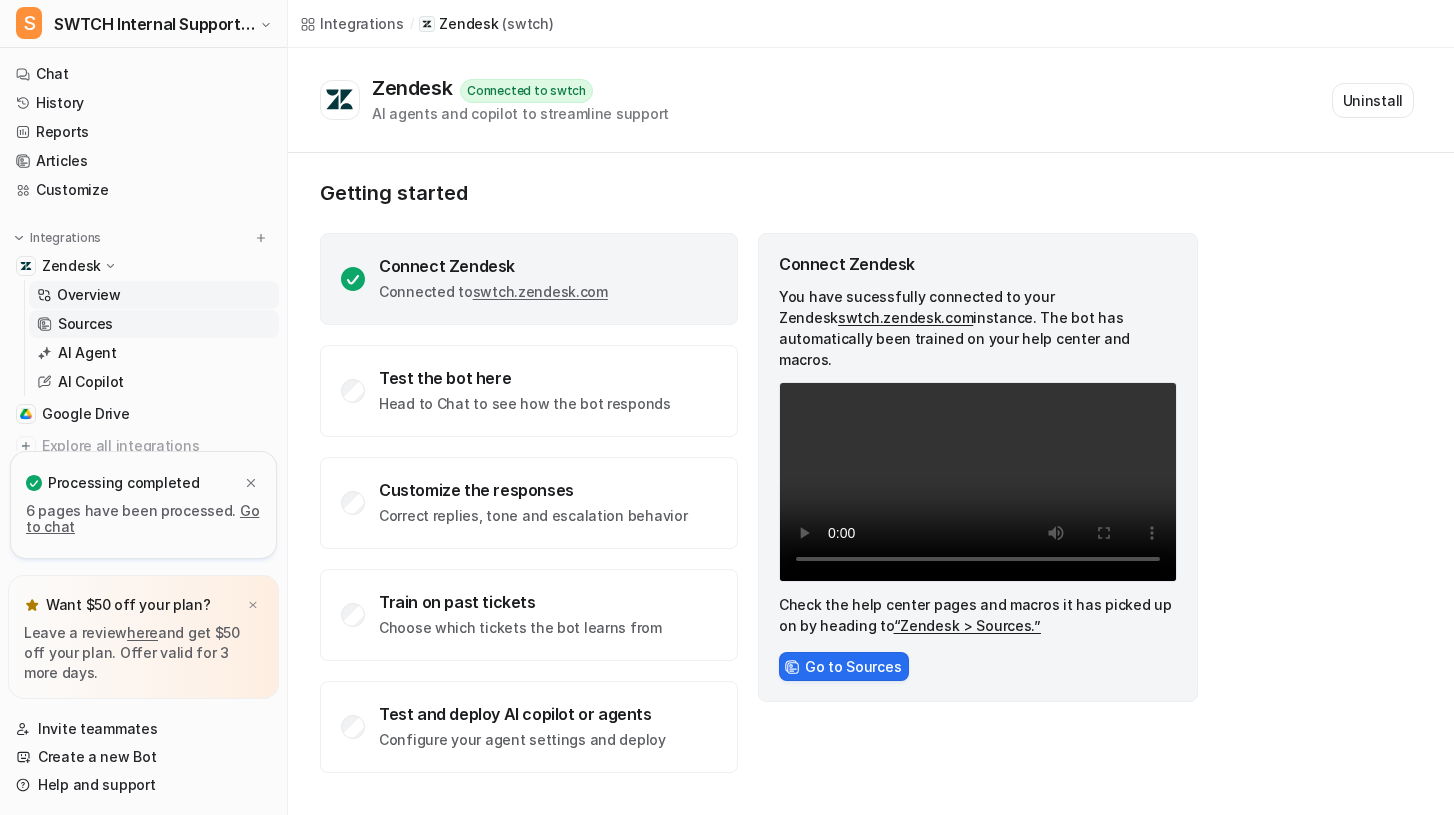 click on "Sources" at bounding box center [85, 324] 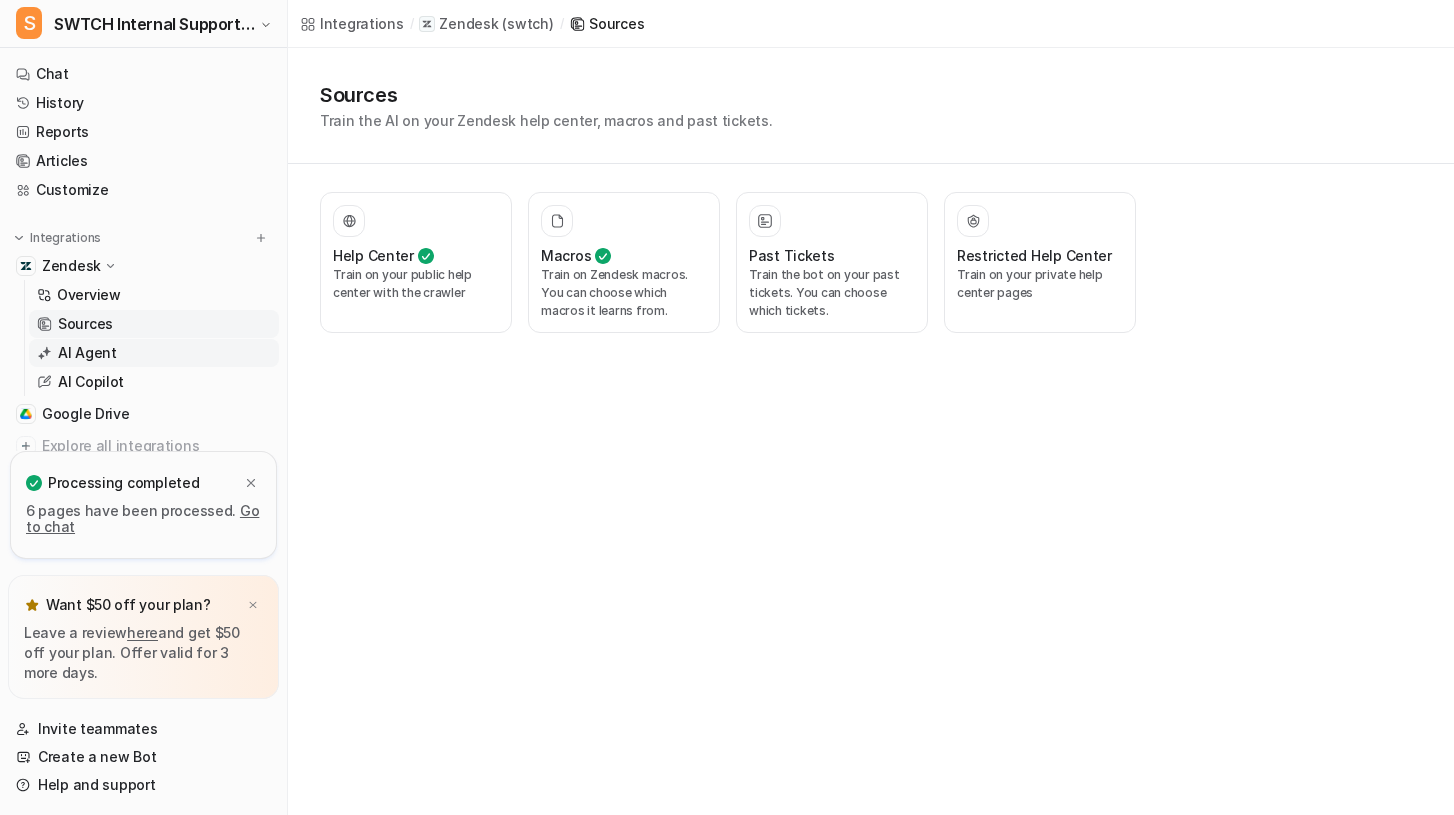 click on "AI Agent" at bounding box center (87, 353) 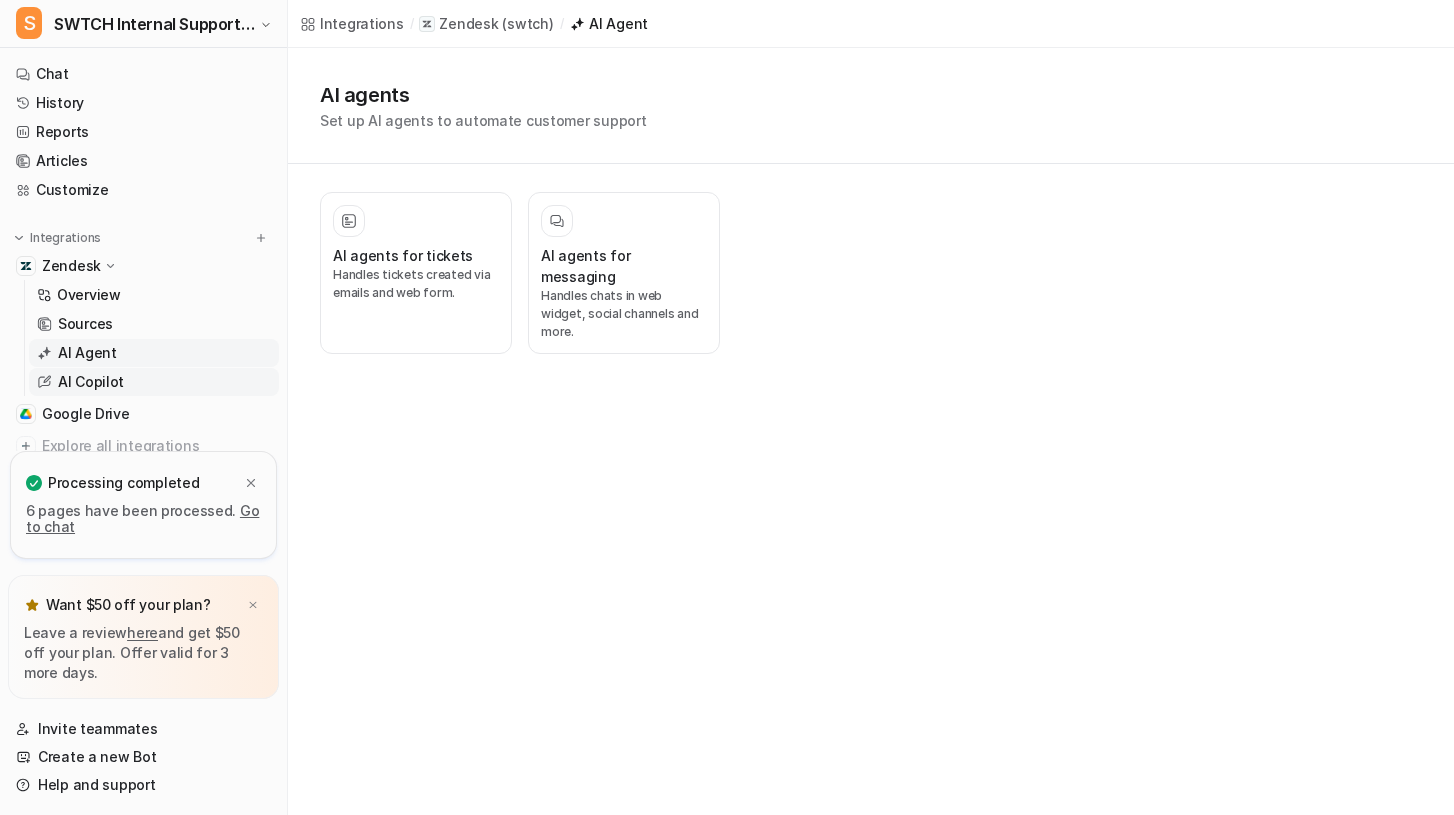 click on "AI Copilot" at bounding box center (91, 382) 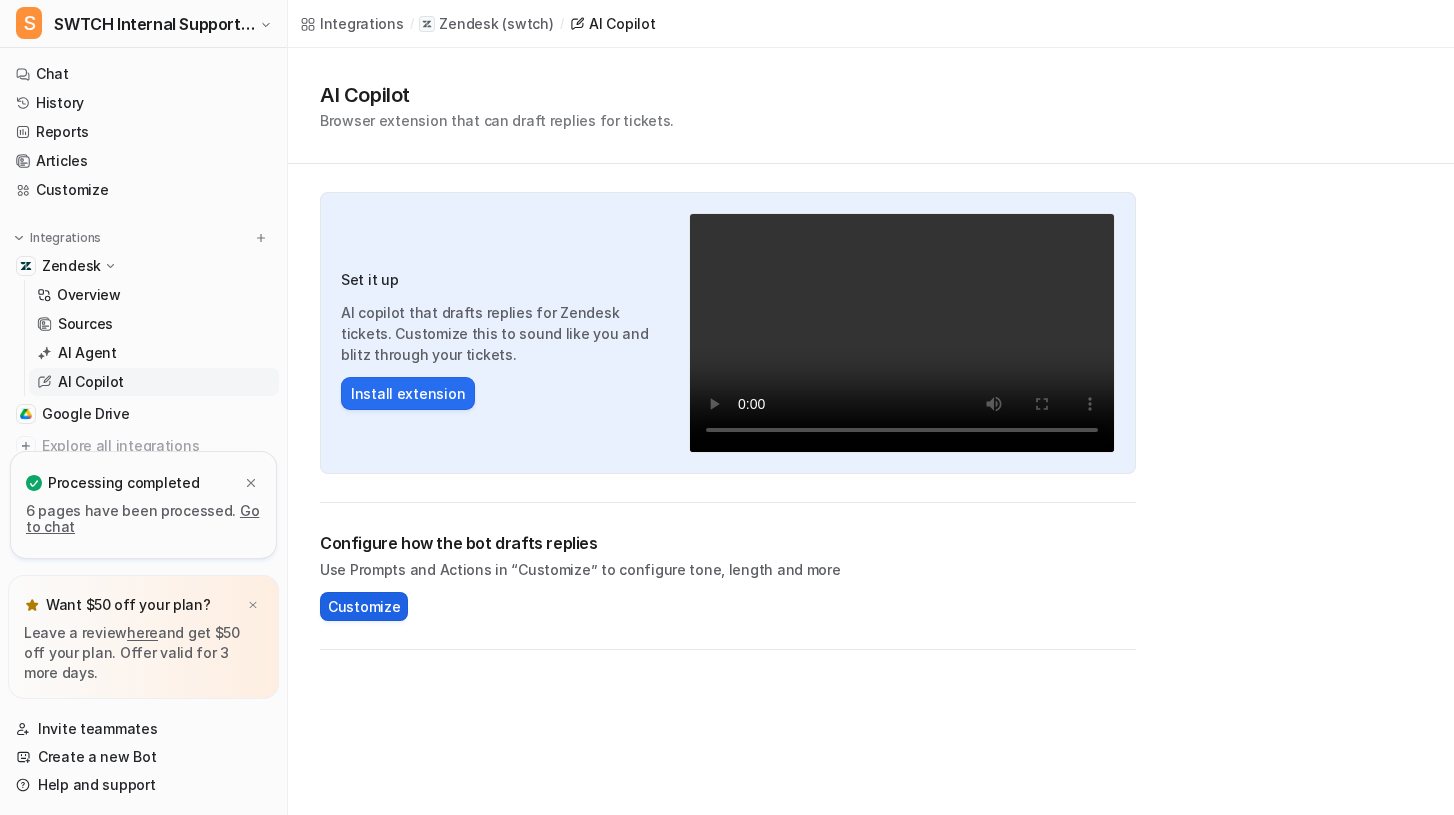 click on "Customize" at bounding box center [364, 606] 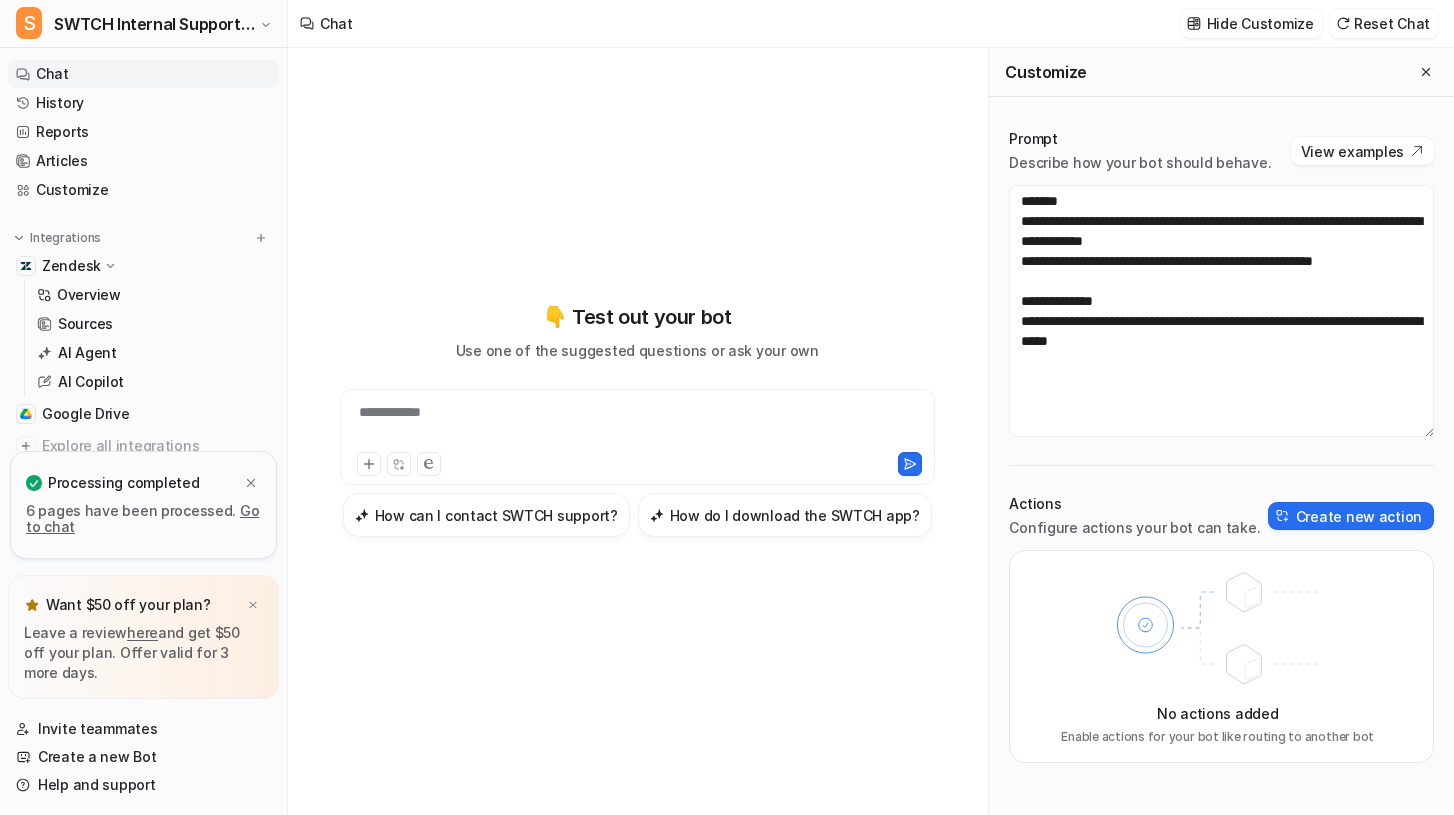 click on "Go to chat" at bounding box center (142, 518) 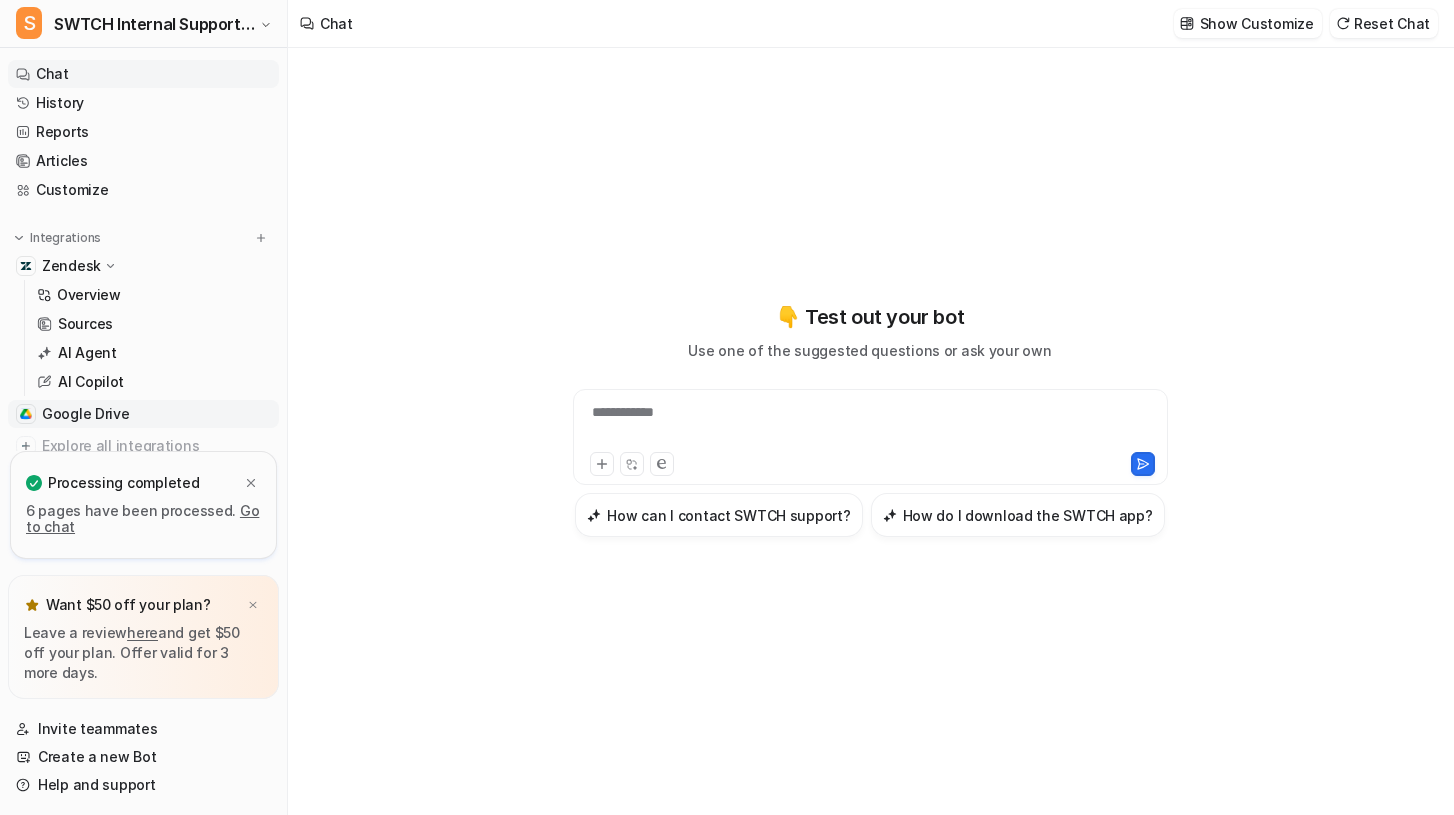 click on "Google Drive" at bounding box center (86, 414) 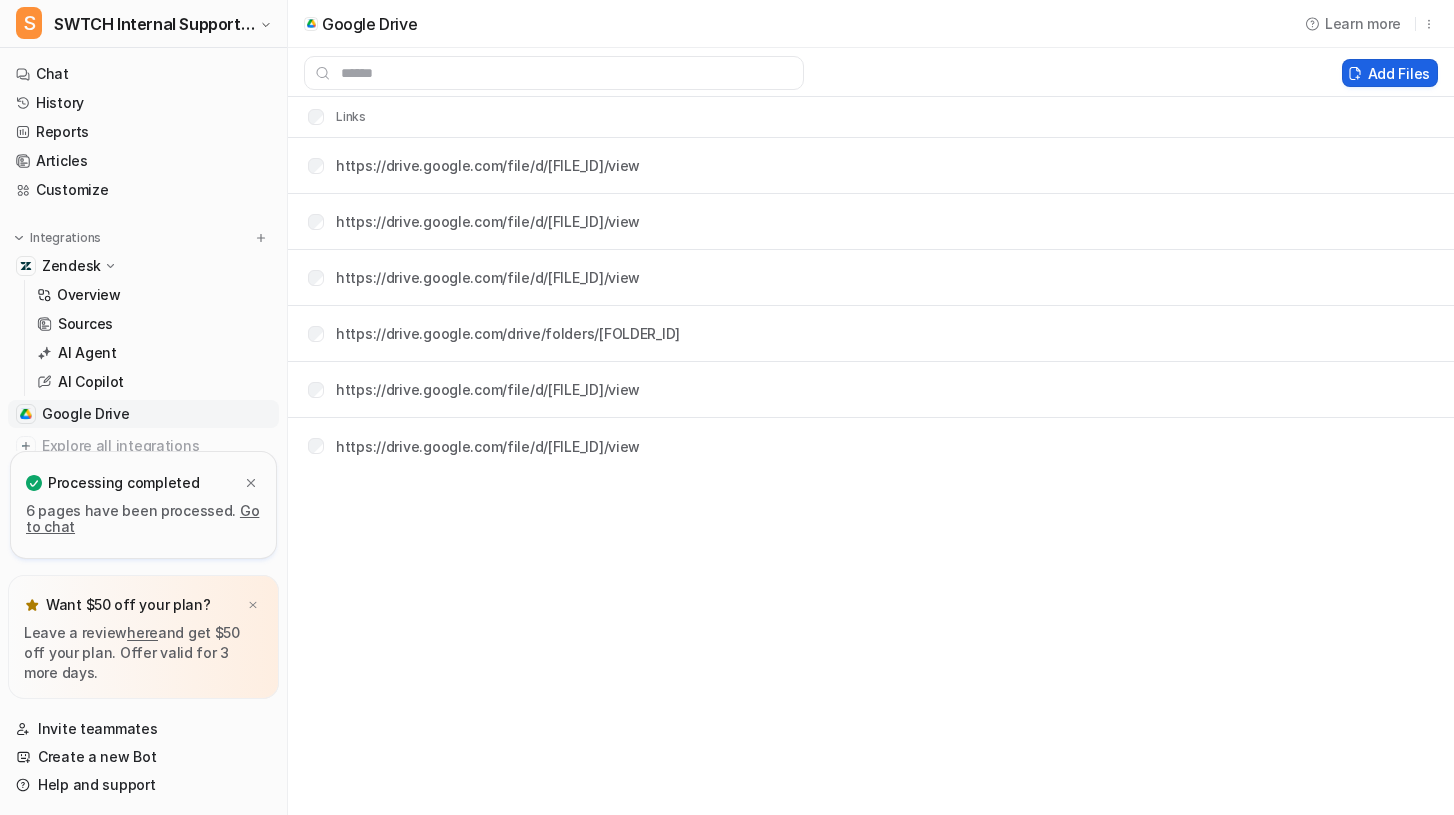 click on "Add Files" at bounding box center [1390, 73] 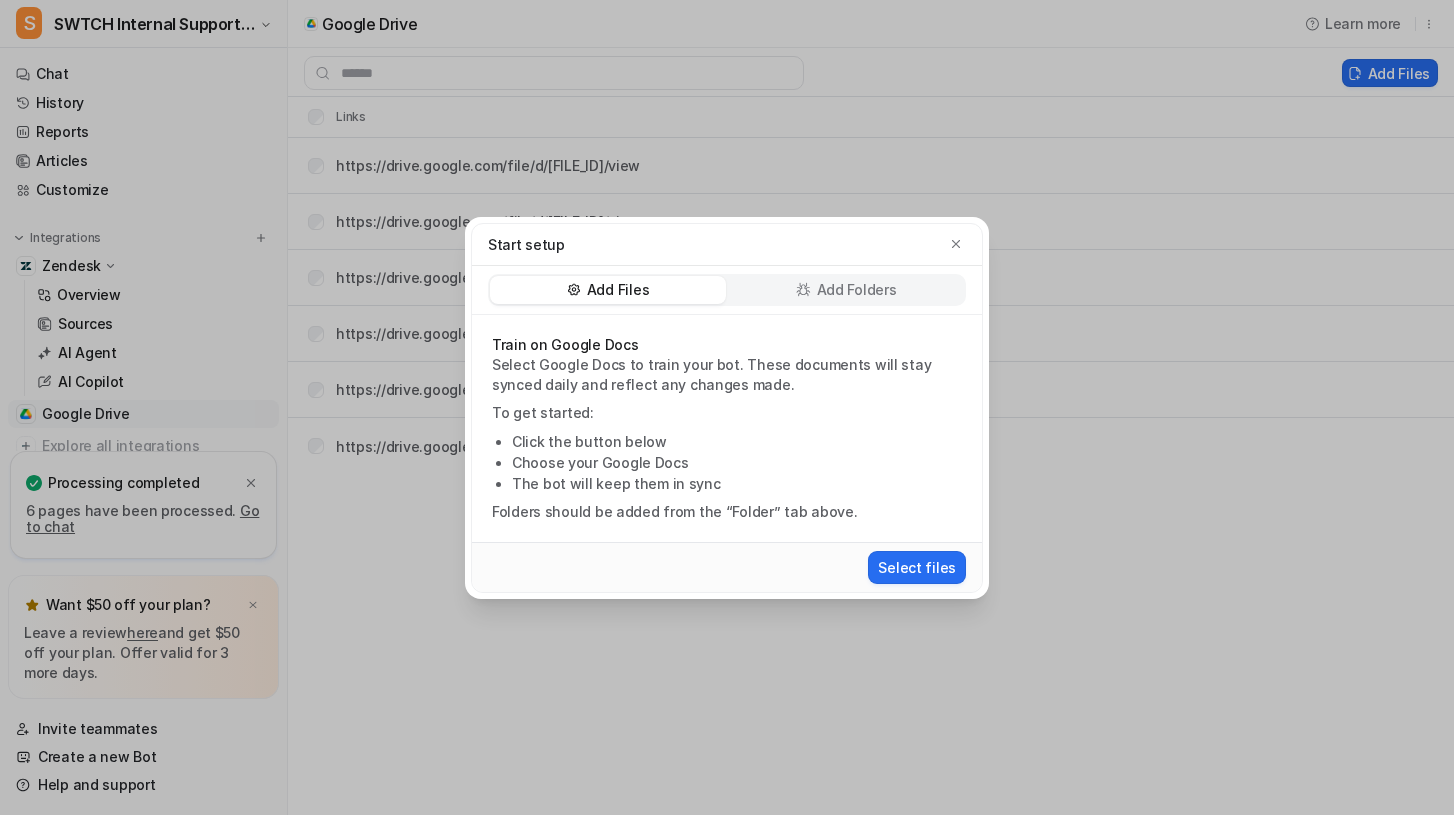 click on "Add Folders" at bounding box center (857, 290) 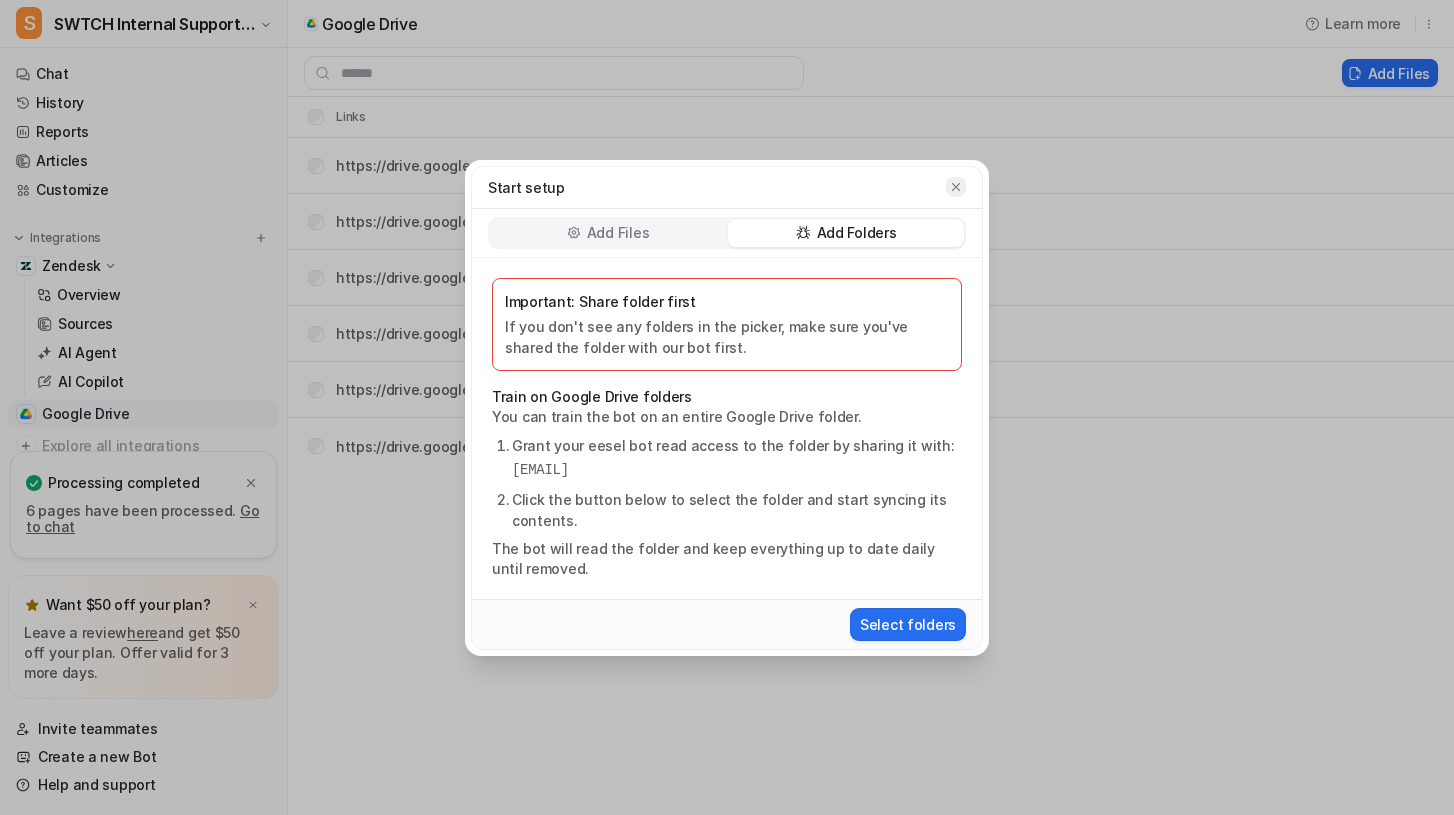 click 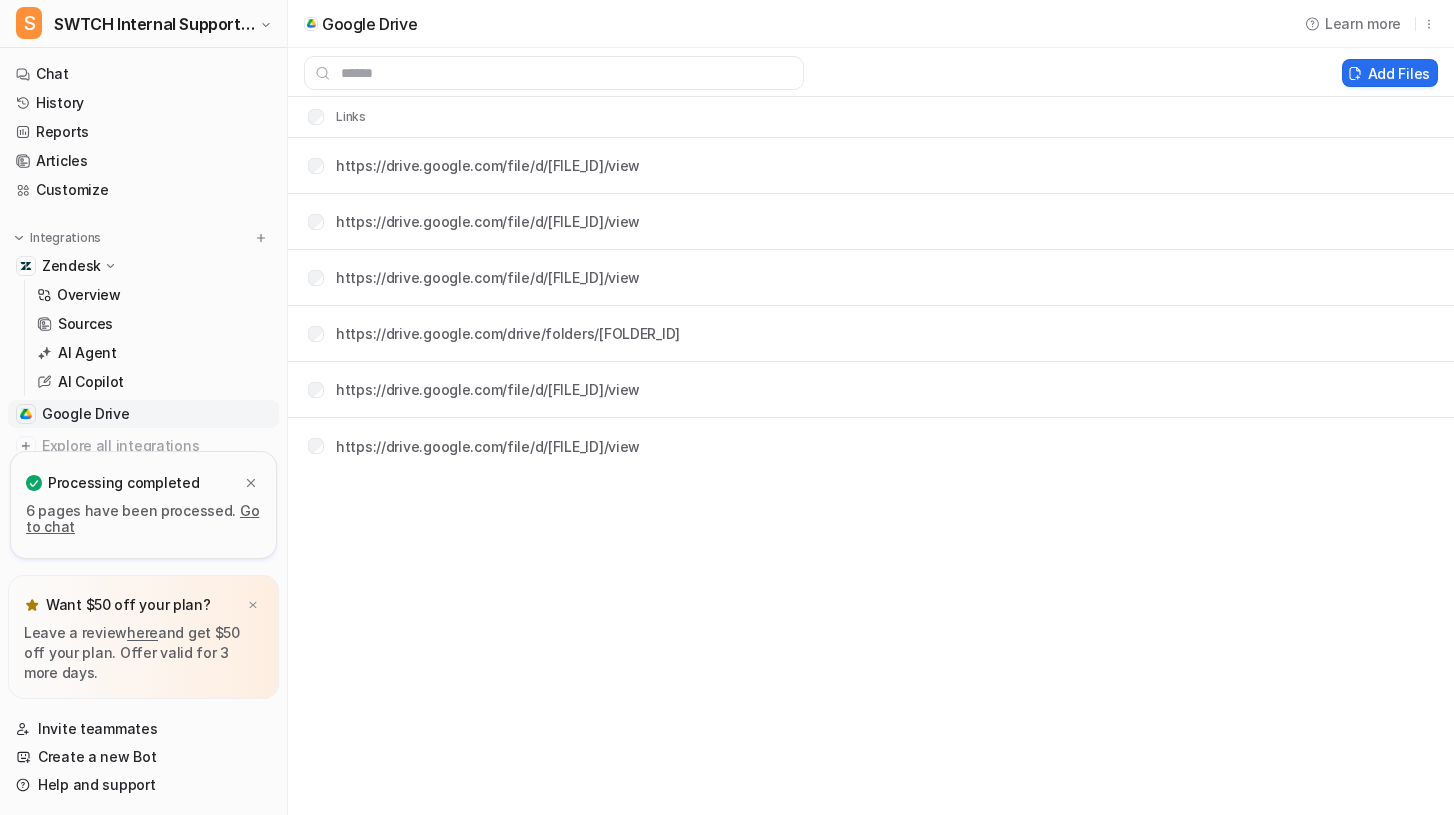 click on "Google Drive Learn more Add Files Links https://drive.google.com/file/d/1-w6qdIBSo9_42xhAstM9Mt_9wHg-U0RY/view https://drive.google.com/file/d/1-sO49f84bWyrxTOQ5d6NN1SBhiNFudw8/view https://drive.google.com/file/d/13x-0EUdXn8tMvtjHYOUF8h-AxCUKSB8C/view https://drive.google.com/drive/folders/1-ggX8E6JbjeWVNDS6n7O--QUWgGj09bW https://drive.google.com/file/d/1-sOYqo2jP8yGQ4h5KIqb3HXCYE3d7v80/view https://drive.google.com/file/d/1ltD6dn9BFJu6fNfanVpP81H60fOklGlt/view" at bounding box center [727, 407] 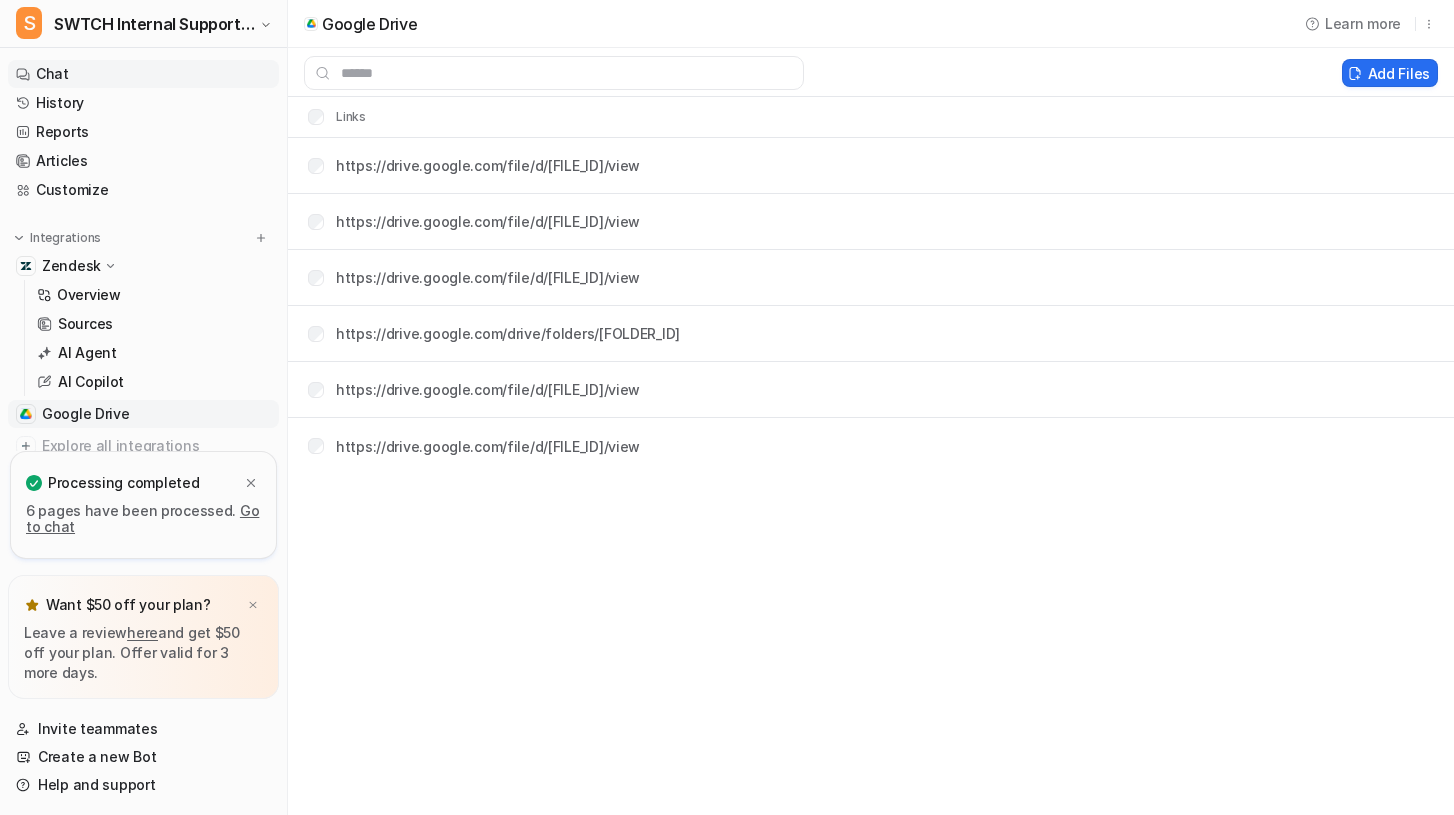 click on "Chat" at bounding box center [143, 74] 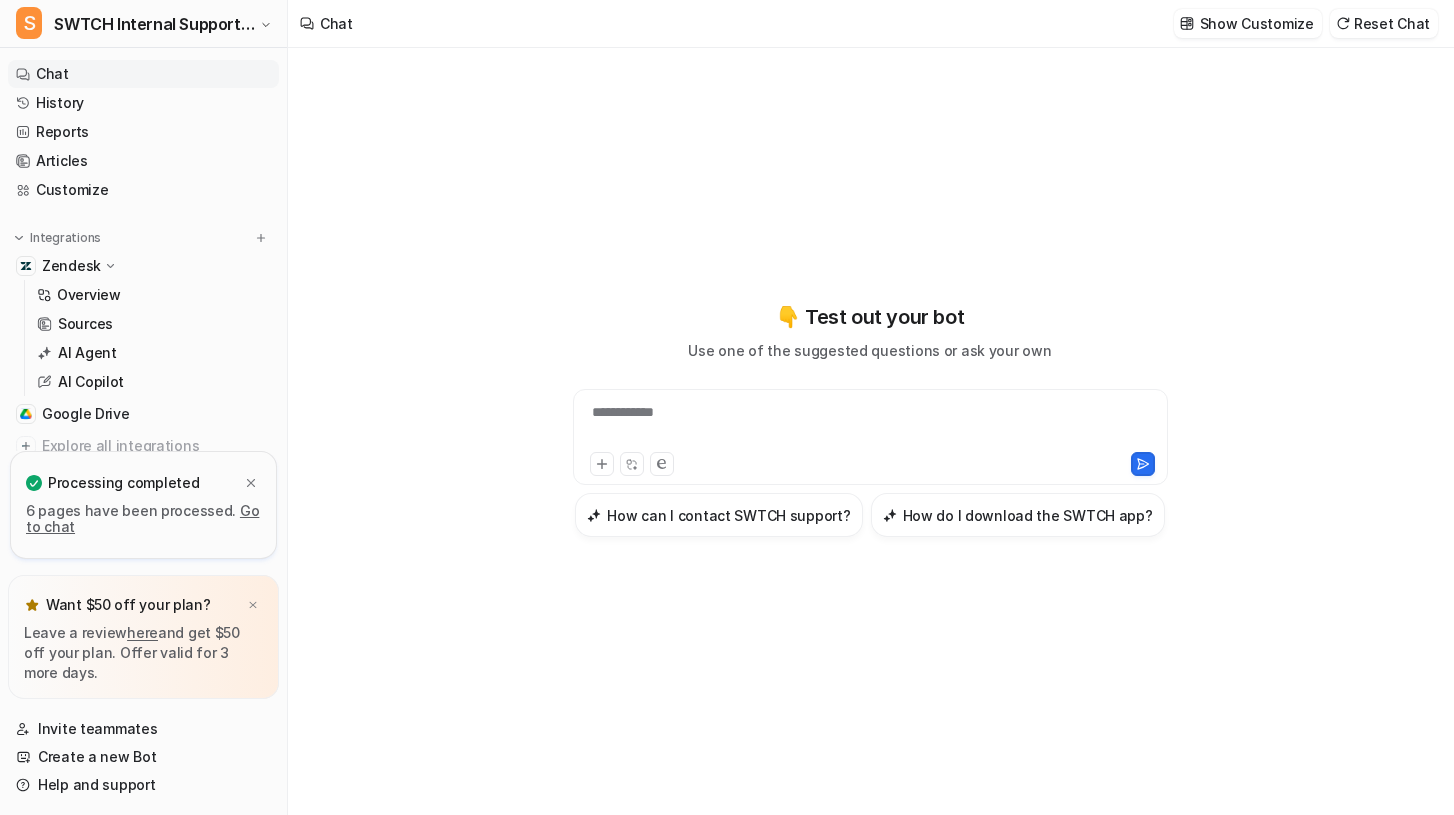 click on "**********" at bounding box center (870, 425) 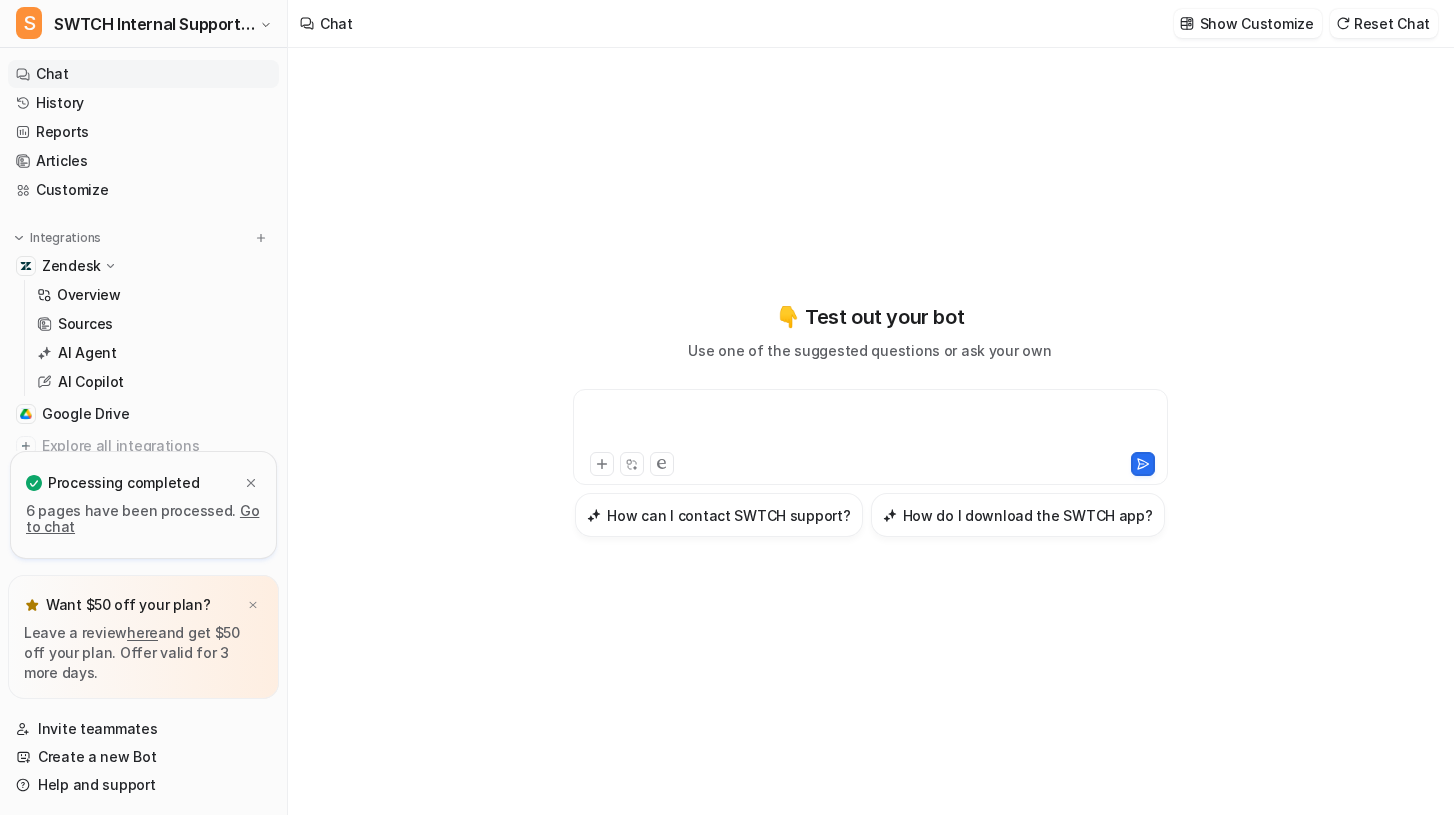 type 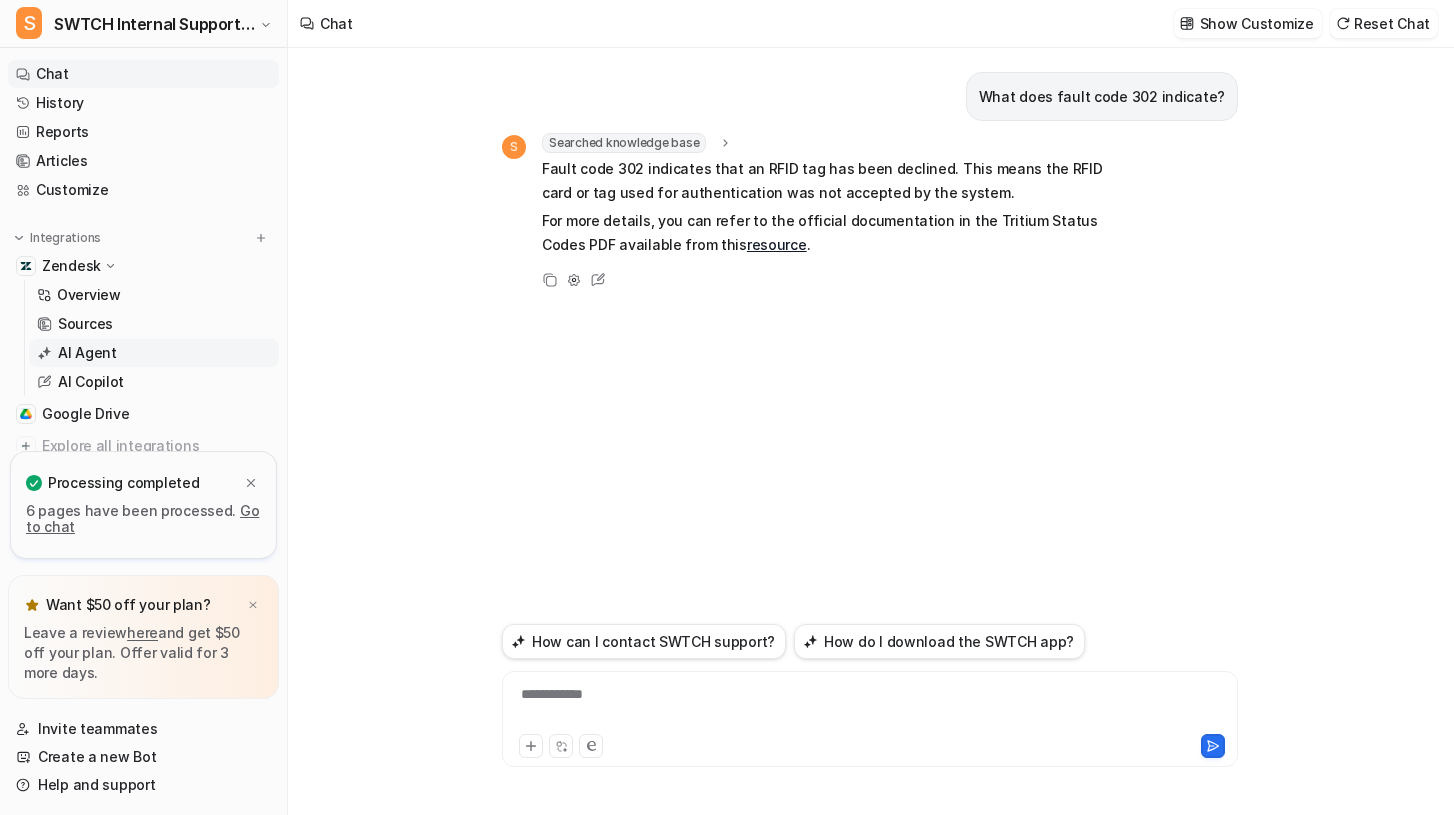 click on "AI Agent" at bounding box center (87, 353) 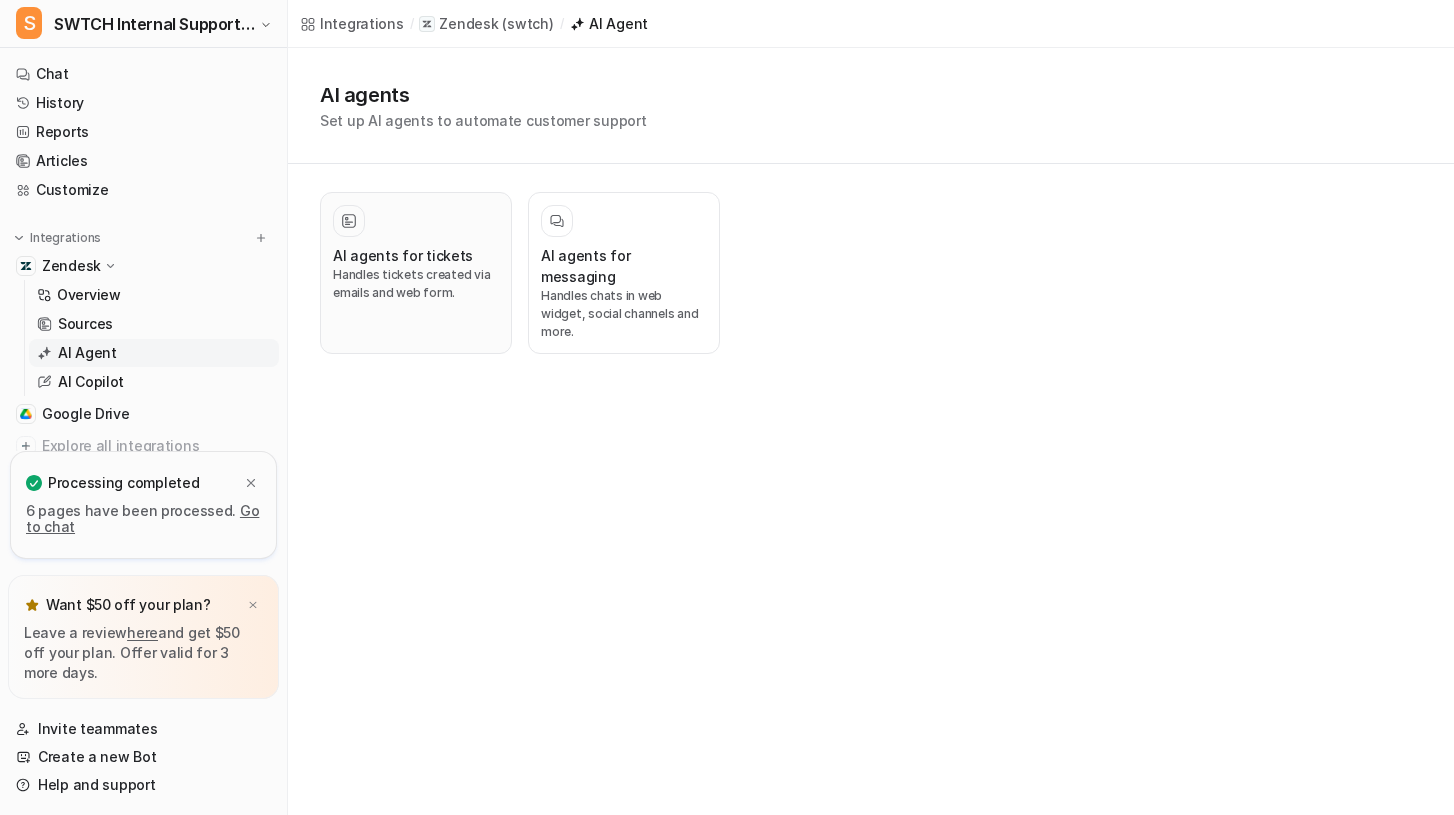 click on "AI agents for tickets" at bounding box center (403, 255) 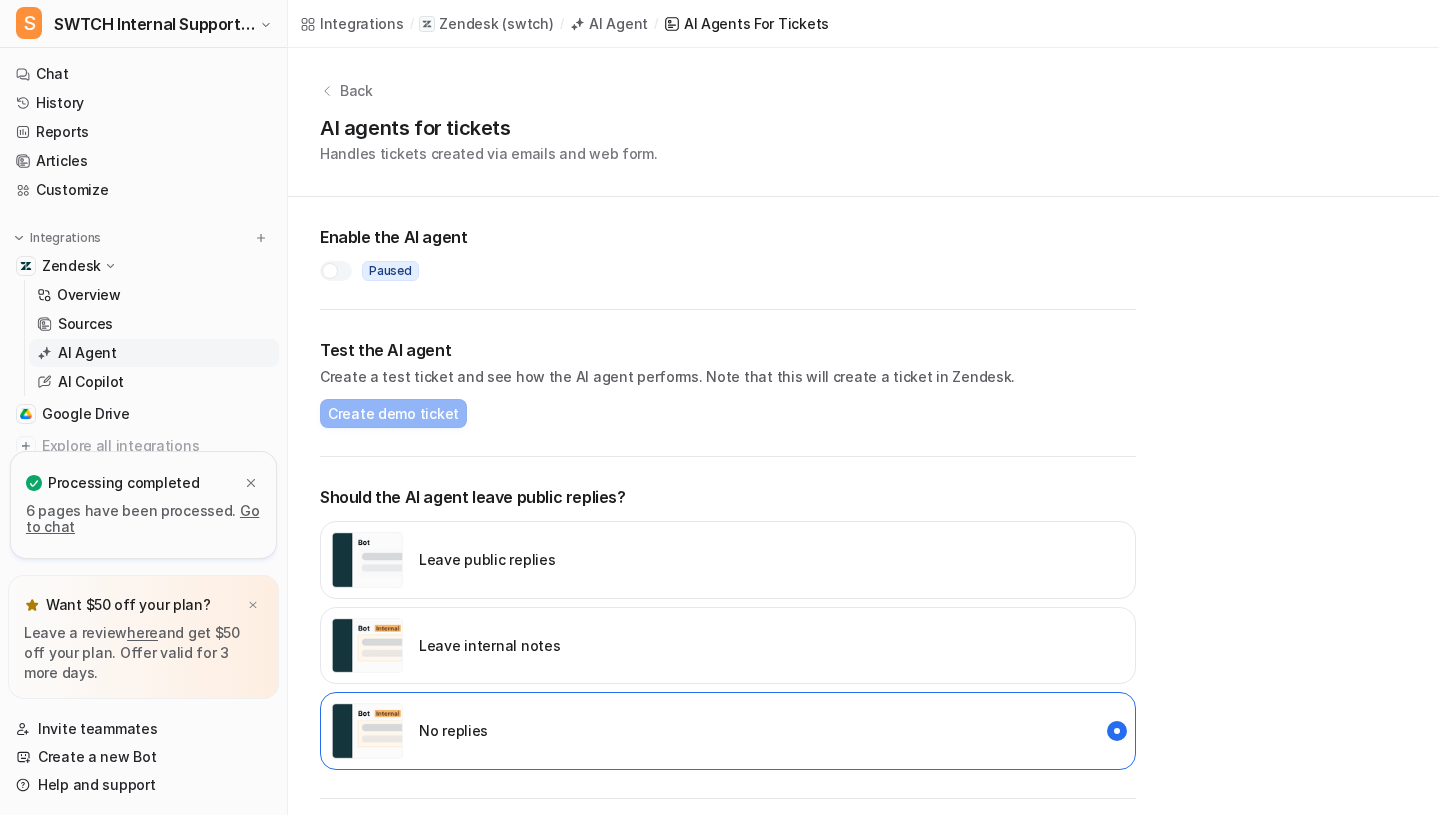 click on "Leave internal notes" at bounding box center (489, 645) 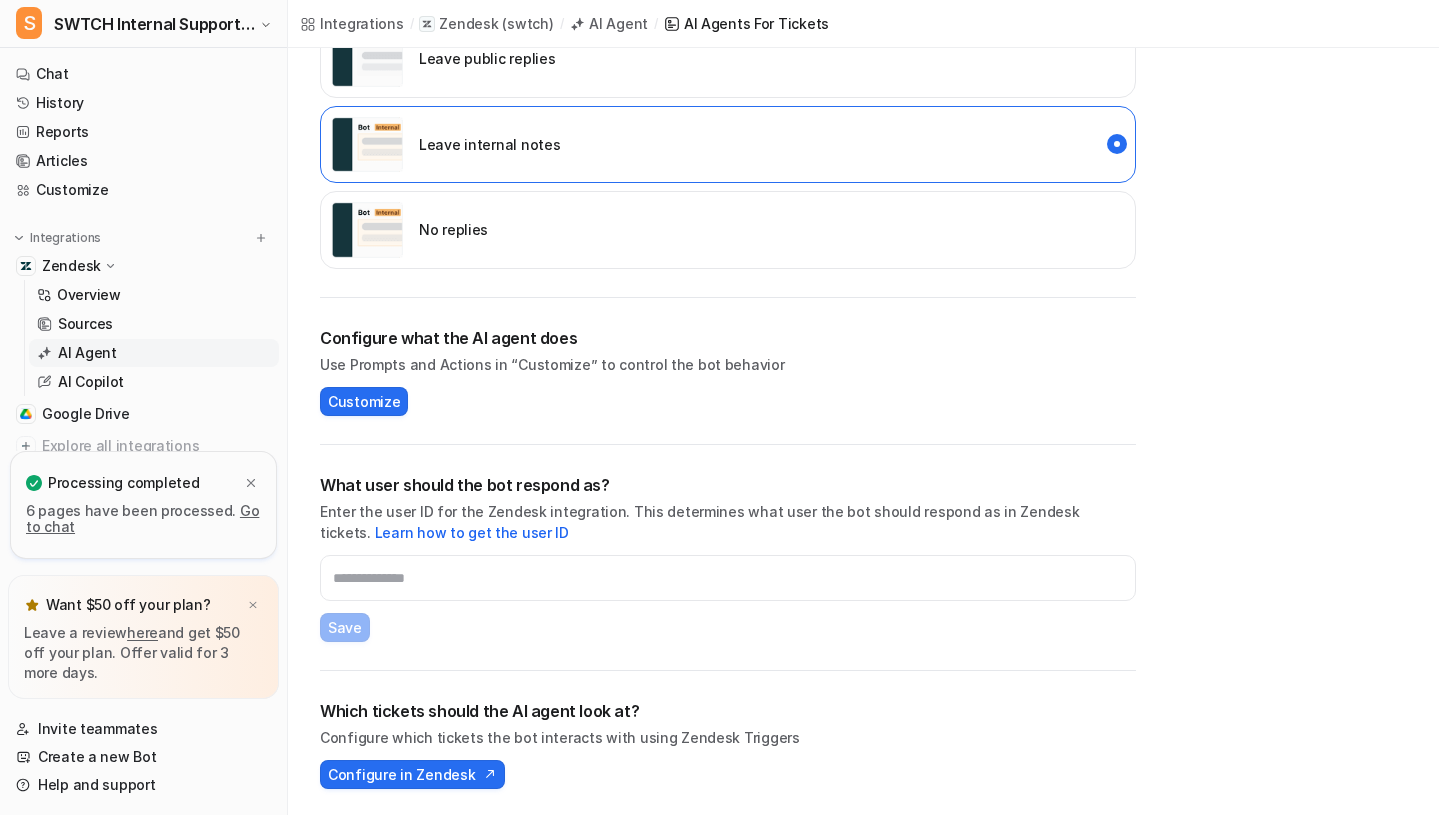 scroll, scrollTop: 503, scrollLeft: 0, axis: vertical 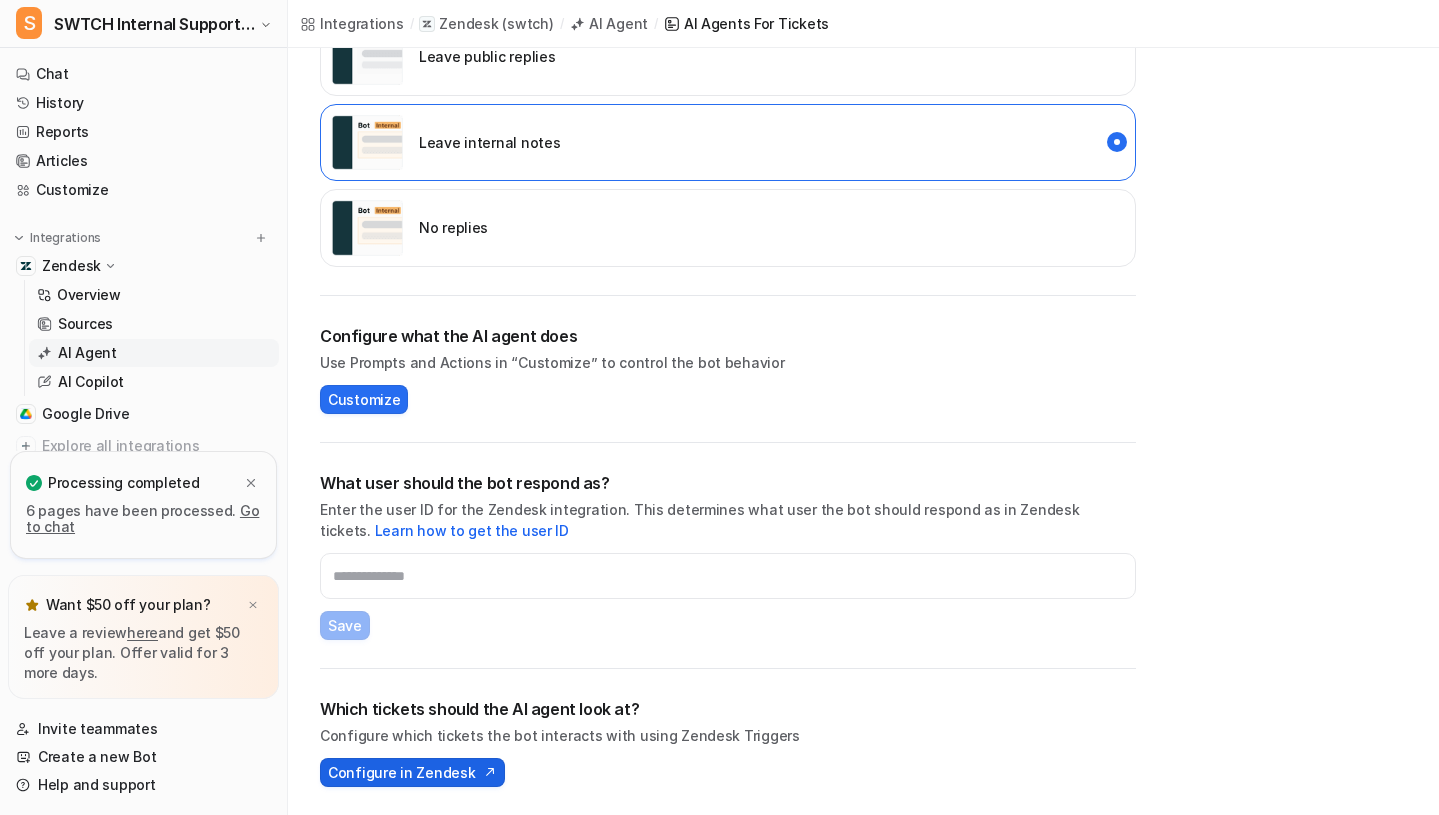 click on "Configure in Zendesk" at bounding box center (401, 772) 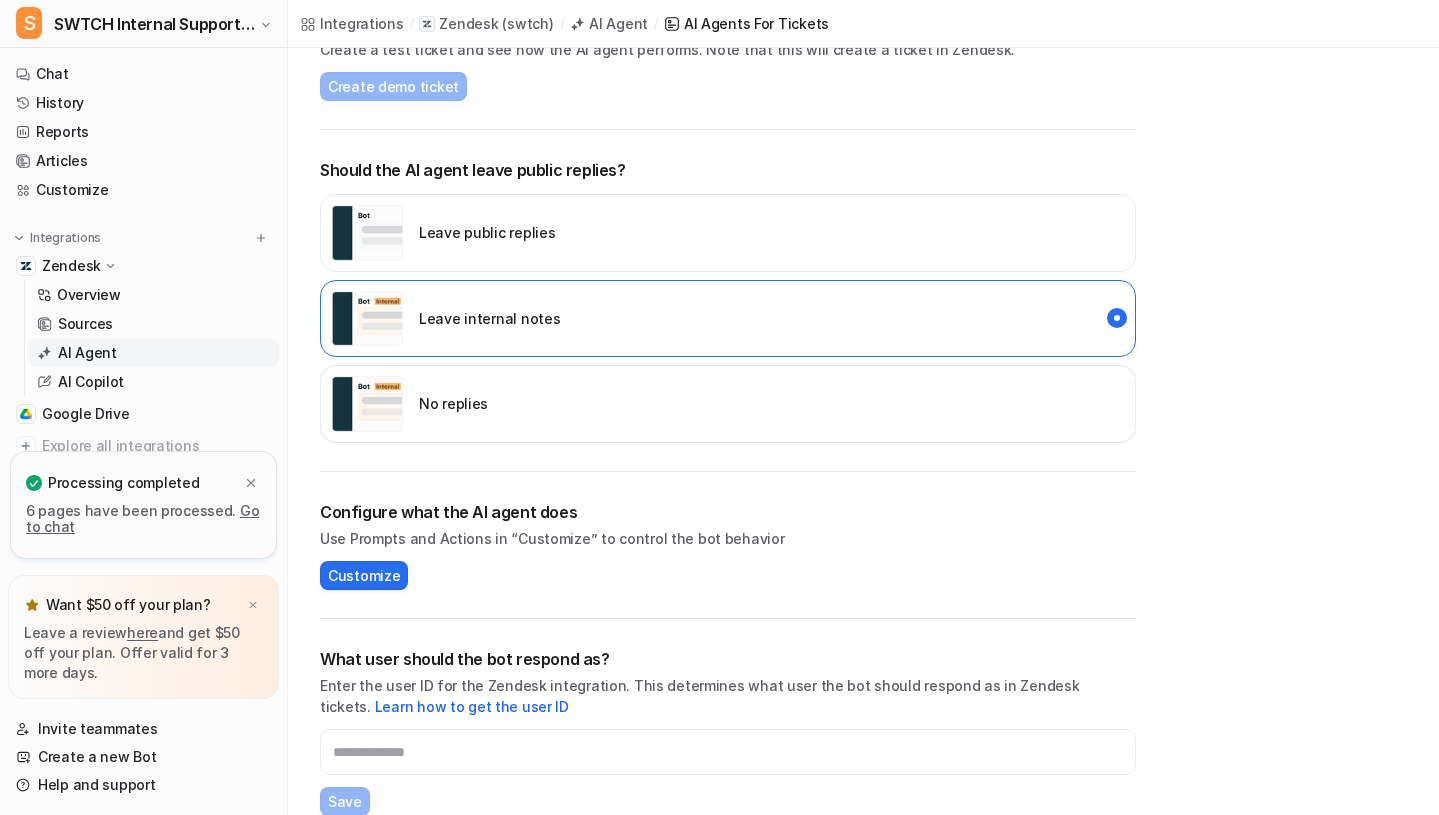 scroll, scrollTop: 290, scrollLeft: 0, axis: vertical 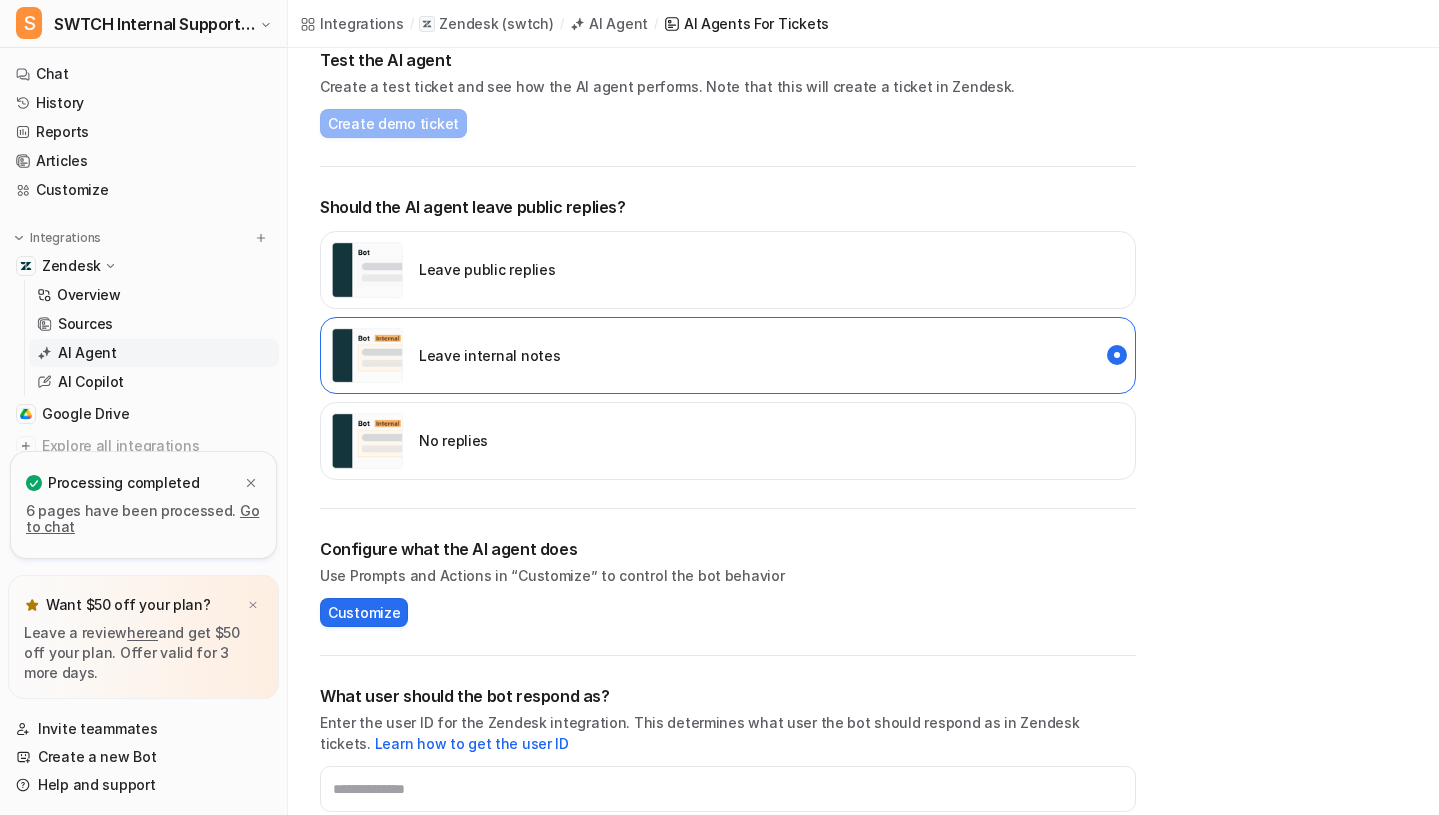 click on "Leave internal notes" at bounding box center (728, 356) 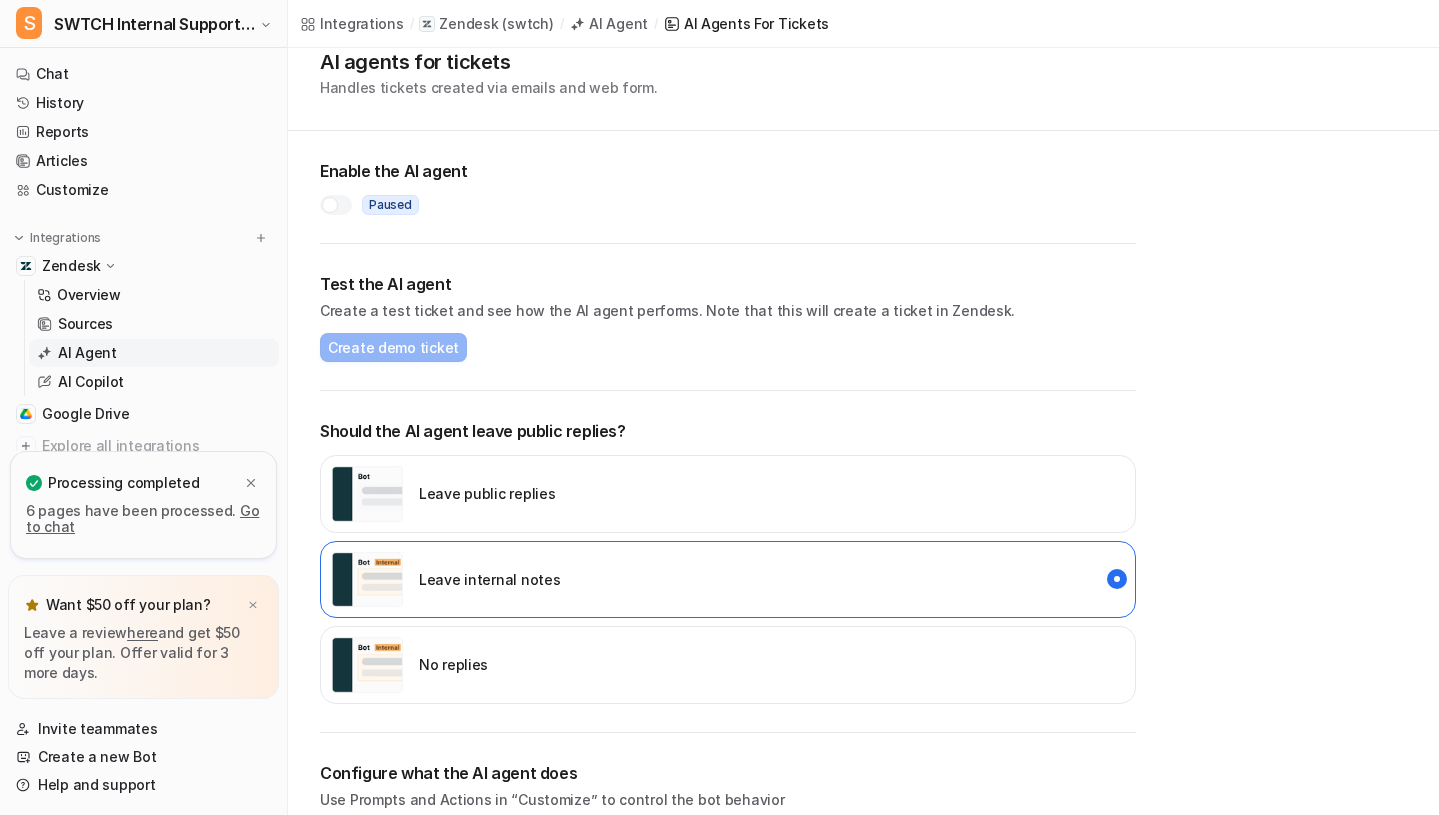 scroll, scrollTop: 64, scrollLeft: 0, axis: vertical 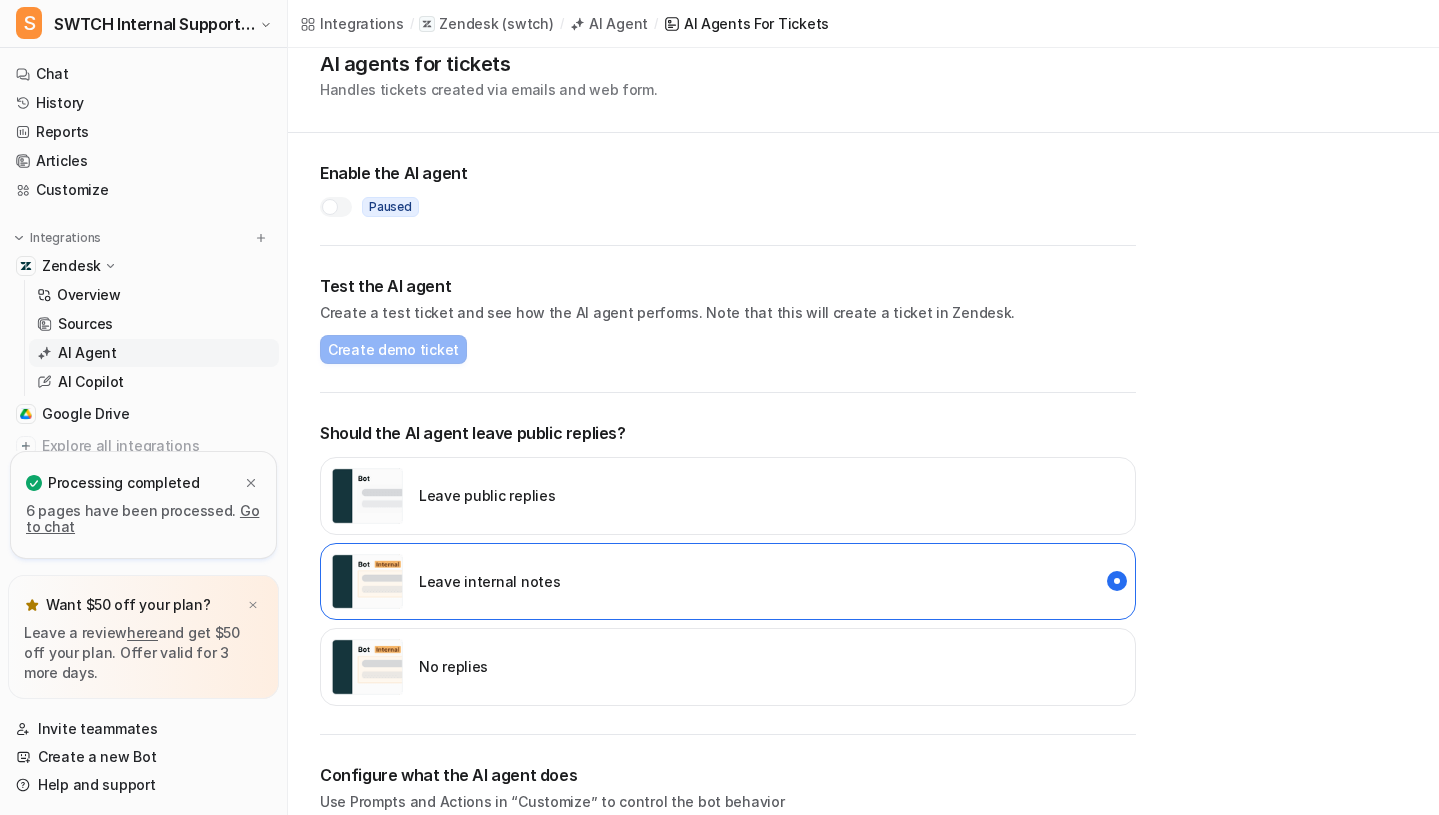 click at bounding box center [336, 207] 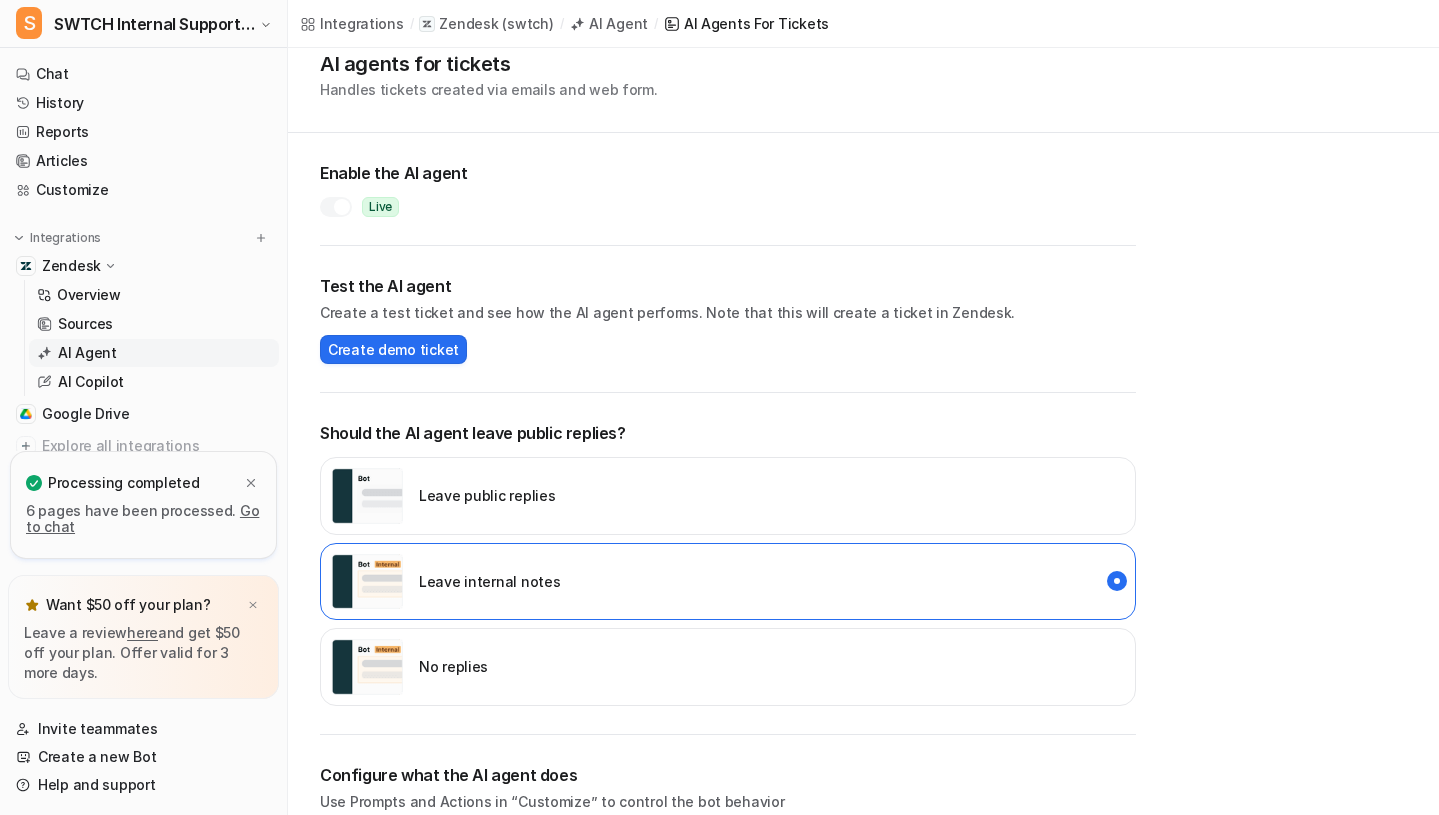 click on "Back AI agents for tickets Handles tickets created via emails and web form. Enable the AI agent Live Test the AI agent Create a test ticket and see how the AI agent performs. Note that this will create a ticket in Zendesk. Create demo ticket Should the AI agent leave public replies? Leave public replies Leave internal notes No replies Configure what the AI agent does Use Prompts and Actions in “Customize” to control the bot behavior Customize What user should the bot respond as? Enter the user ID for the Zendesk integration. This determines what user the bot should respond as in Zendesk tickets. Learn how to get the user ID Save Which tickets should the AI agent look at? Configure which tickets the bot interacts with using Zendesk Triggers Configure in Zendesk" at bounding box center (863, 619) 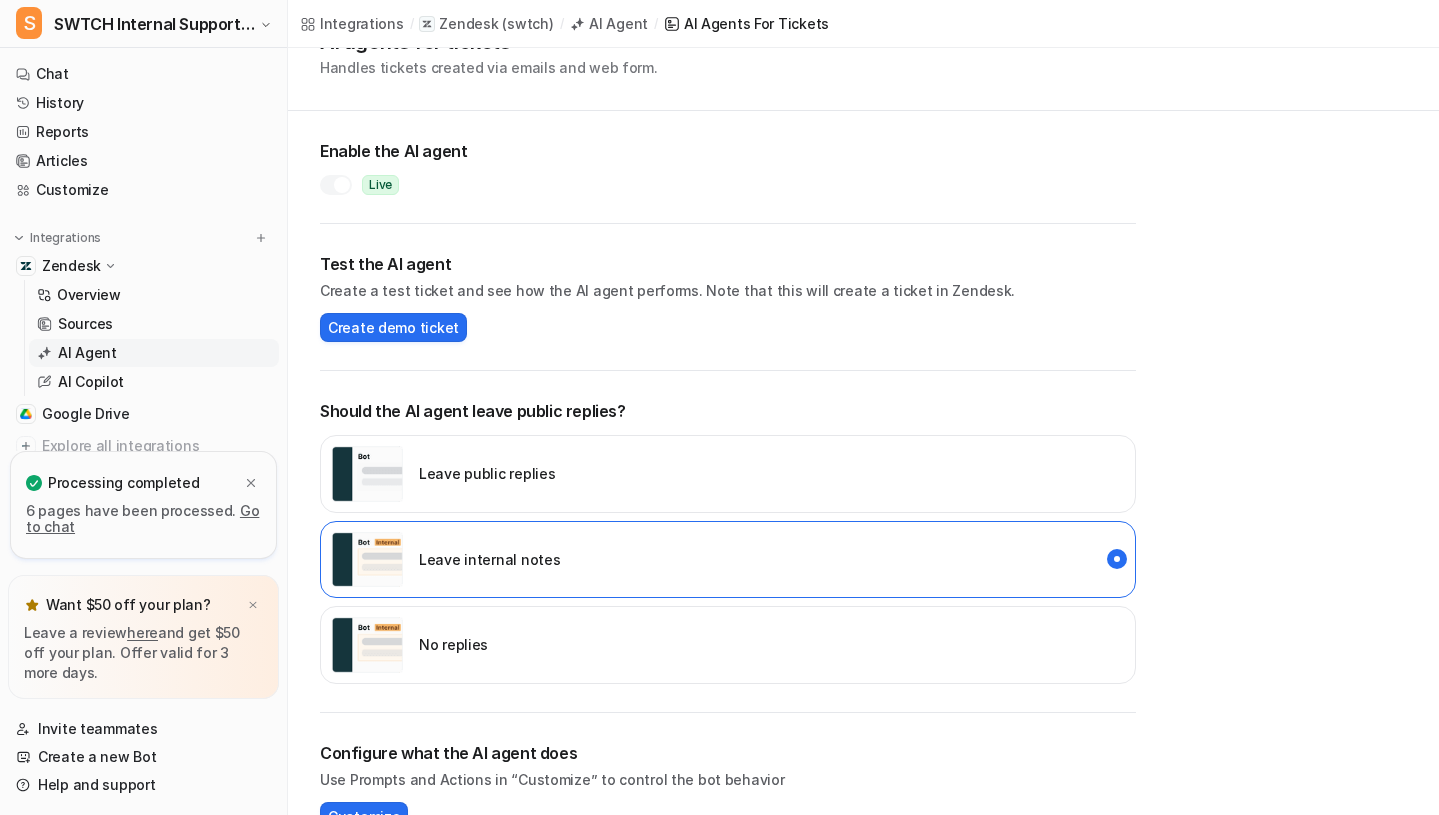 scroll, scrollTop: 0, scrollLeft: 0, axis: both 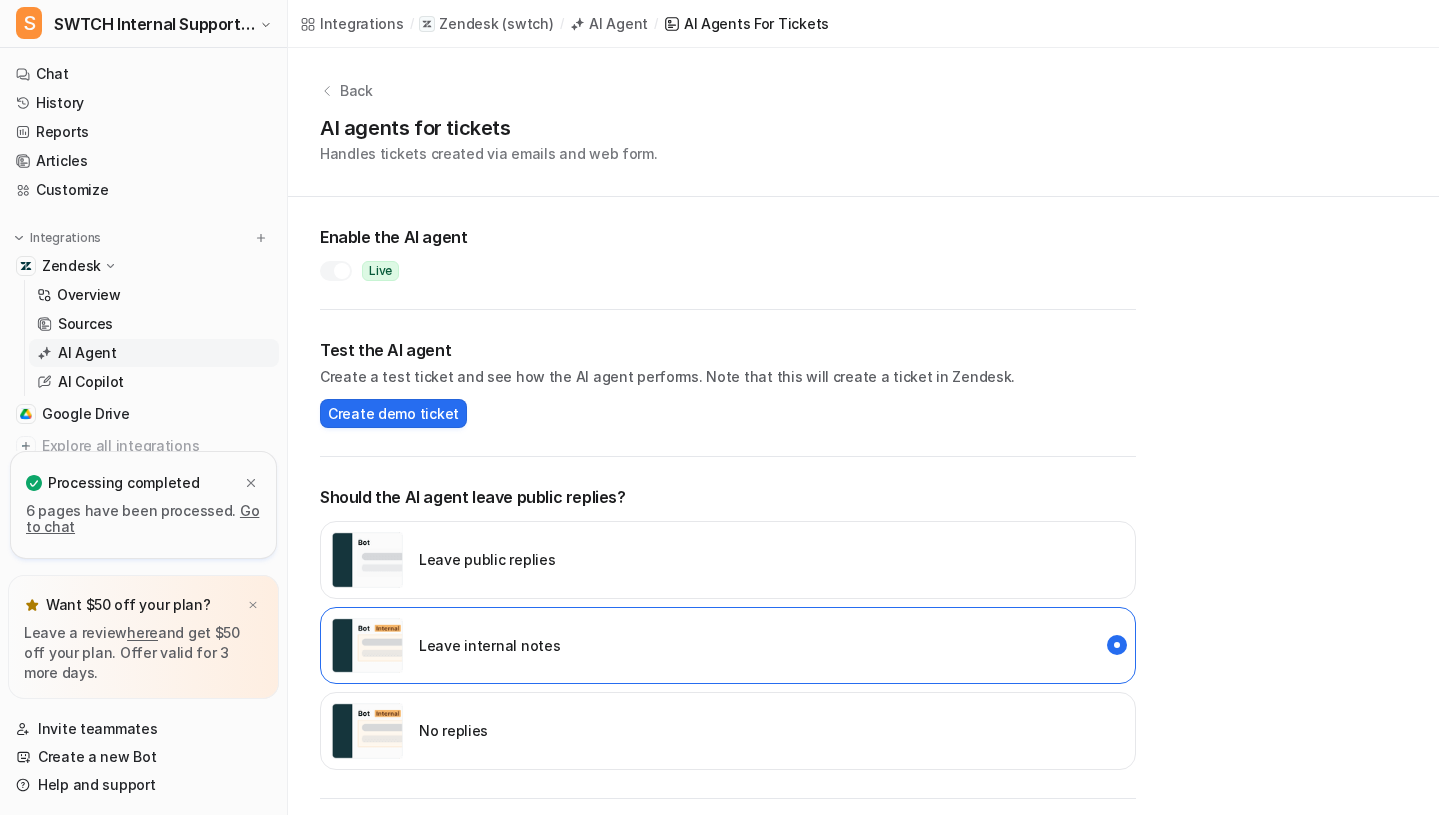 click on "Back" at bounding box center [356, 90] 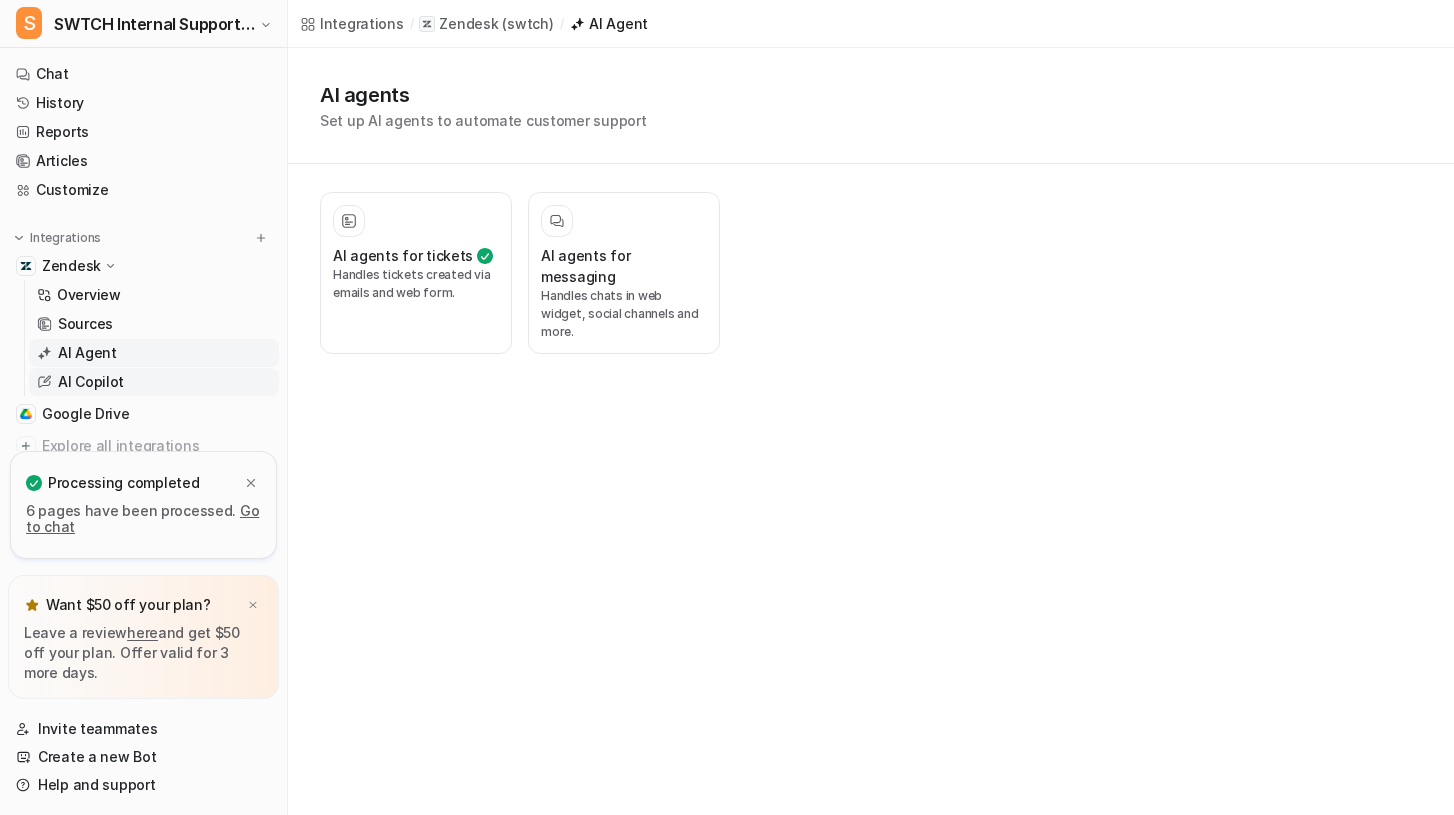 click on "AI Copilot" at bounding box center [91, 382] 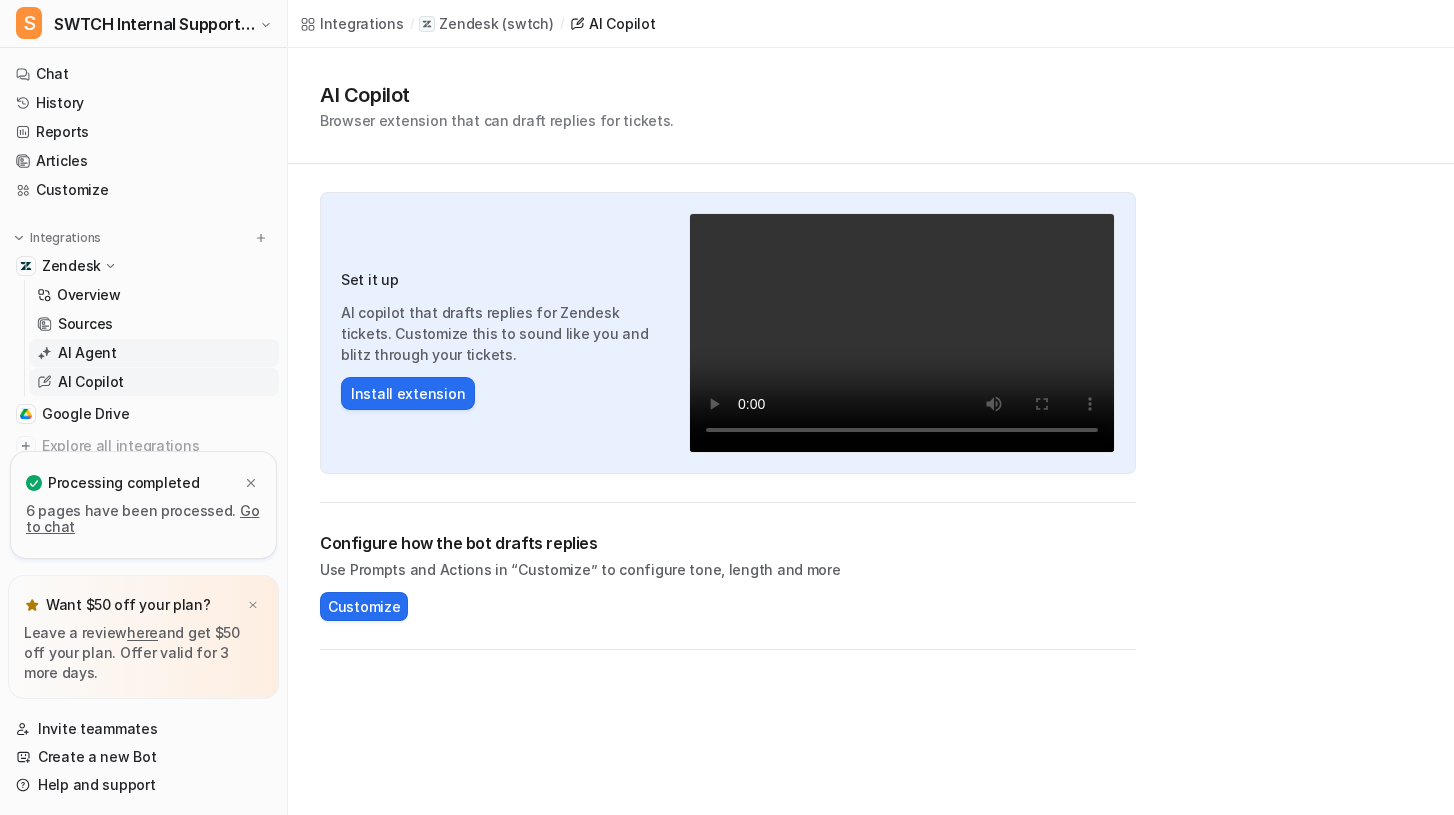 click on "AI Agent" at bounding box center (87, 353) 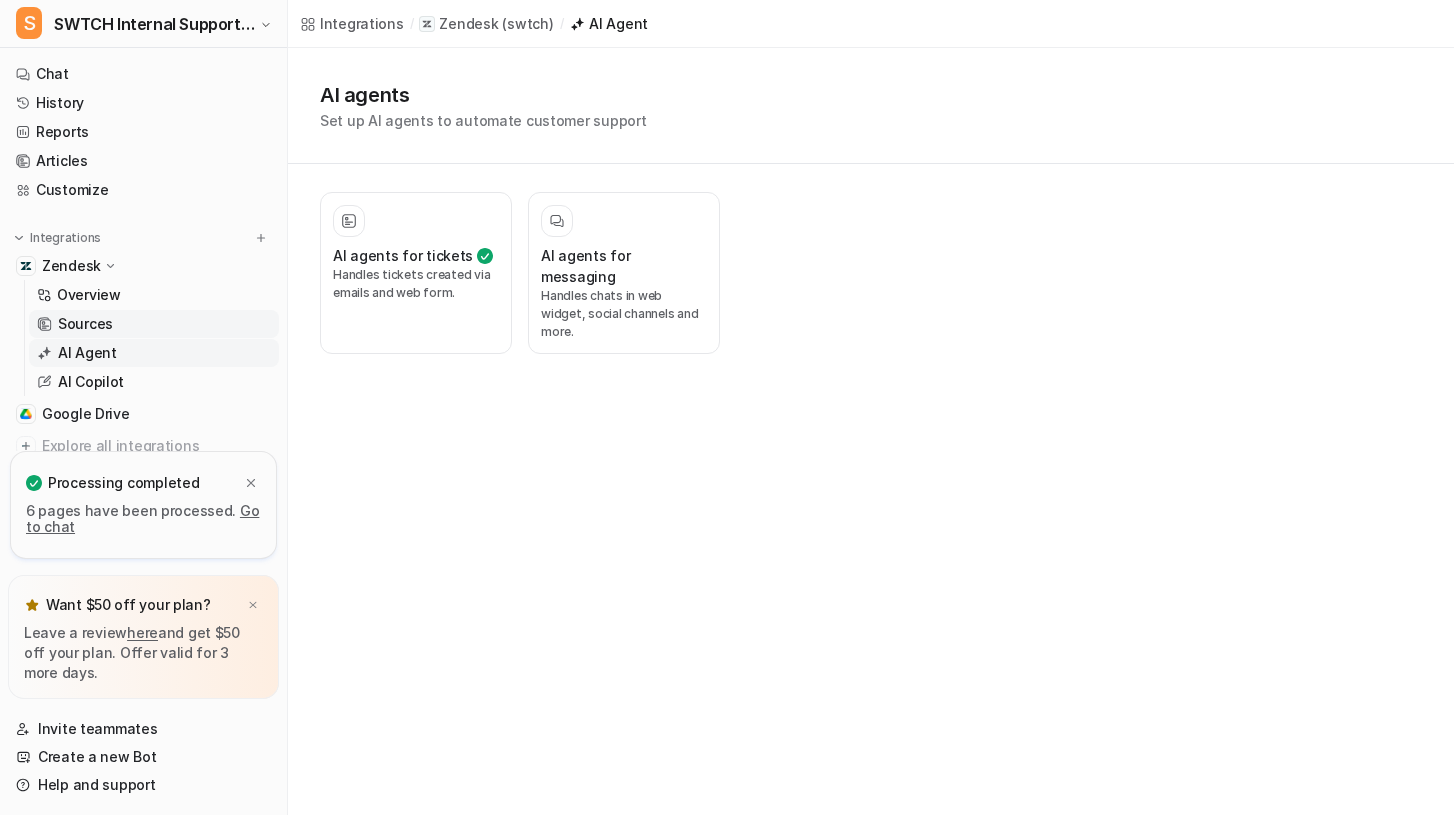 click on "Sources" at bounding box center [85, 324] 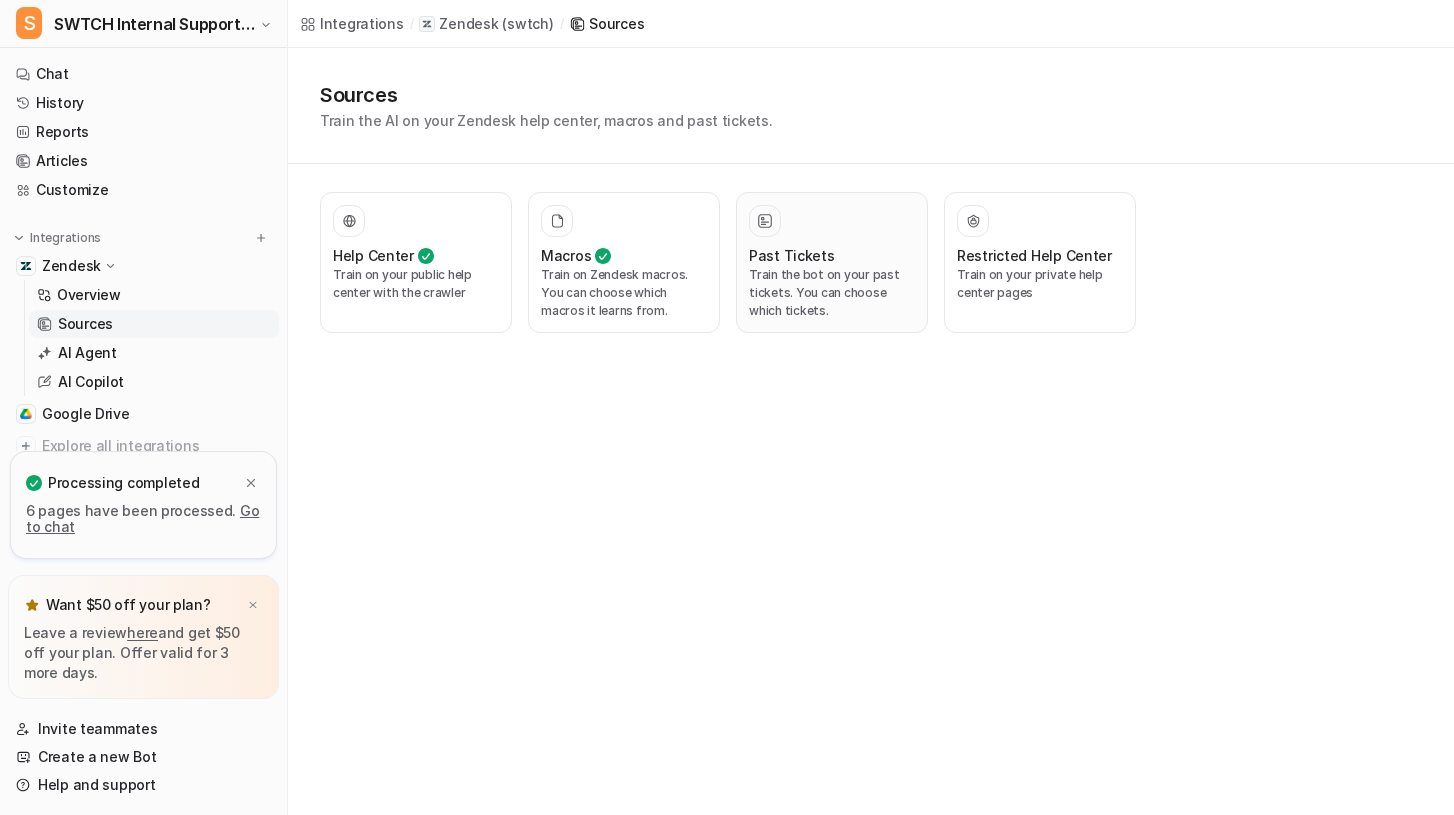 click on "Train the bot on your past tickets. You can choose which tickets." at bounding box center (832, 293) 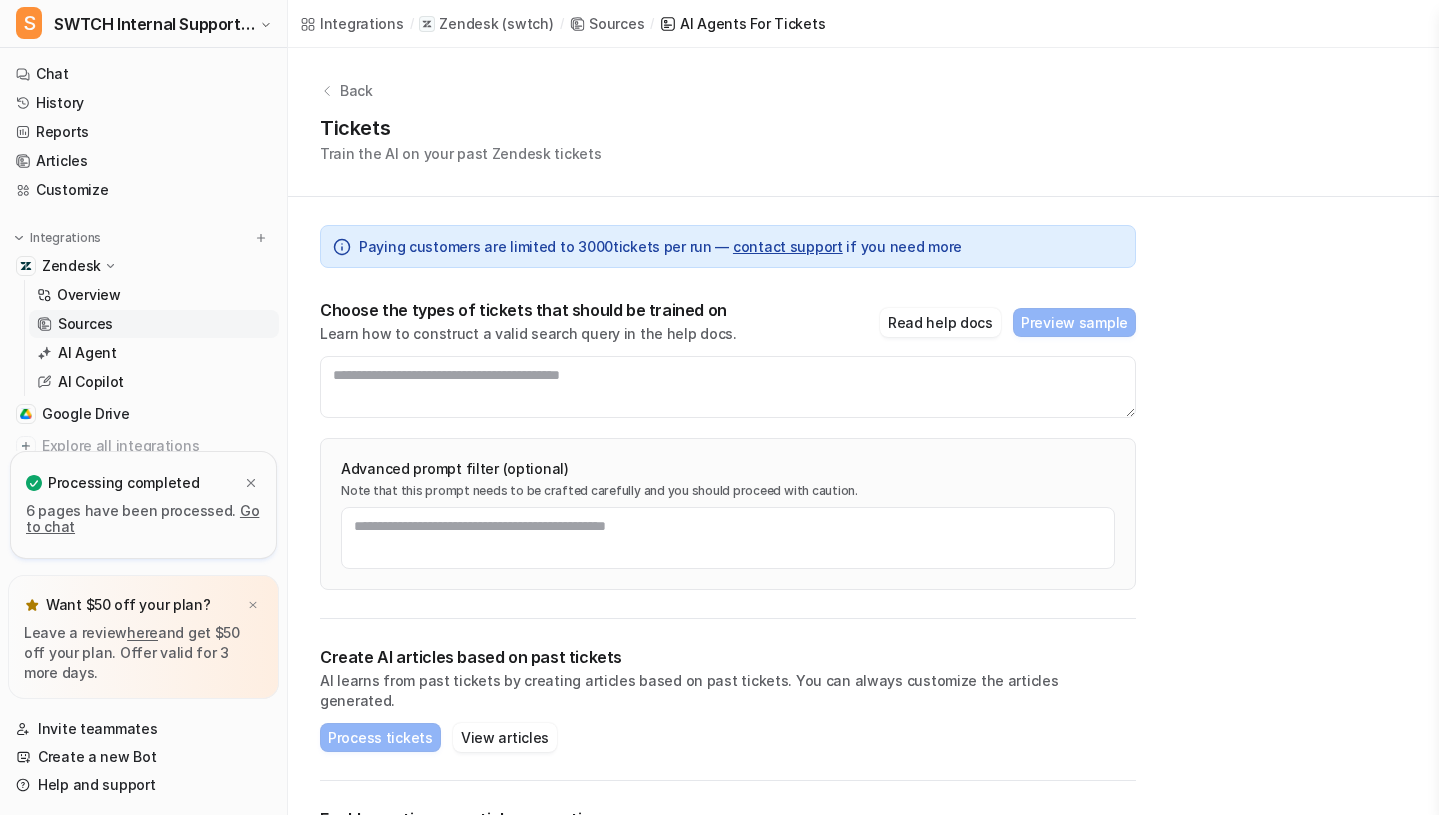 scroll, scrollTop: 103, scrollLeft: 0, axis: vertical 